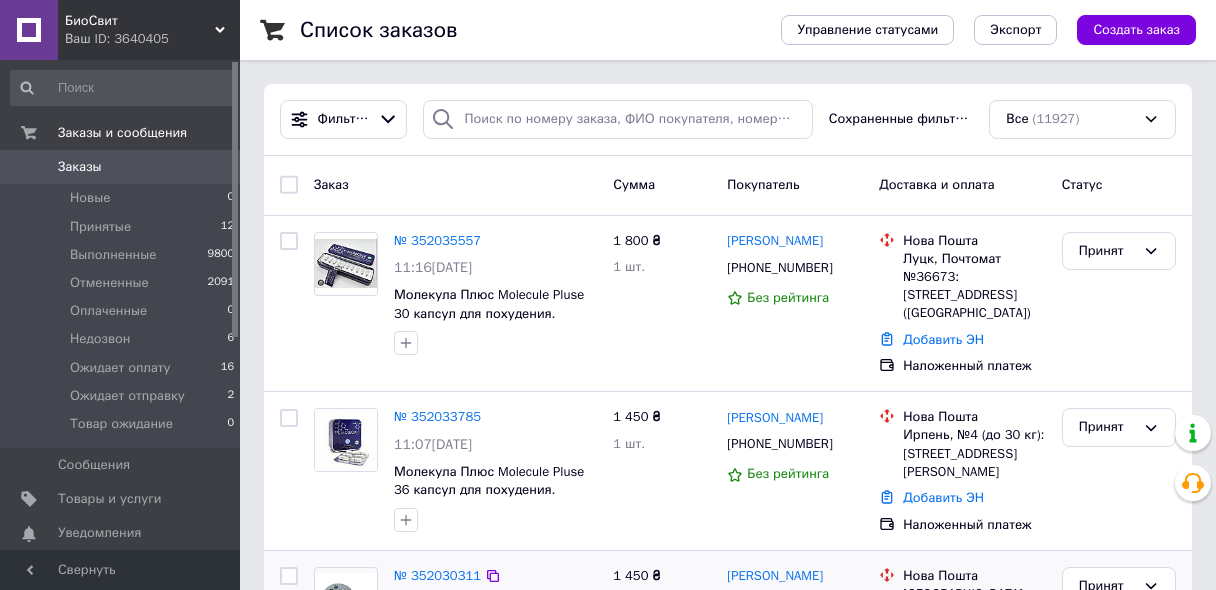 scroll, scrollTop: 0, scrollLeft: 0, axis: both 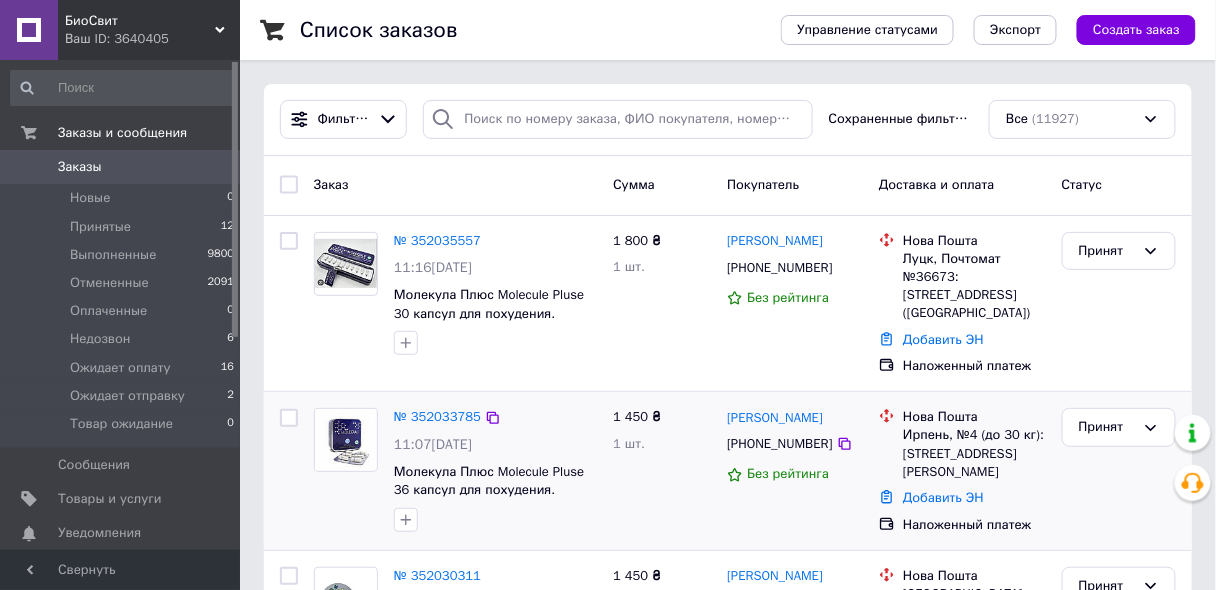 click at bounding box center [495, 520] 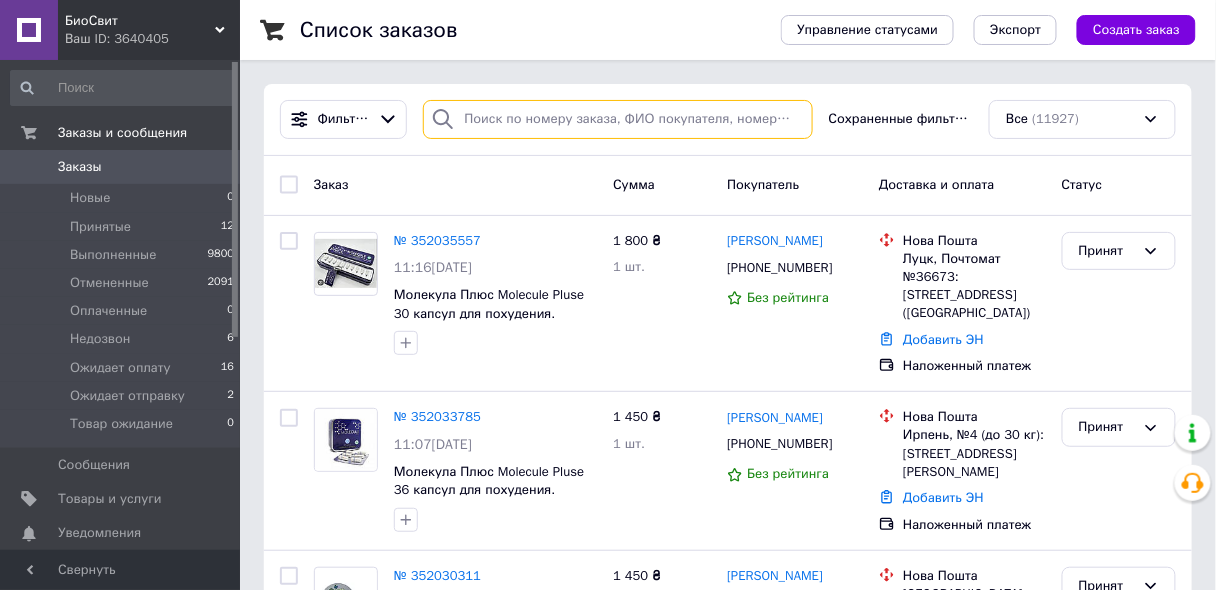 click at bounding box center (617, 119) 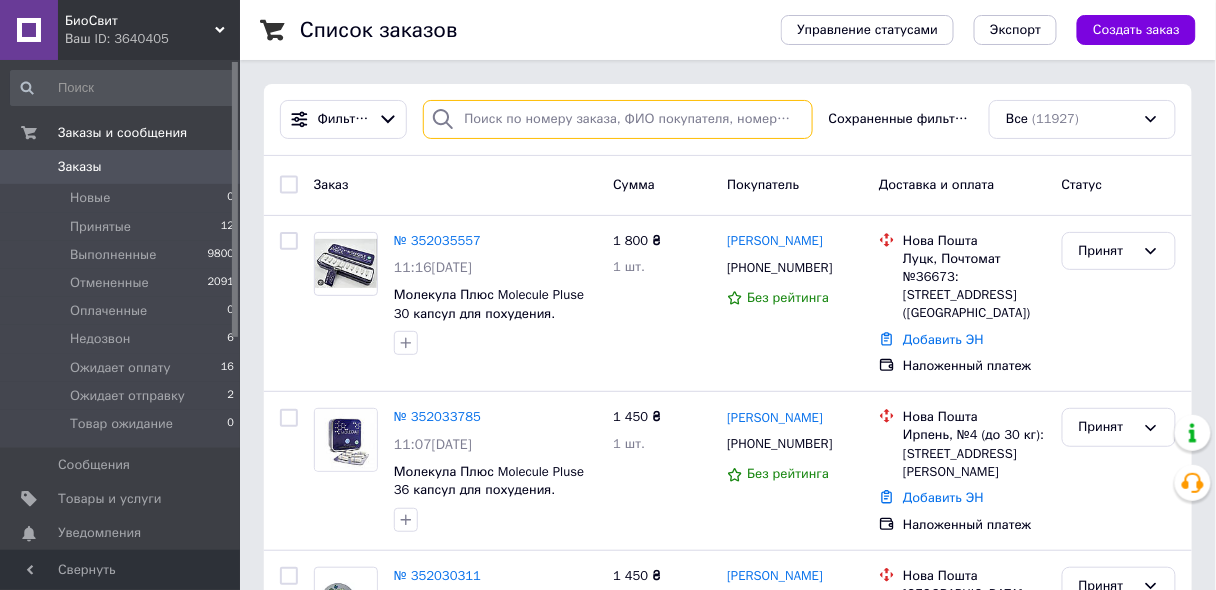 paste on "[PHONE_NUMBER]" 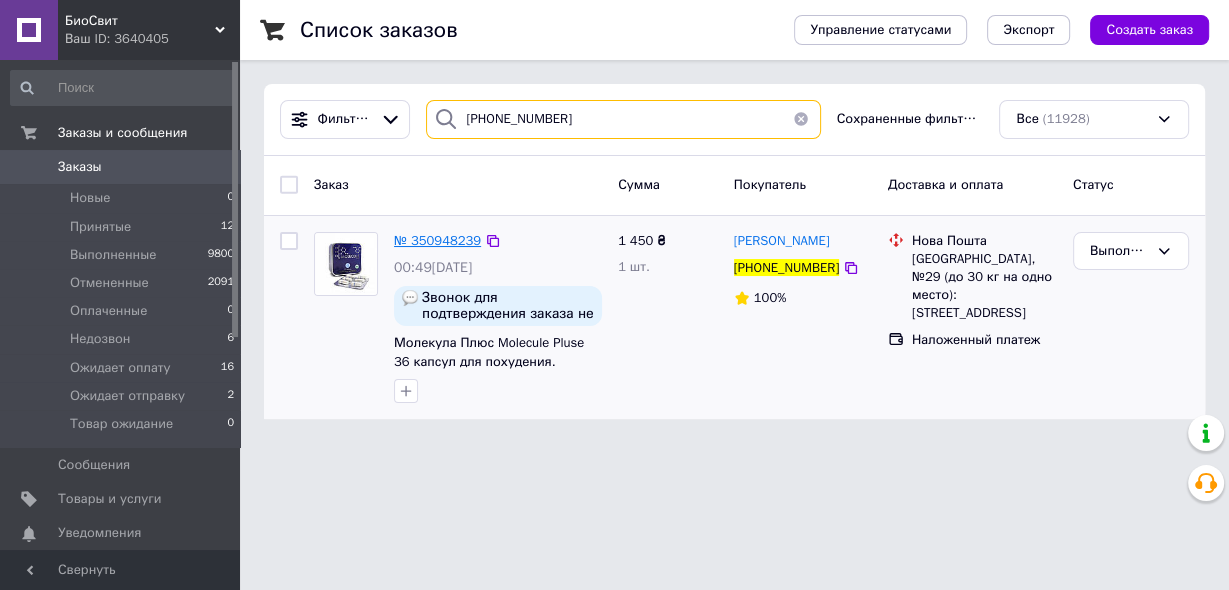 type on "[PHONE_NUMBER]" 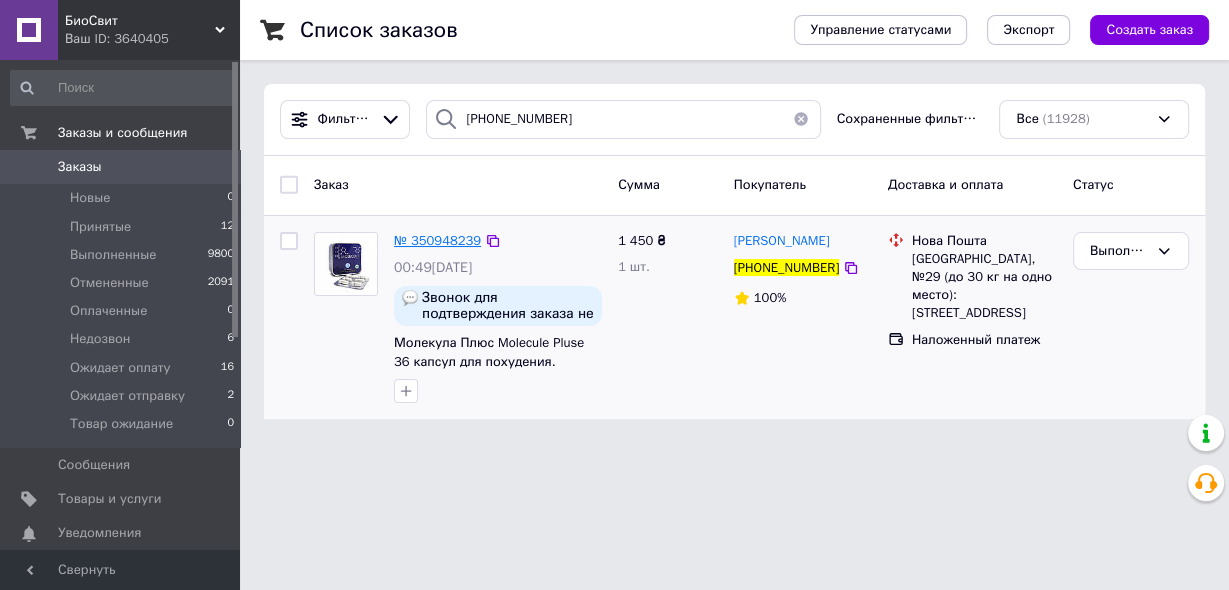click on "№ 350948239" at bounding box center [437, 240] 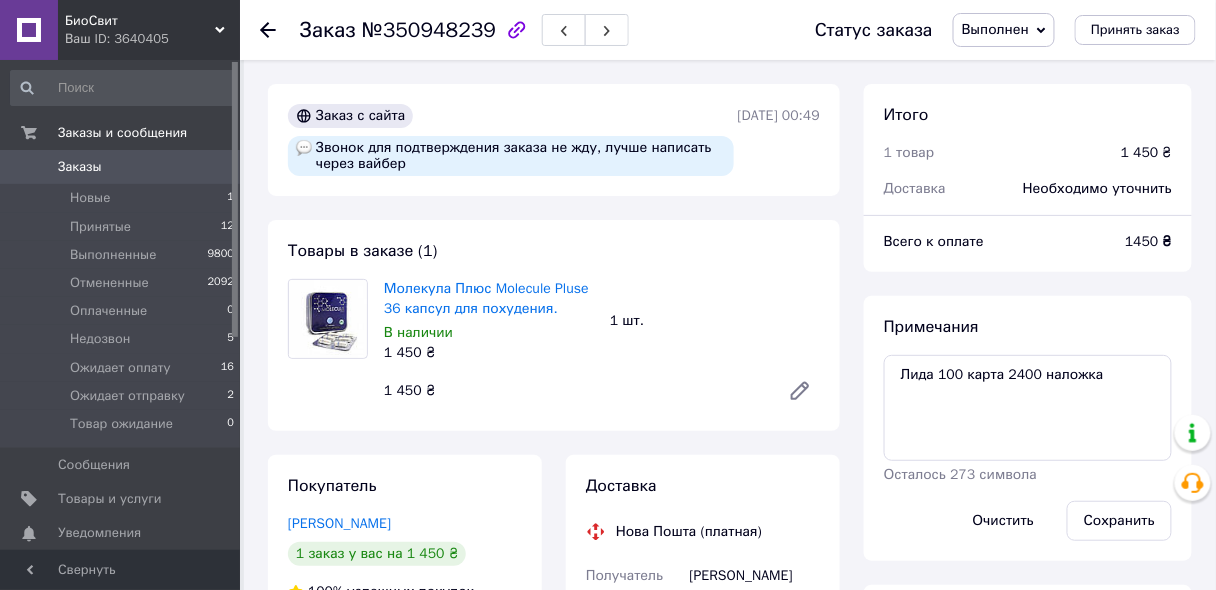 click on "Выполнен" at bounding box center [995, 29] 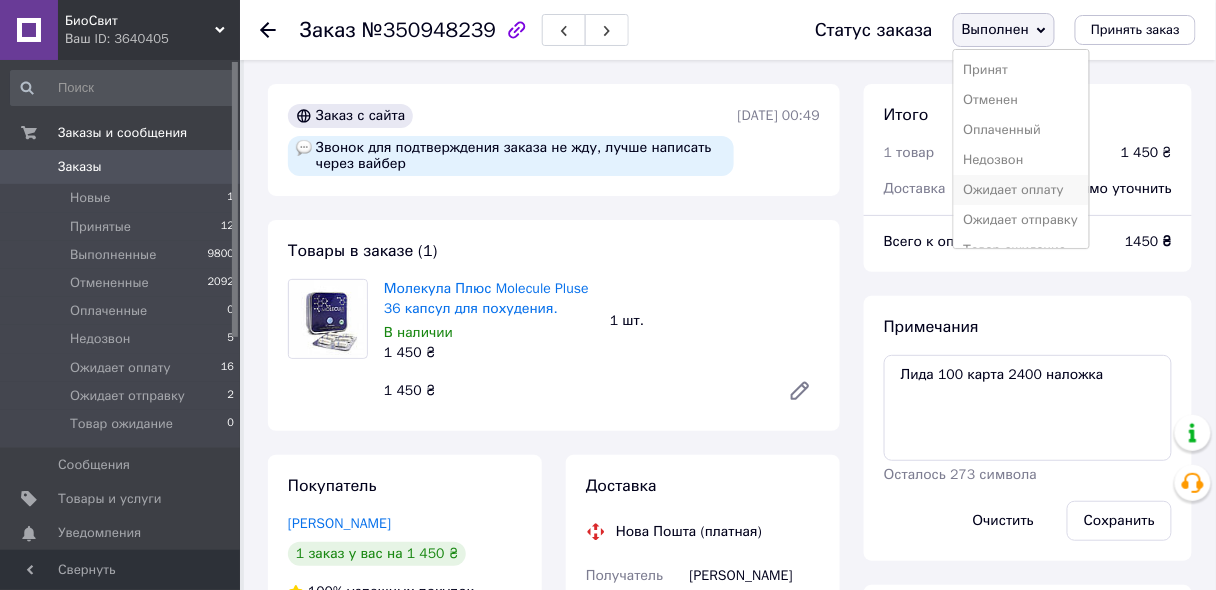 click on "Ожидает оплату" at bounding box center [1021, 190] 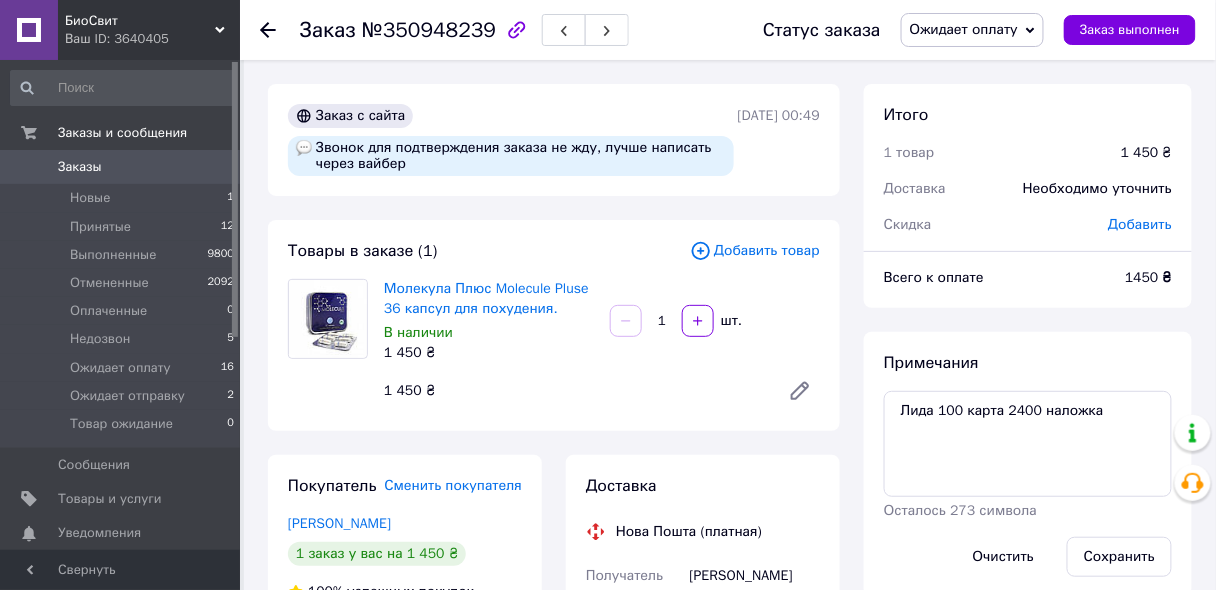 click on "Добавить товар" at bounding box center (755, 251) 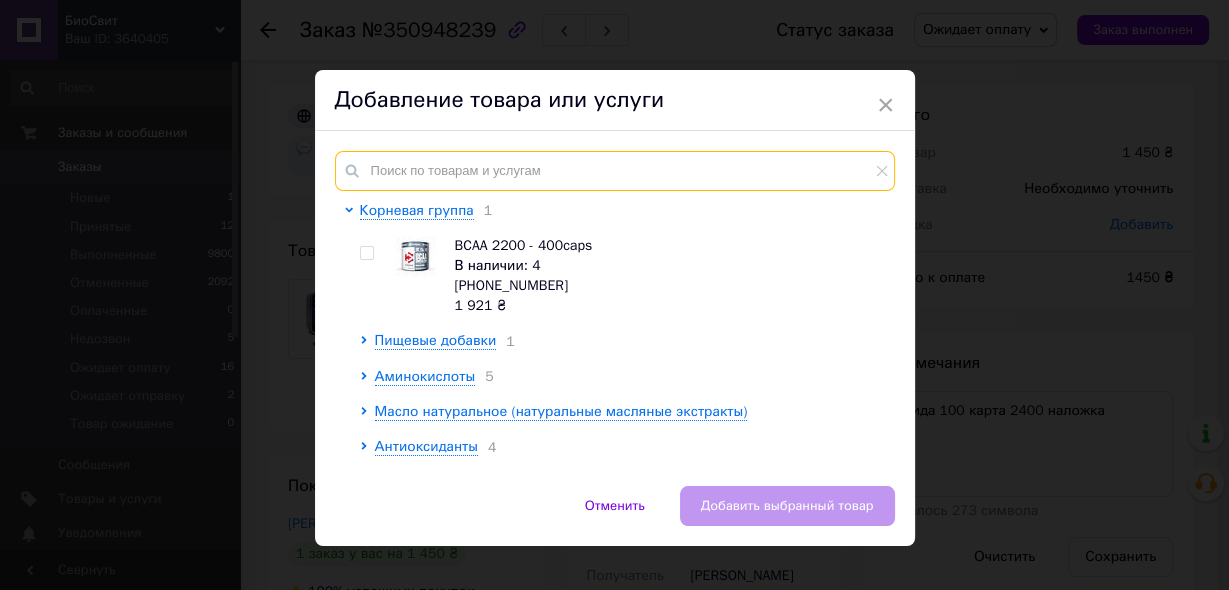 click at bounding box center [615, 171] 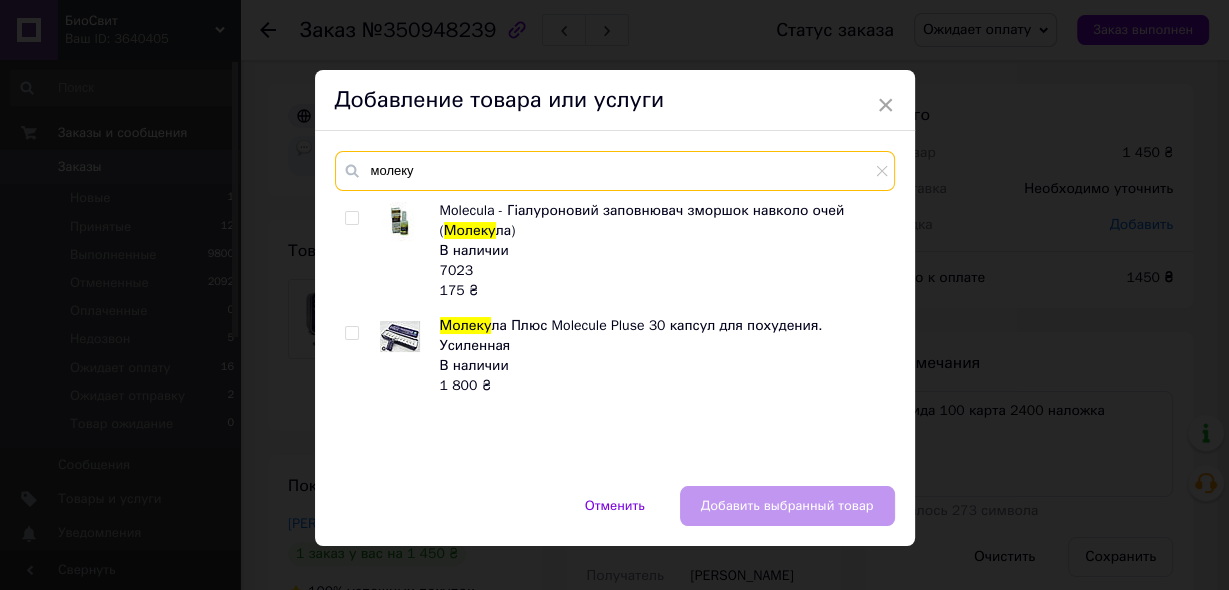 type on "молеку" 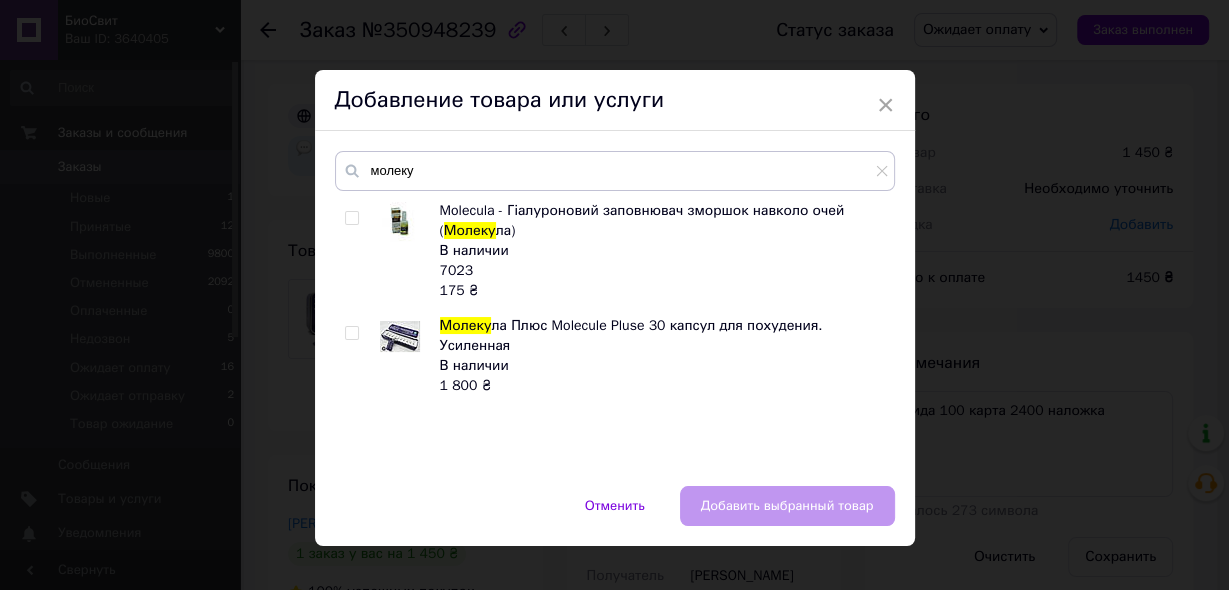 click at bounding box center [351, 333] 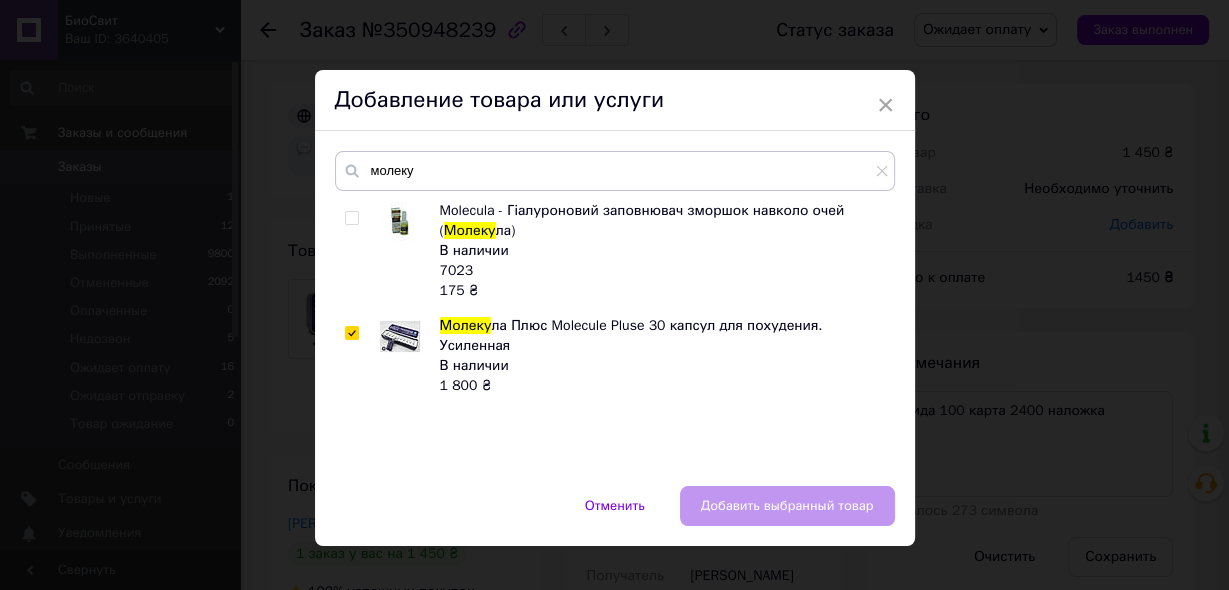 checkbox on "true" 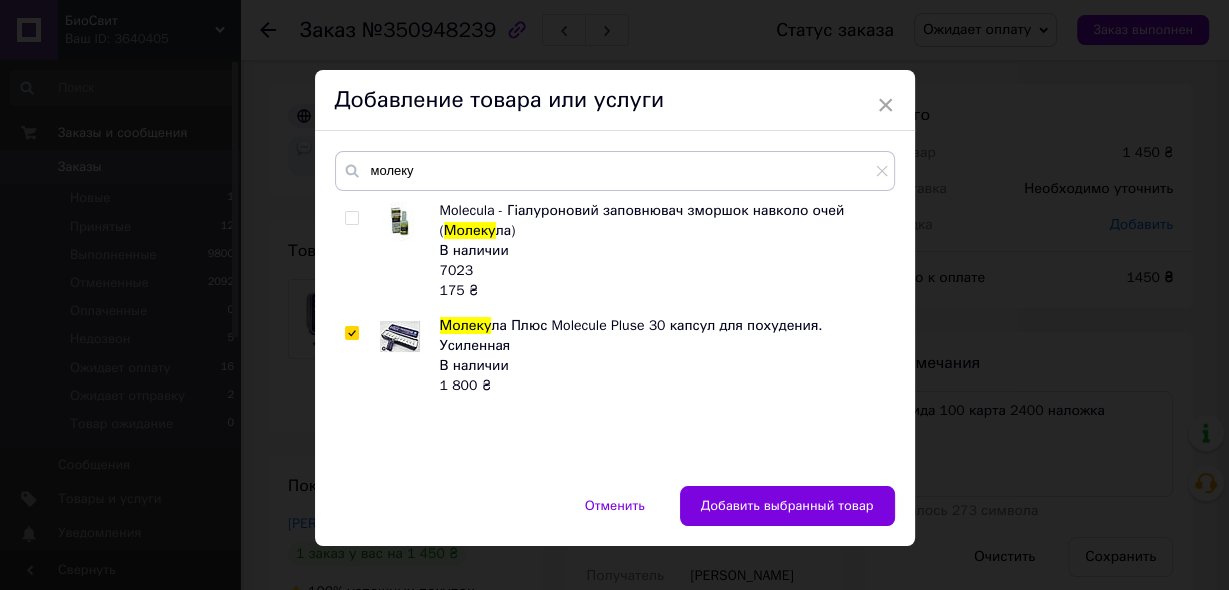 click on "Добавить выбранный товар" at bounding box center (787, 506) 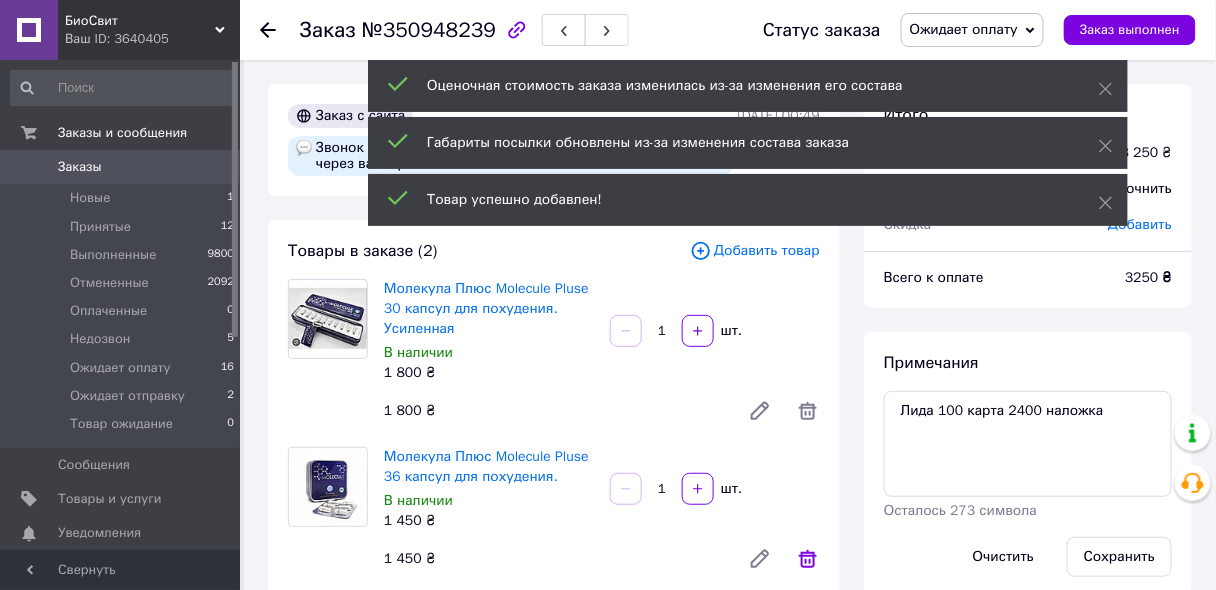 click 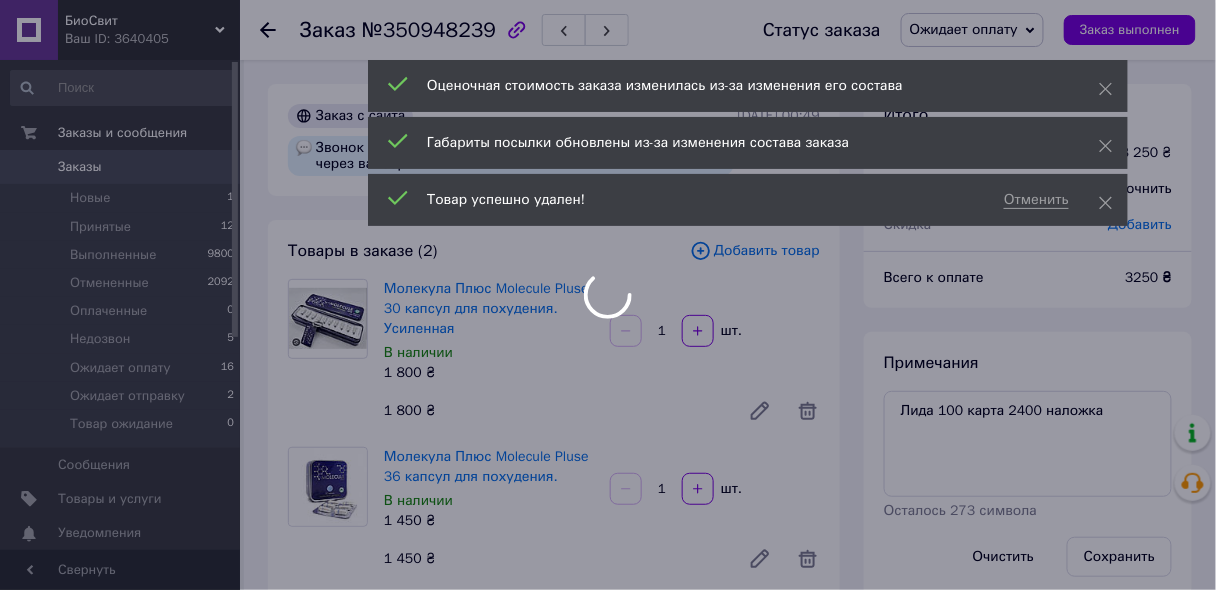 scroll, scrollTop: 23, scrollLeft: 0, axis: vertical 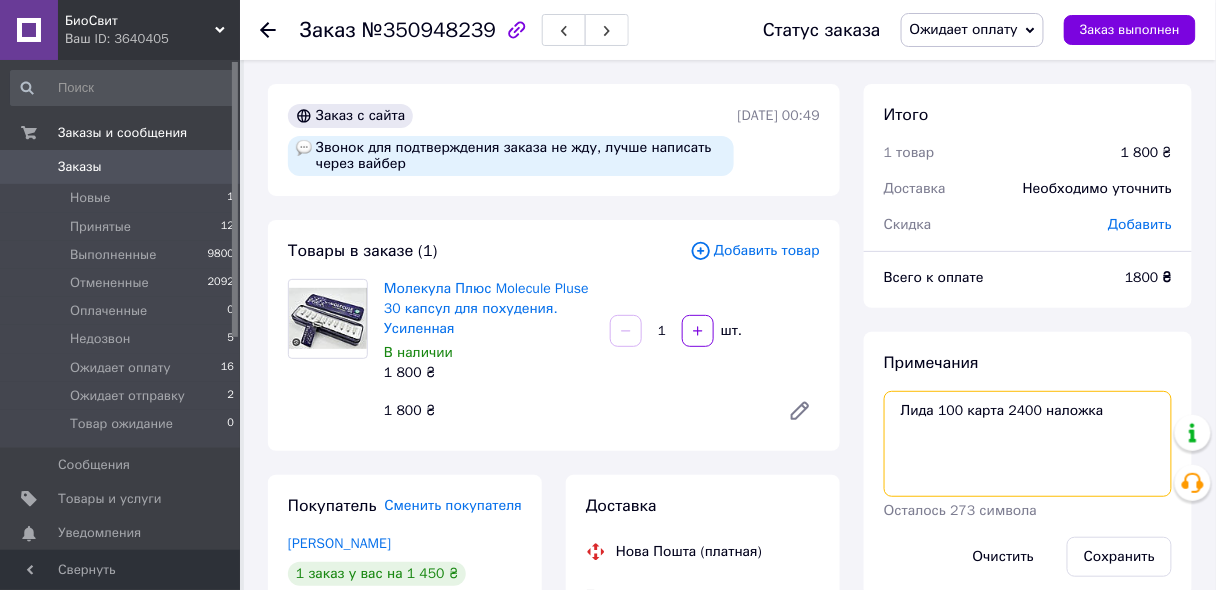 click on "Лида 100 карта 2400 наложка" at bounding box center (1028, 444) 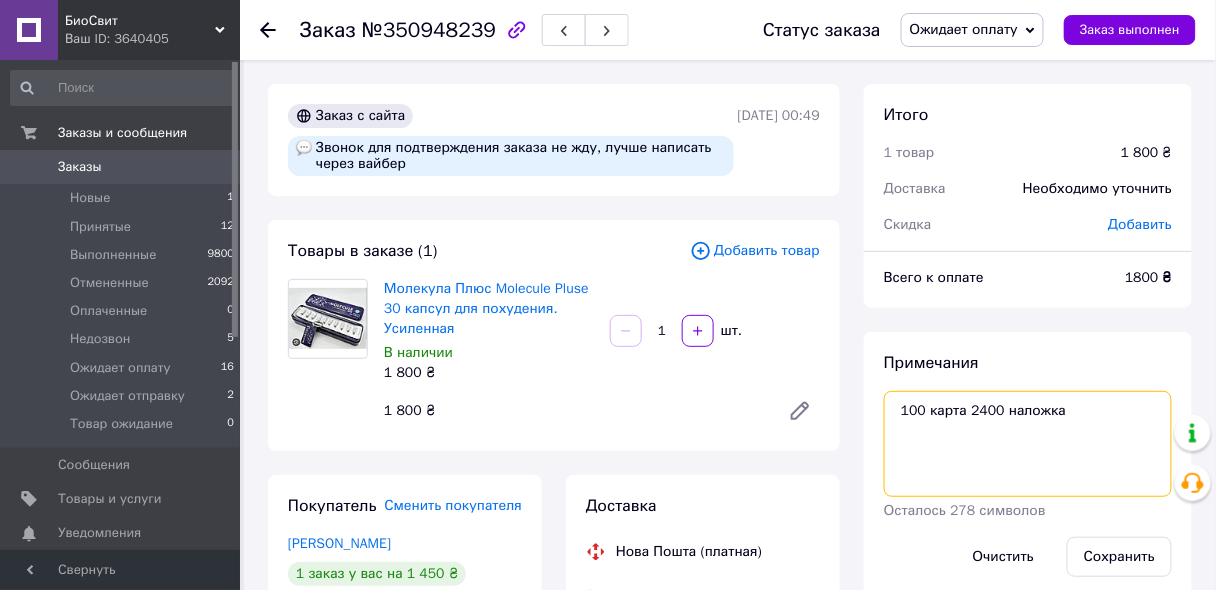 click on "100 карта 2400 наложка" at bounding box center [1028, 444] 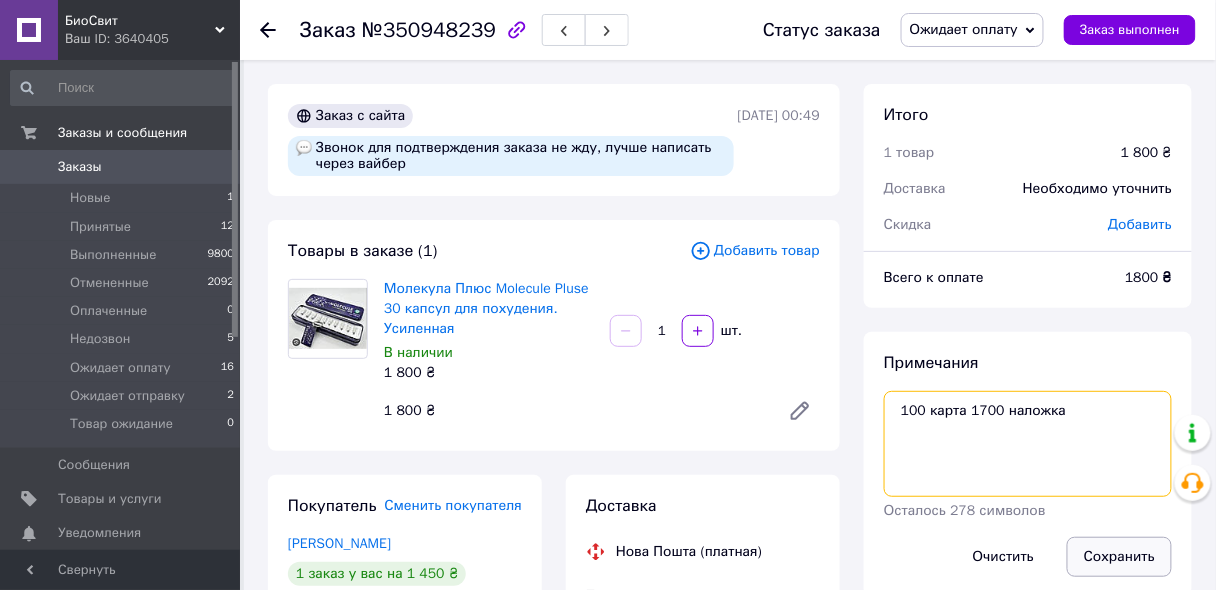 type on "100 карта 1700 наложка" 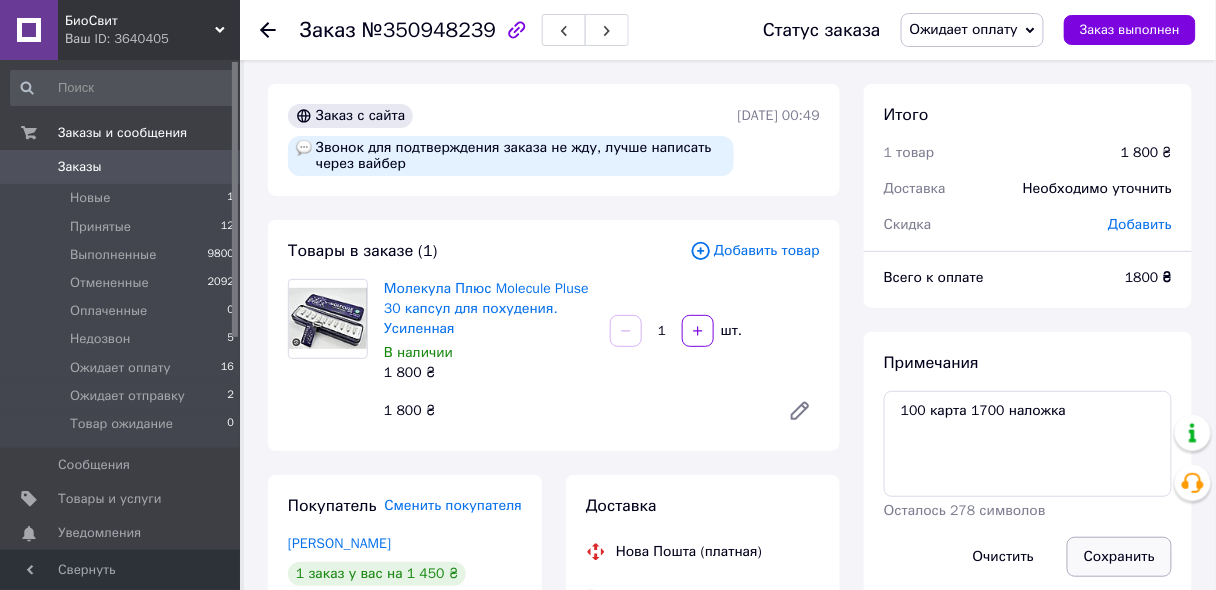 click on "Сохранить" at bounding box center (1119, 557) 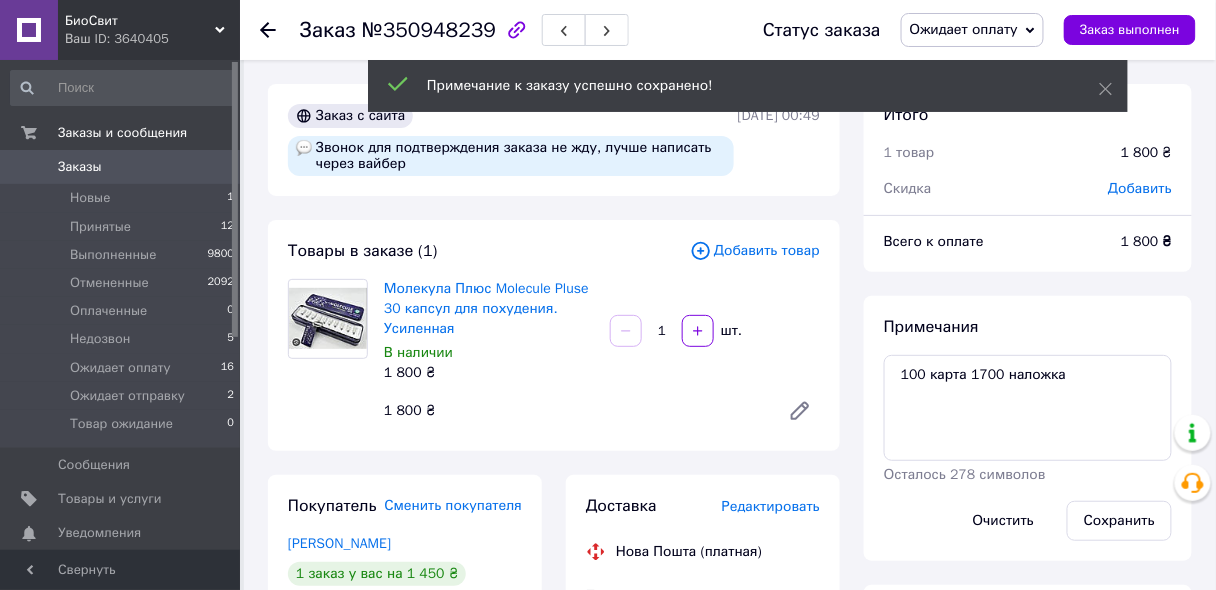 scroll, scrollTop: 72, scrollLeft: 0, axis: vertical 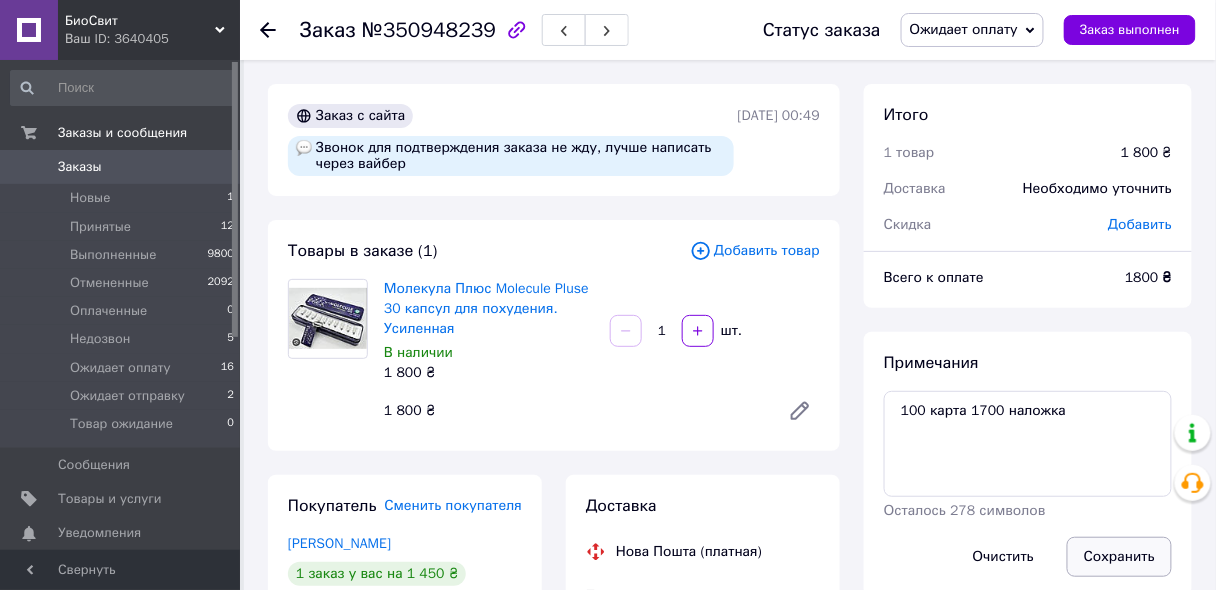 click on "Сохранить" at bounding box center (1119, 557) 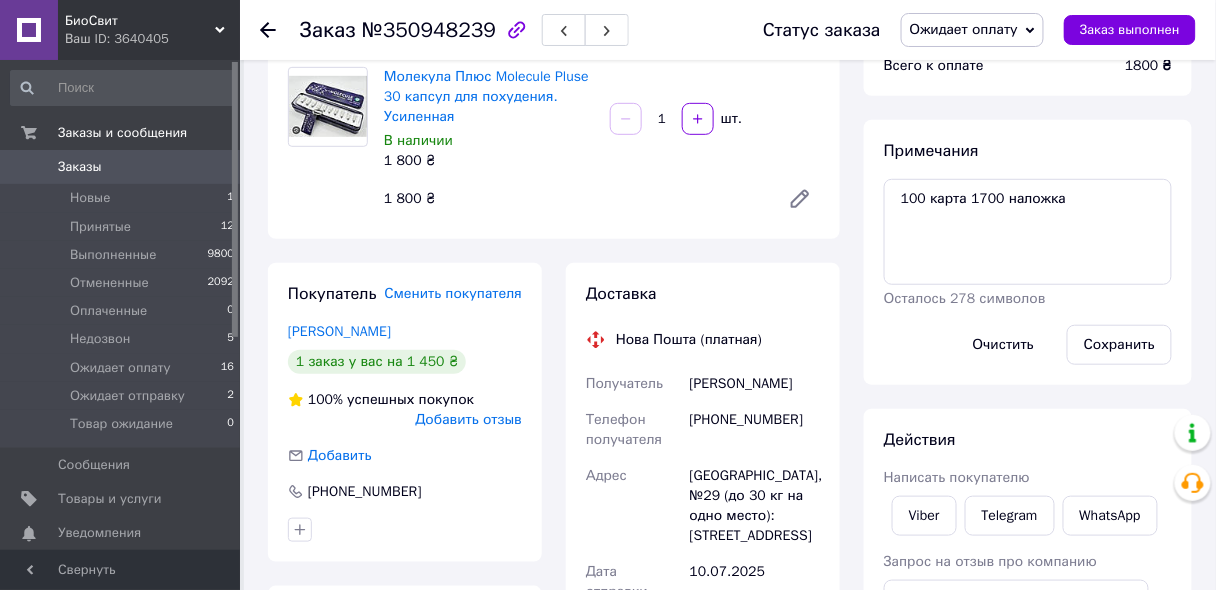 scroll, scrollTop: 240, scrollLeft: 0, axis: vertical 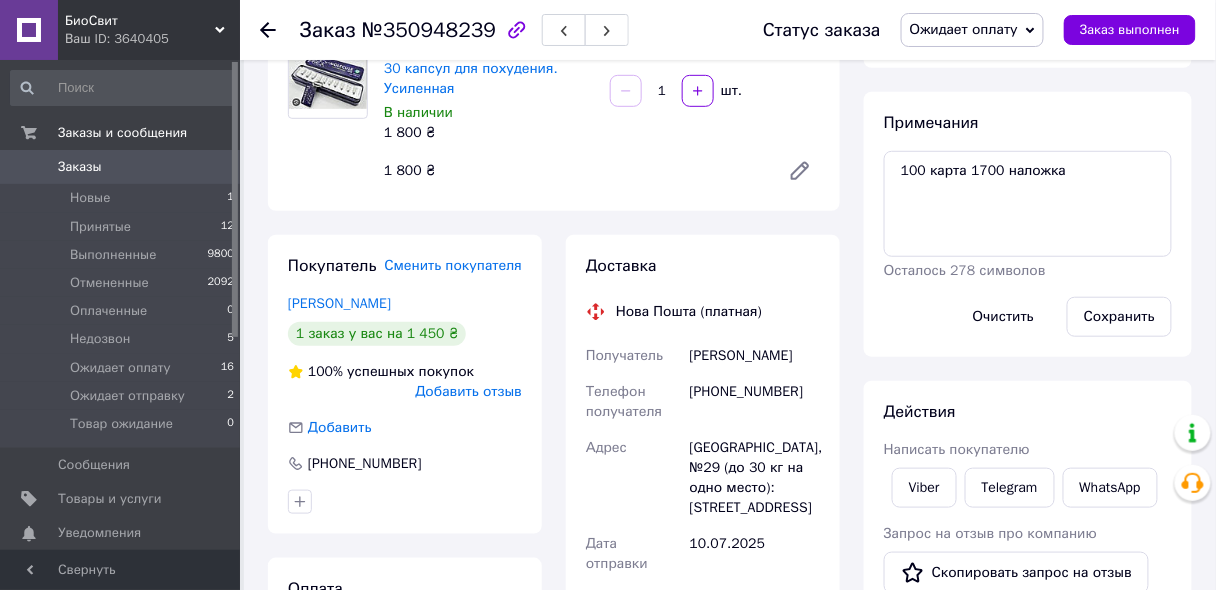 drag, startPoint x: 690, startPoint y: 356, endPoint x: 816, endPoint y: 363, distance: 126.1943 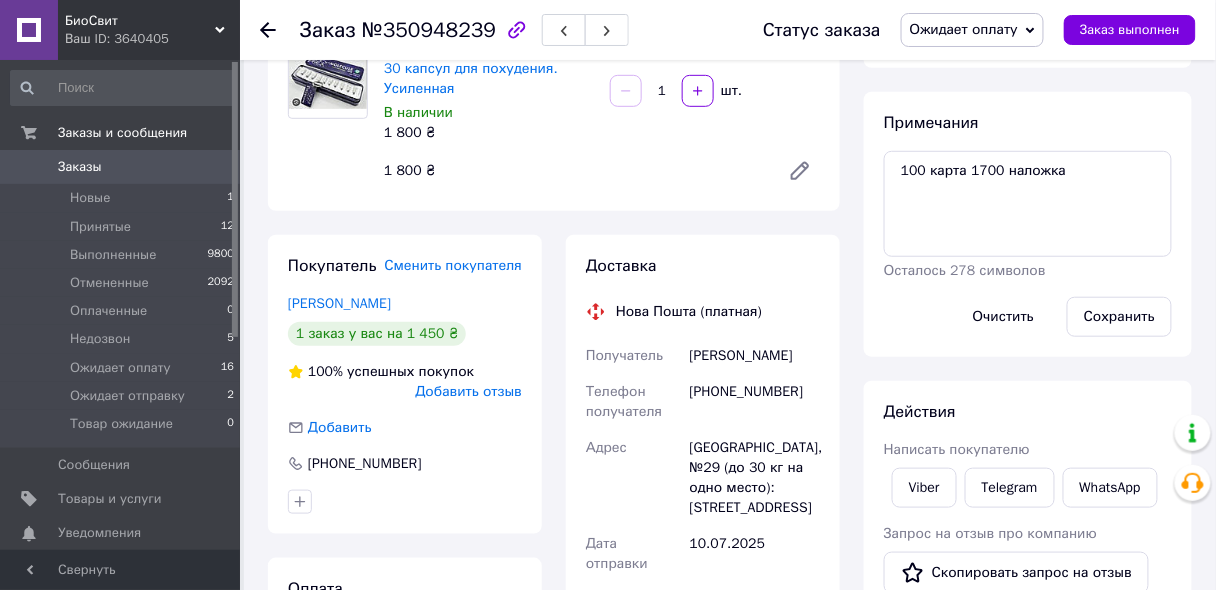 drag, startPoint x: 561, startPoint y: 540, endPoint x: 578, endPoint y: 521, distance: 25.495098 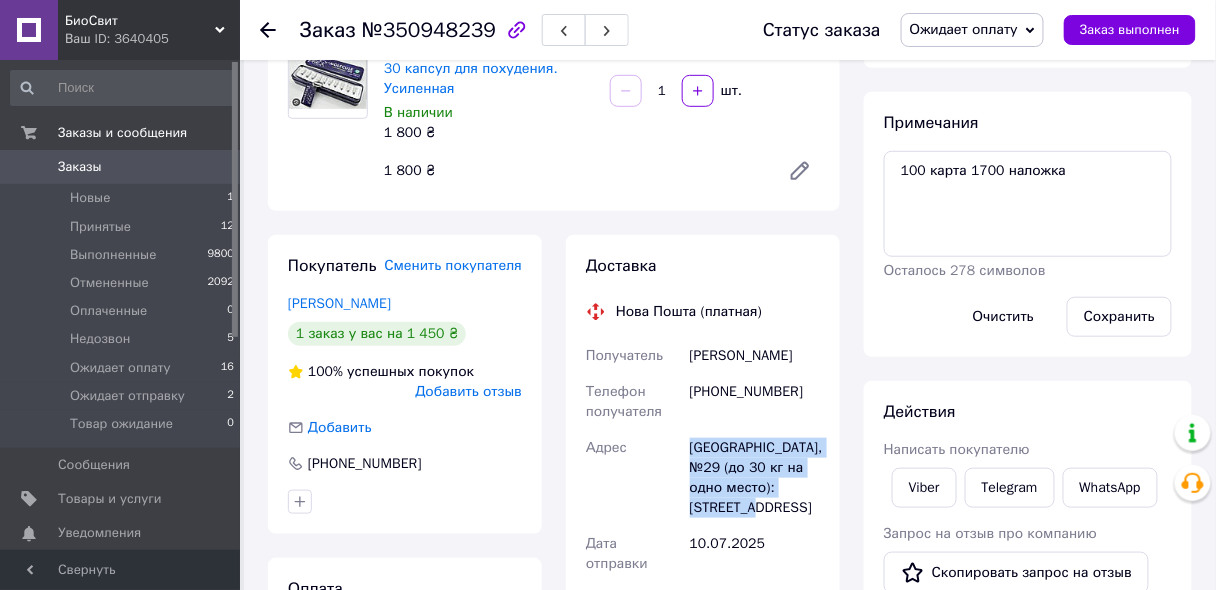 drag, startPoint x: 689, startPoint y: 444, endPoint x: 815, endPoint y: 501, distance: 138.29317 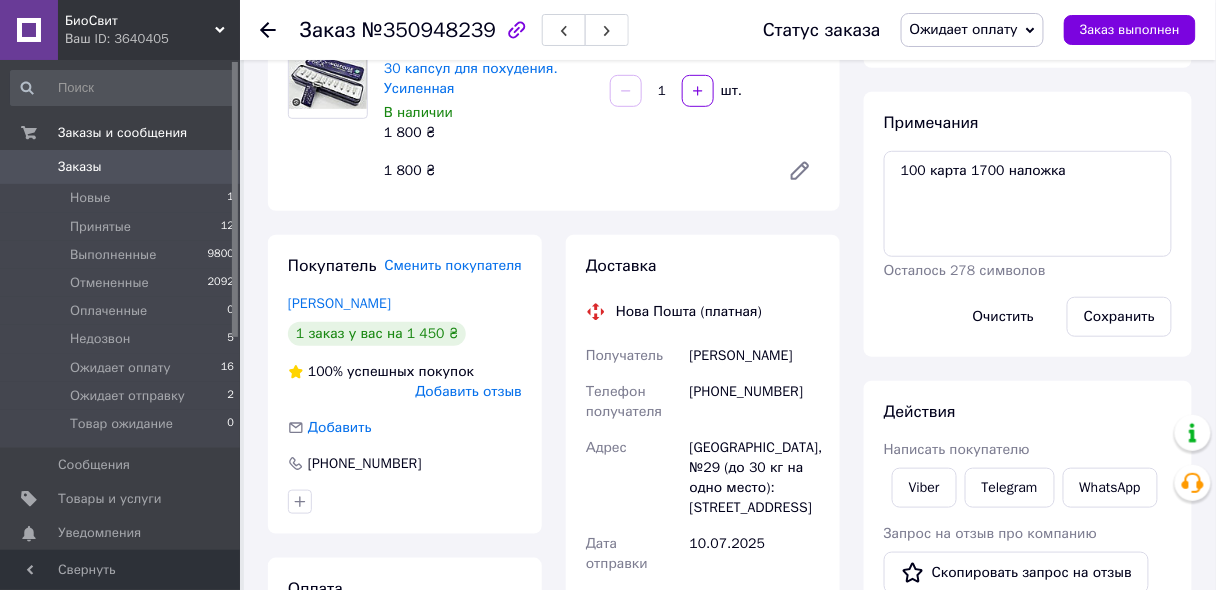 click on "Покупатель Сменить покупателя [PERSON_NAME] 1 заказ у вас на 1 450 ₴ 100%   успешных покупок Добавить отзыв Добавить [PHONE_NUMBER] Оплата Наложенный платеж" at bounding box center [405, 596] 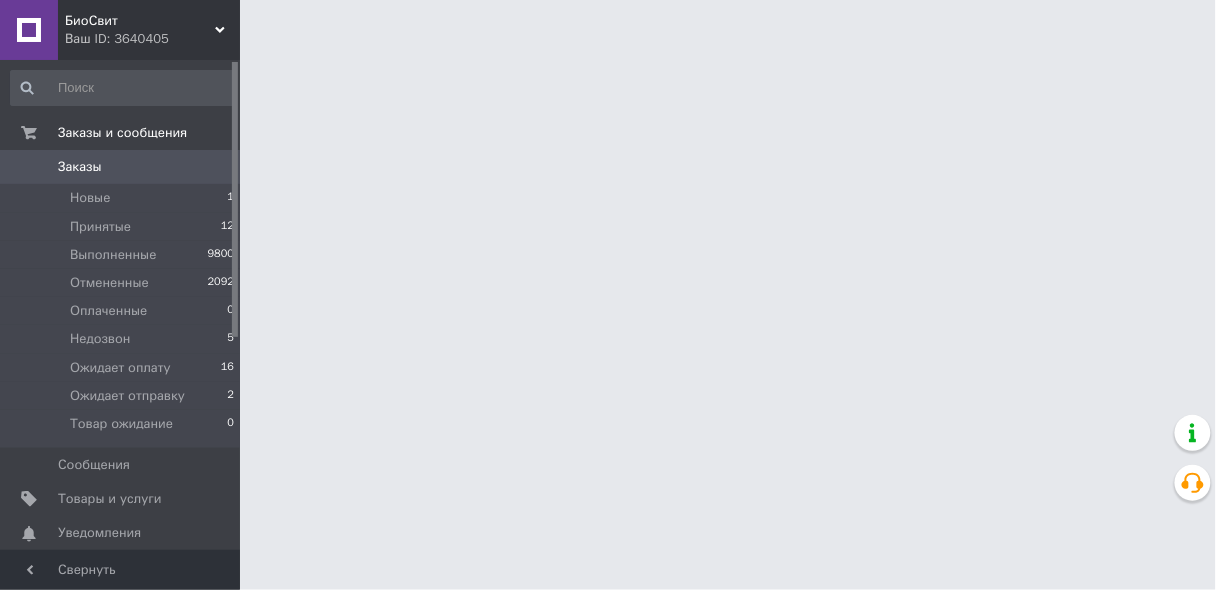scroll, scrollTop: 0, scrollLeft: 0, axis: both 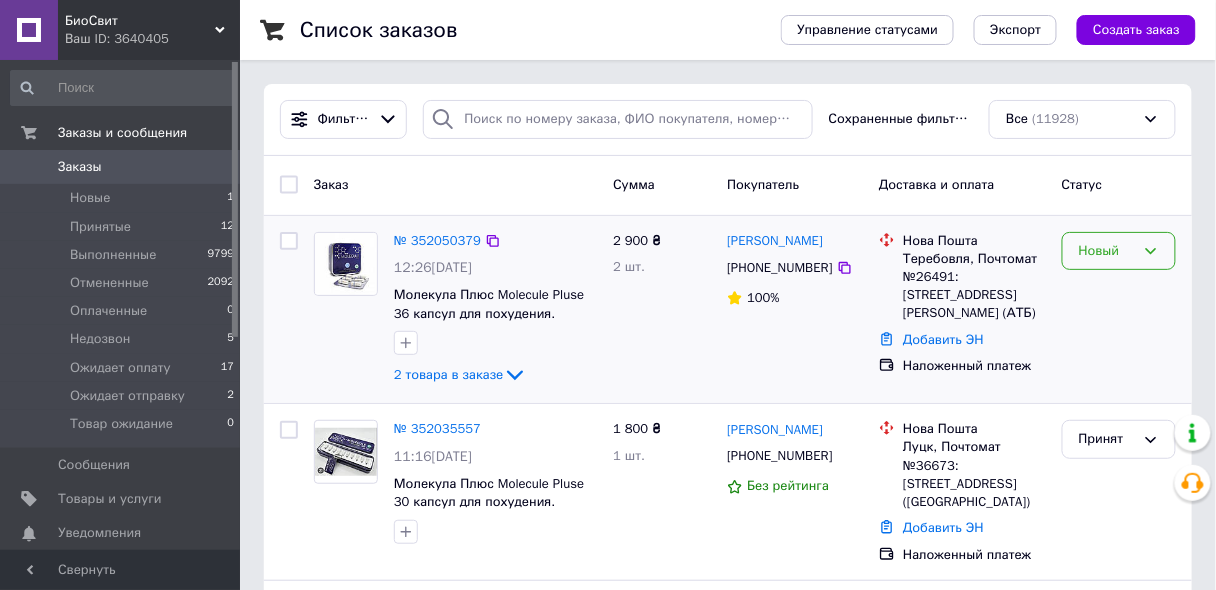 click on "Новый" at bounding box center [1107, 251] 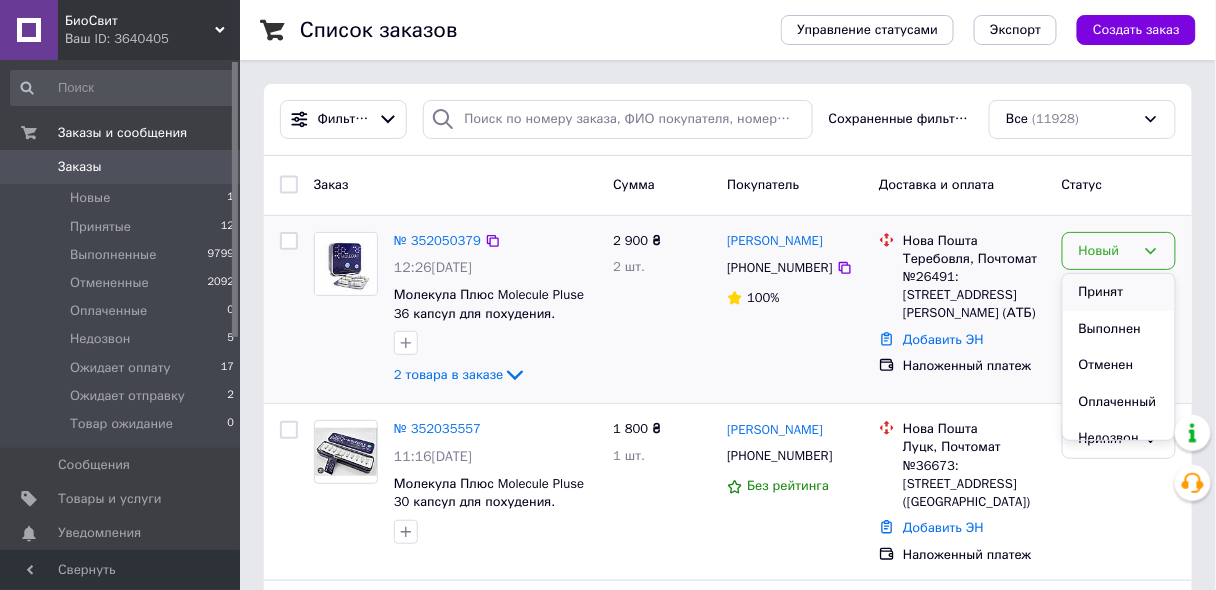 click on "Принят" at bounding box center (1119, 292) 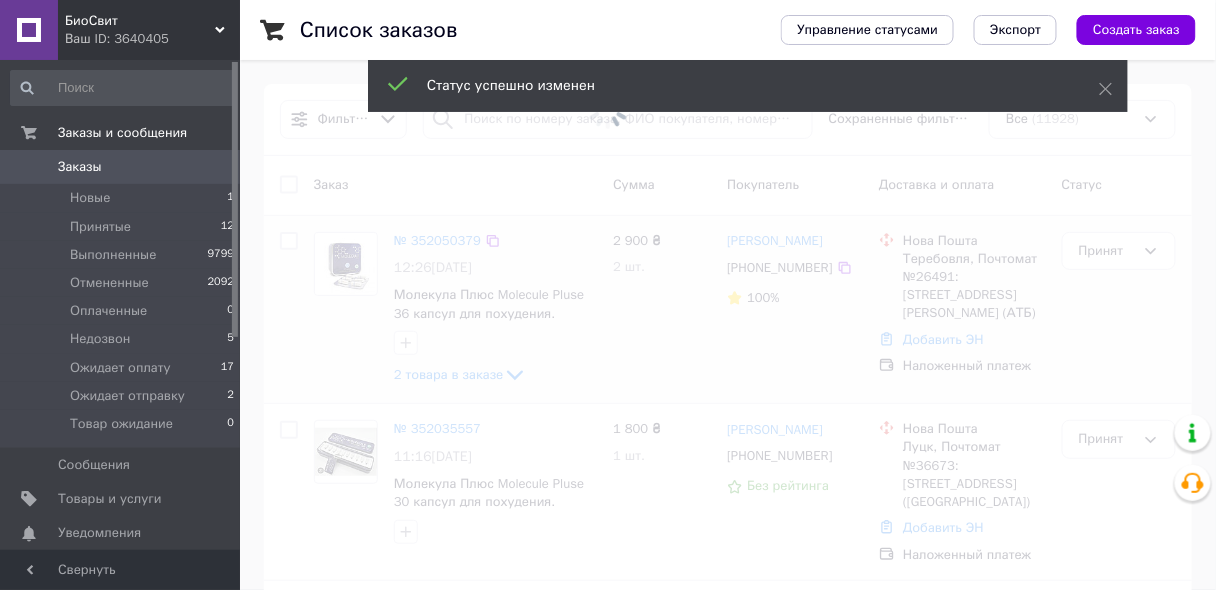 click on "Создать заказ" at bounding box center [1136, 30] 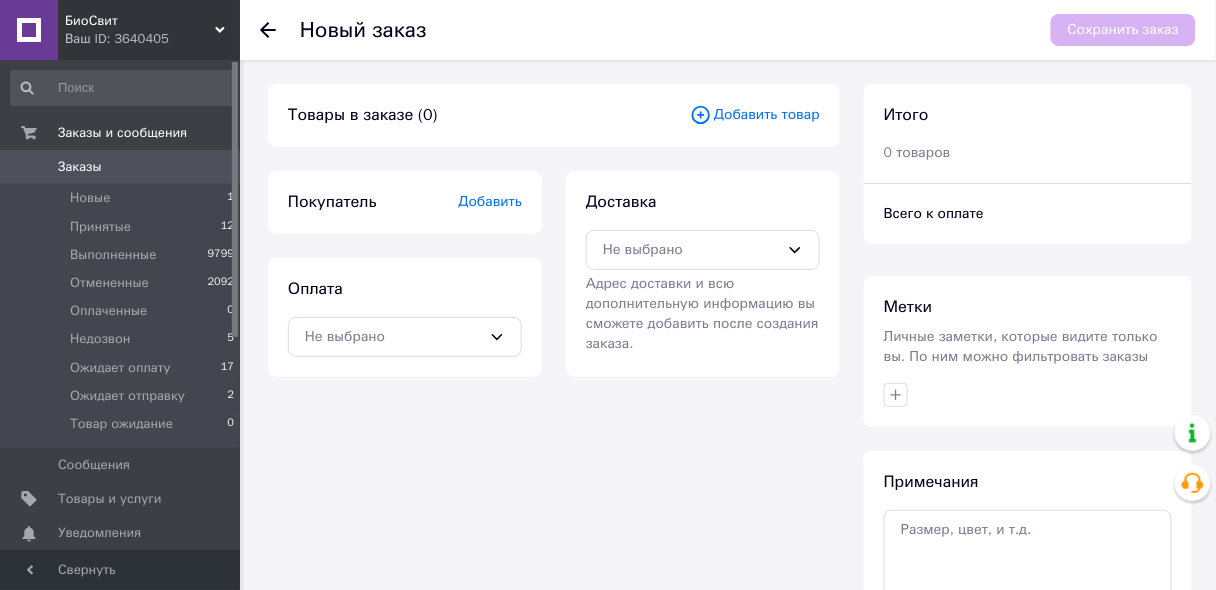 click on "Добавить товар" at bounding box center (755, 115) 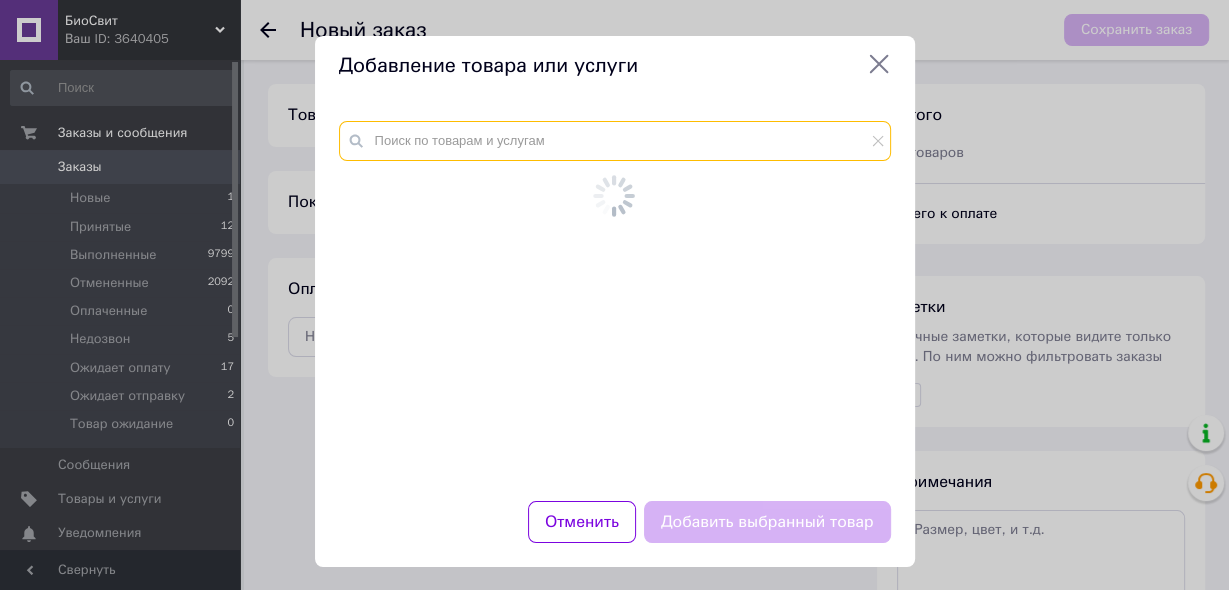 click at bounding box center [615, 141] 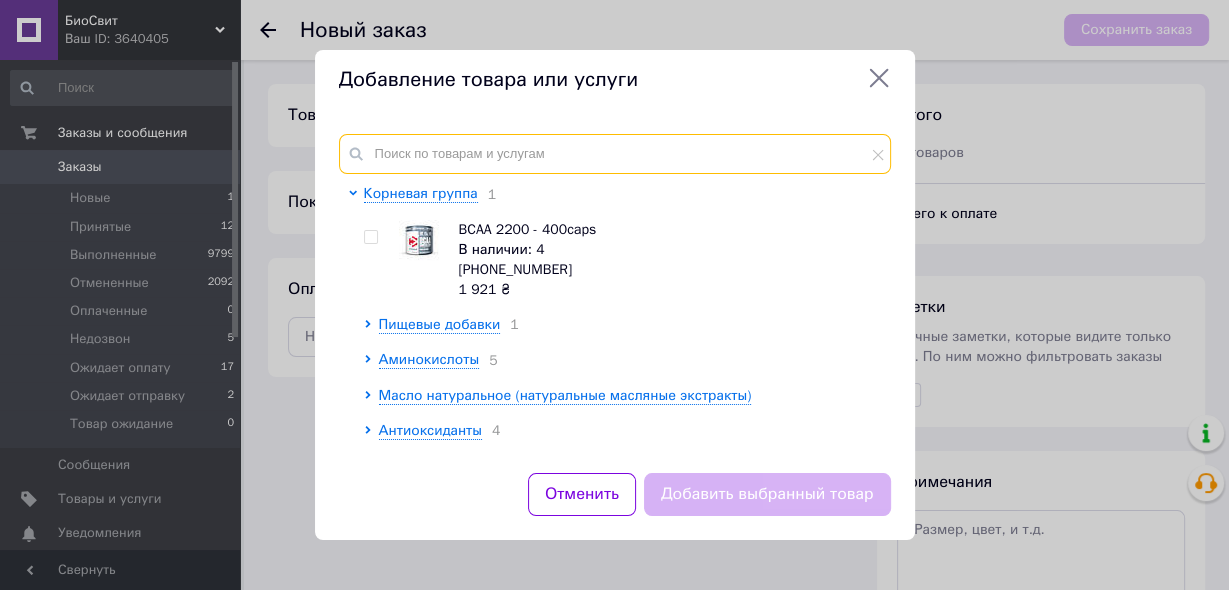 paste on "Рыжиковое масло 1 литр (Холодный отжим)" 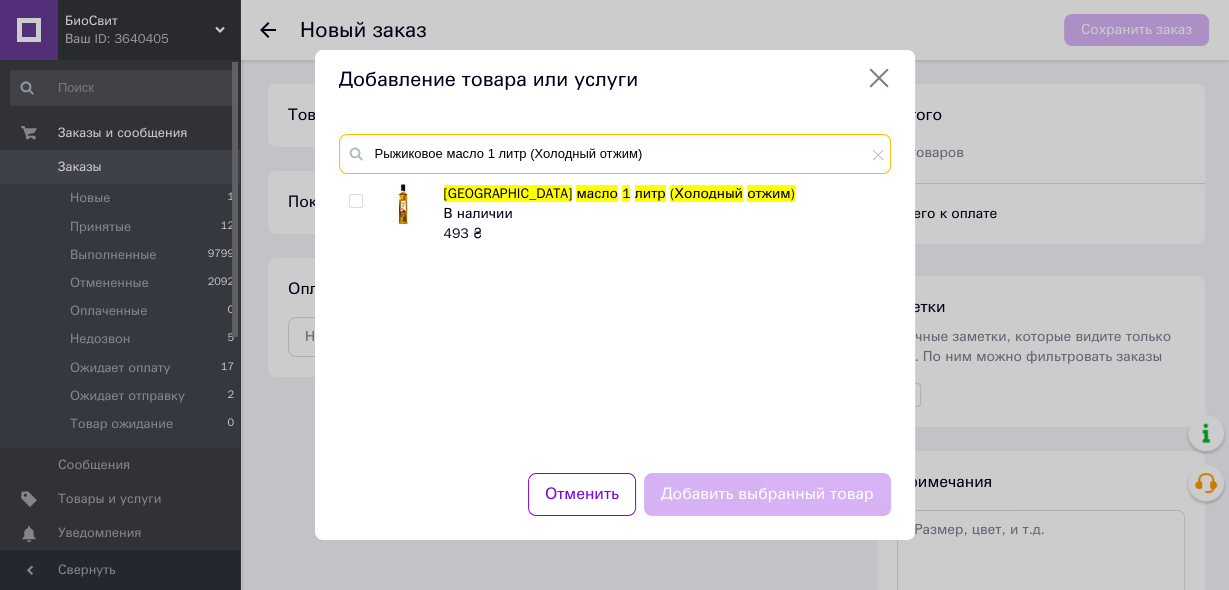 type on "Рыжиковое масло 1 литр (Холодный отжим)" 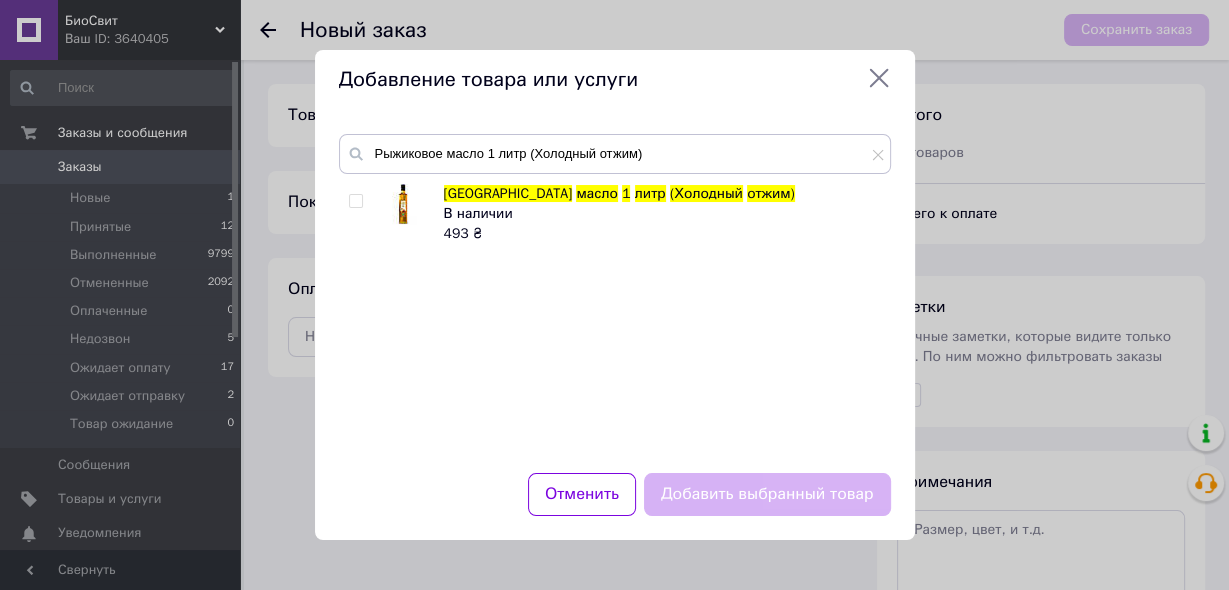 click at bounding box center [355, 201] 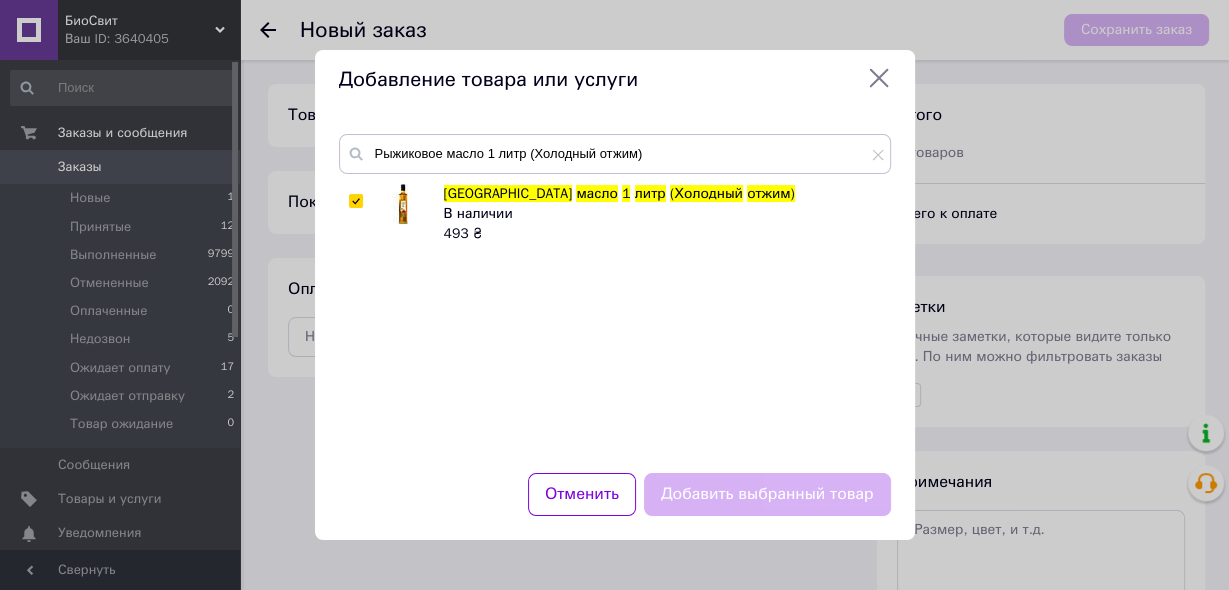 checkbox on "true" 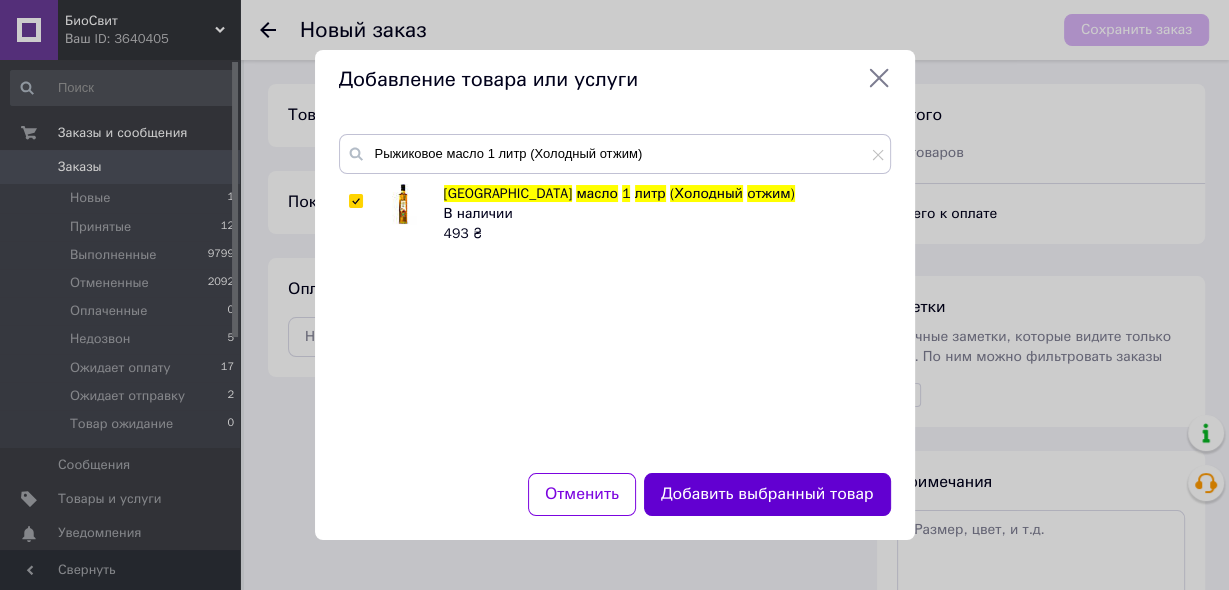 click on "Добавить выбранный товар" at bounding box center [767, 494] 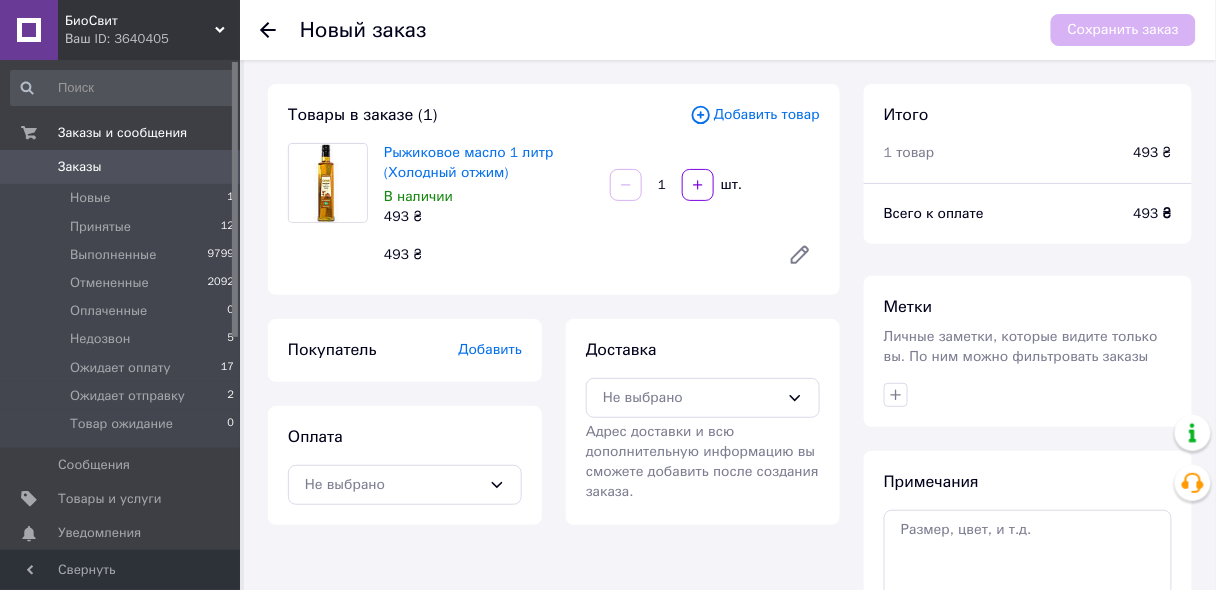 click on "Добавить товар" at bounding box center (755, 115) 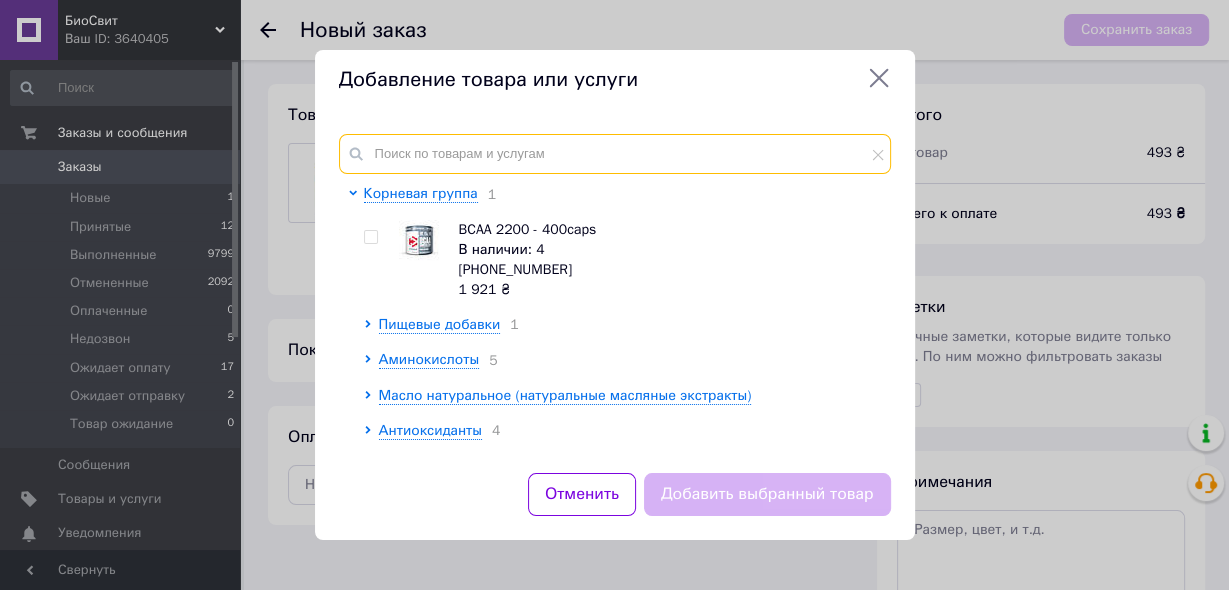click at bounding box center [615, 154] 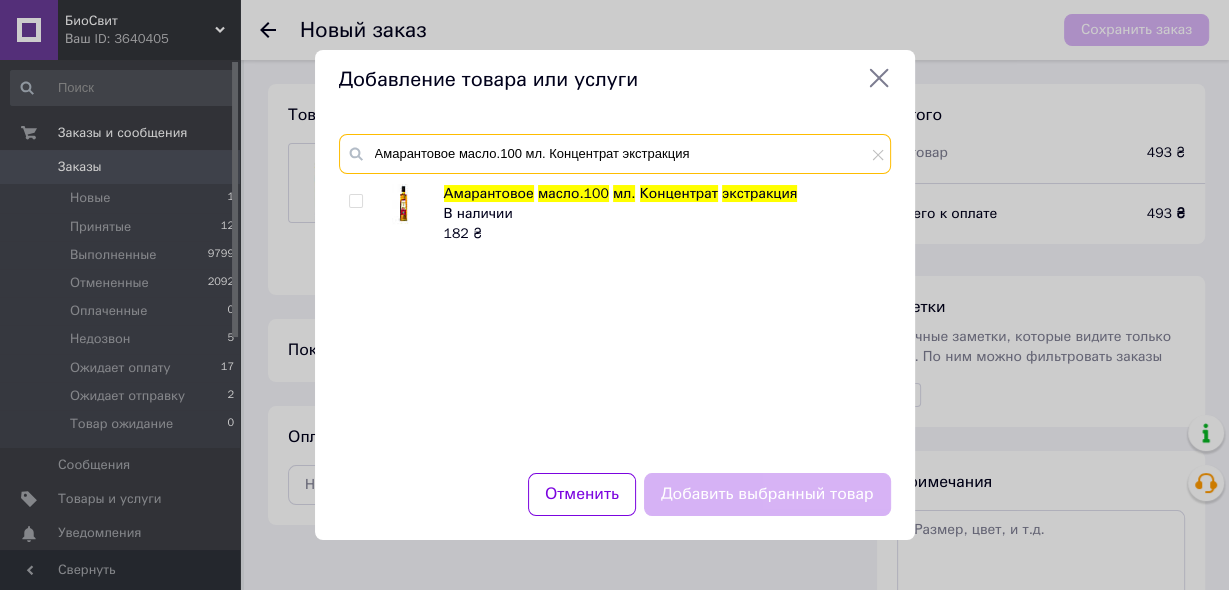 type on "Амарантовое масло.100 мл. Концентрат экстракция" 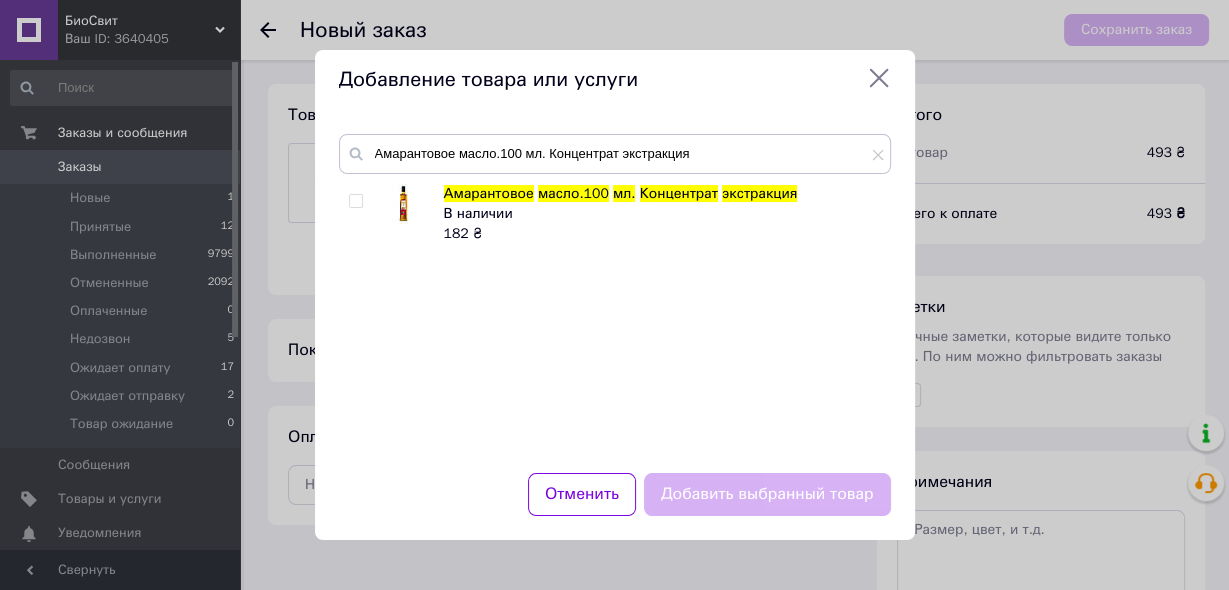 click at bounding box center (355, 201) 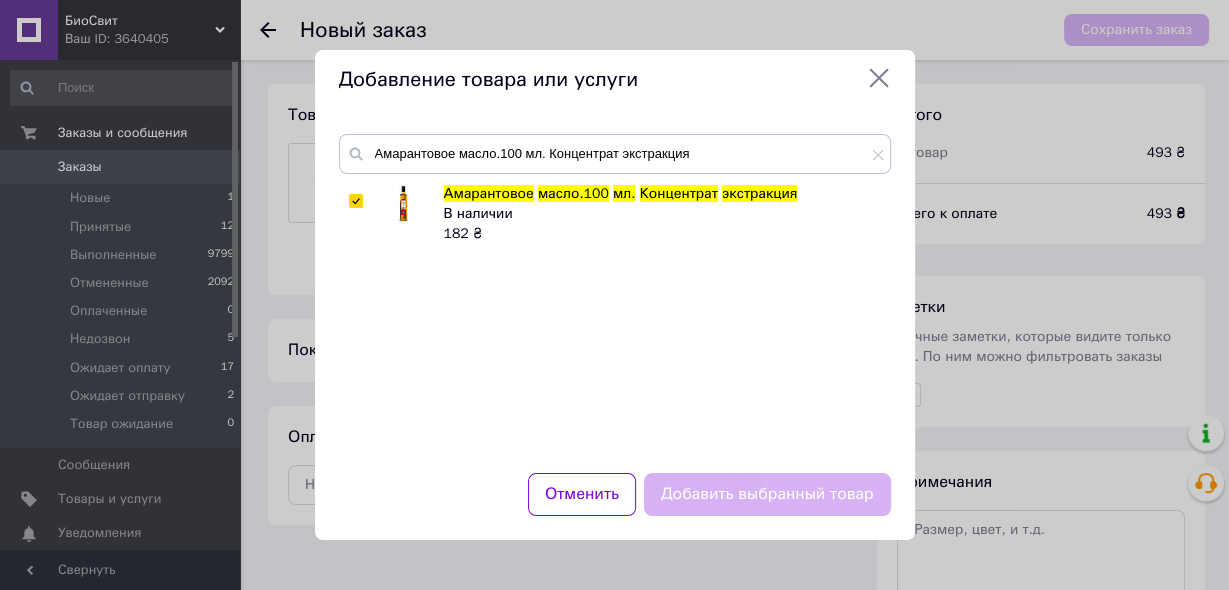 checkbox on "true" 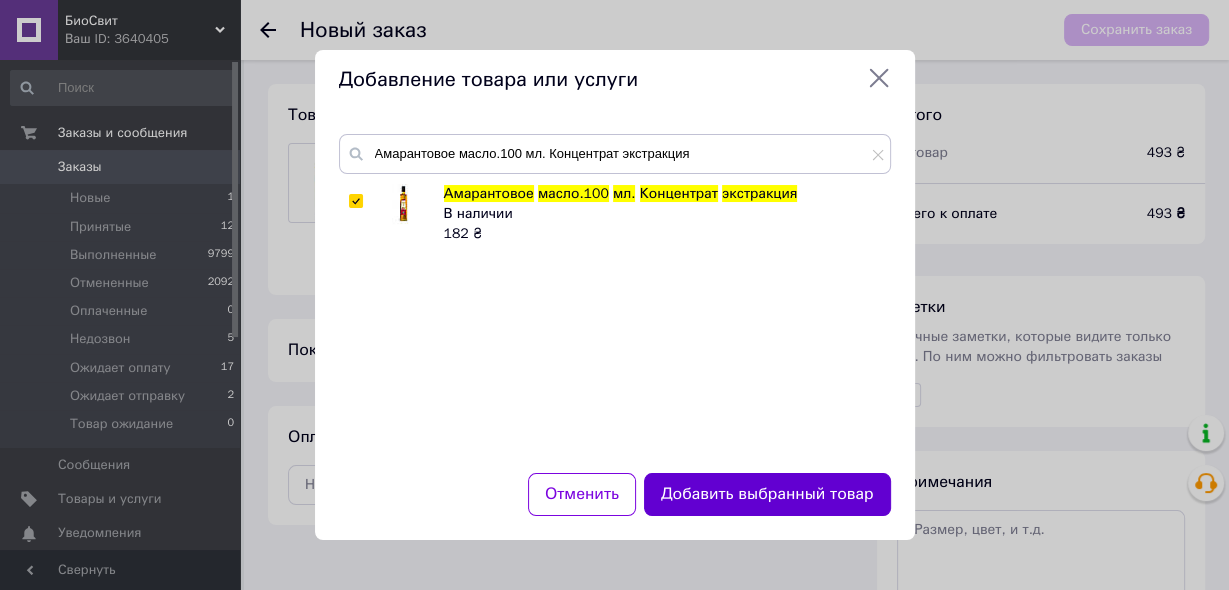 click on "Добавить выбранный товар" at bounding box center (767, 494) 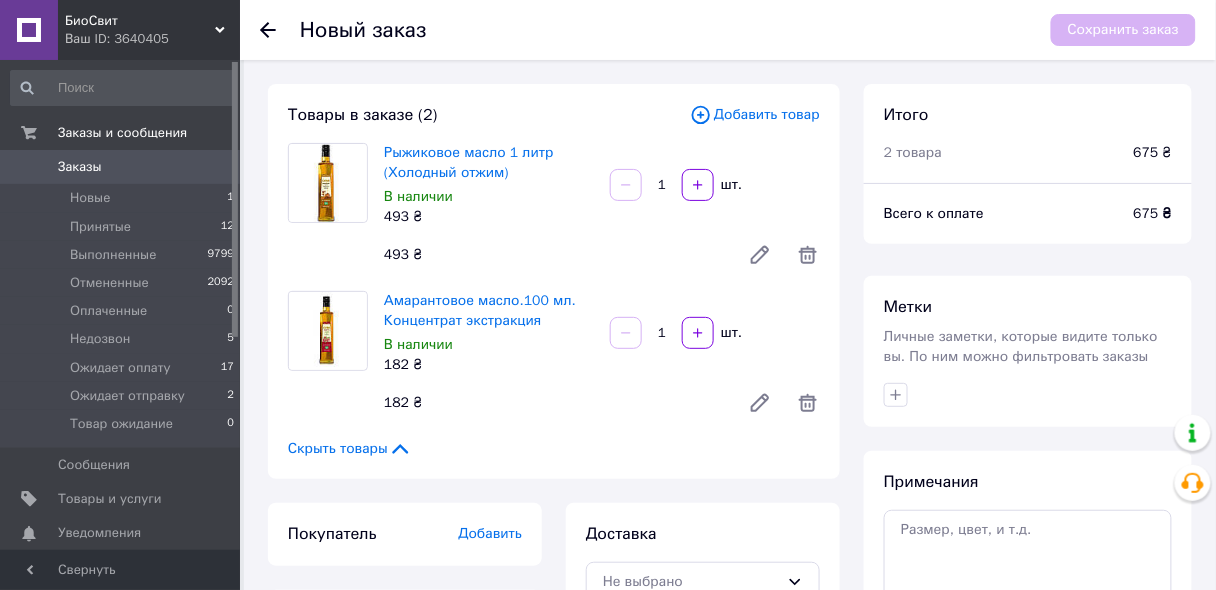 click on "Добавить товар" at bounding box center (755, 115) 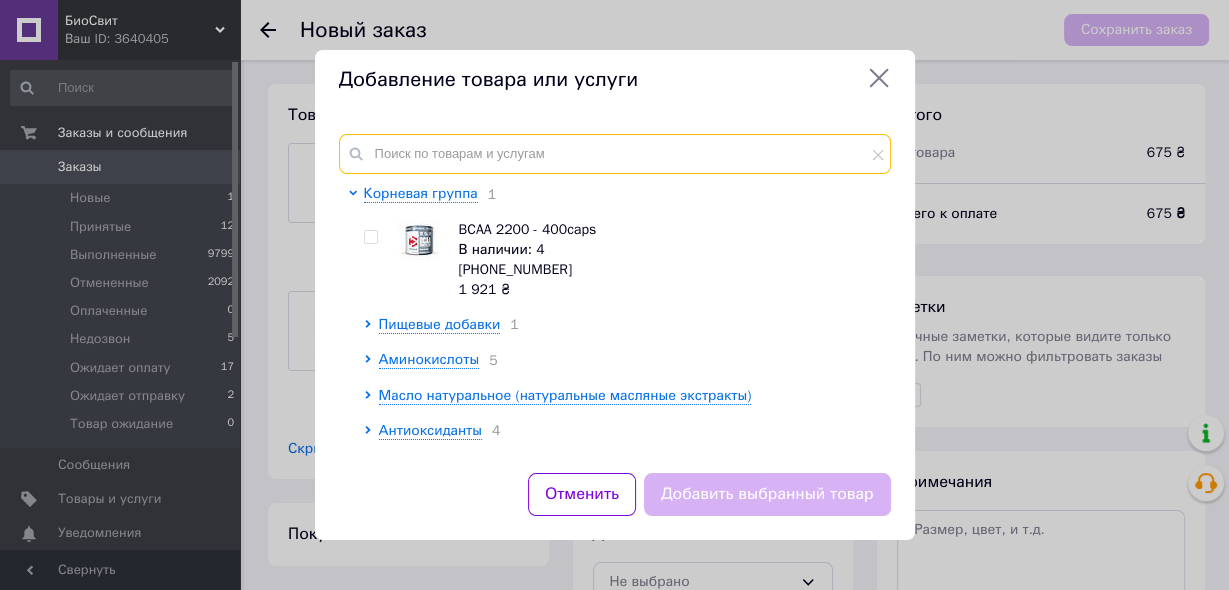 click at bounding box center (615, 154) 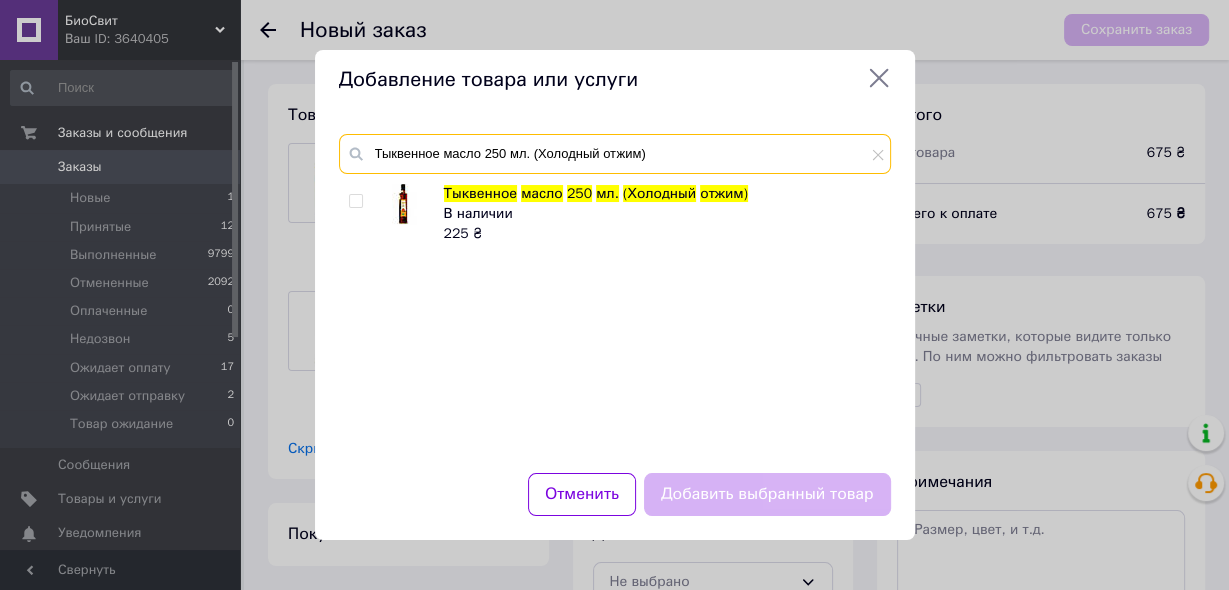 type on "Тыквенное масло 250 мл. (Холодный отжим)" 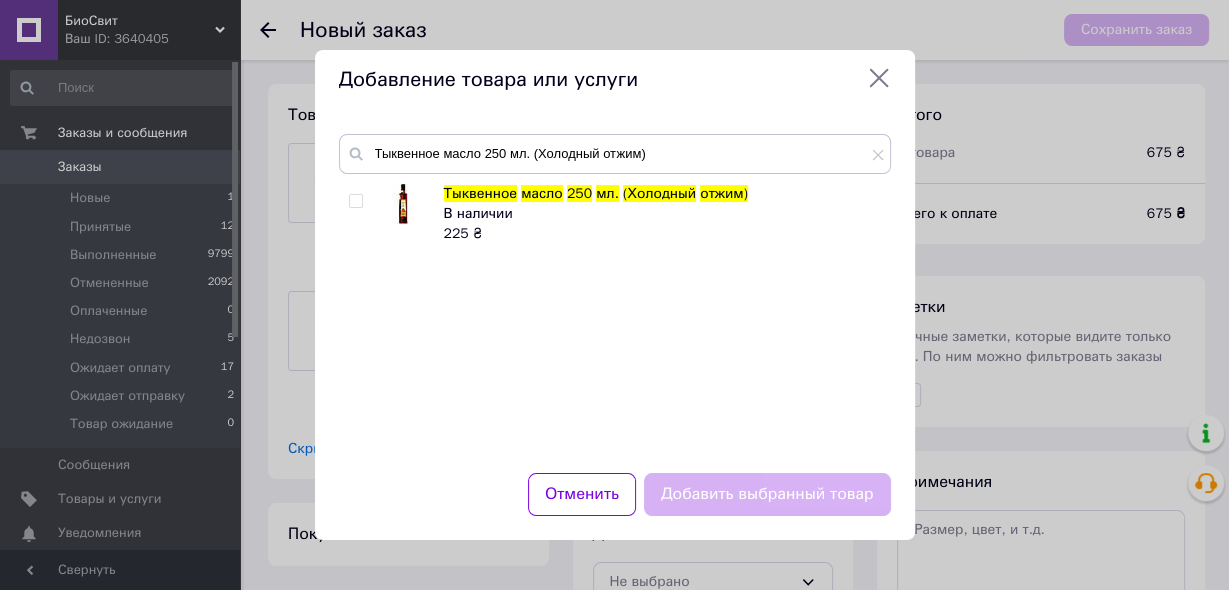 click at bounding box center (355, 201) 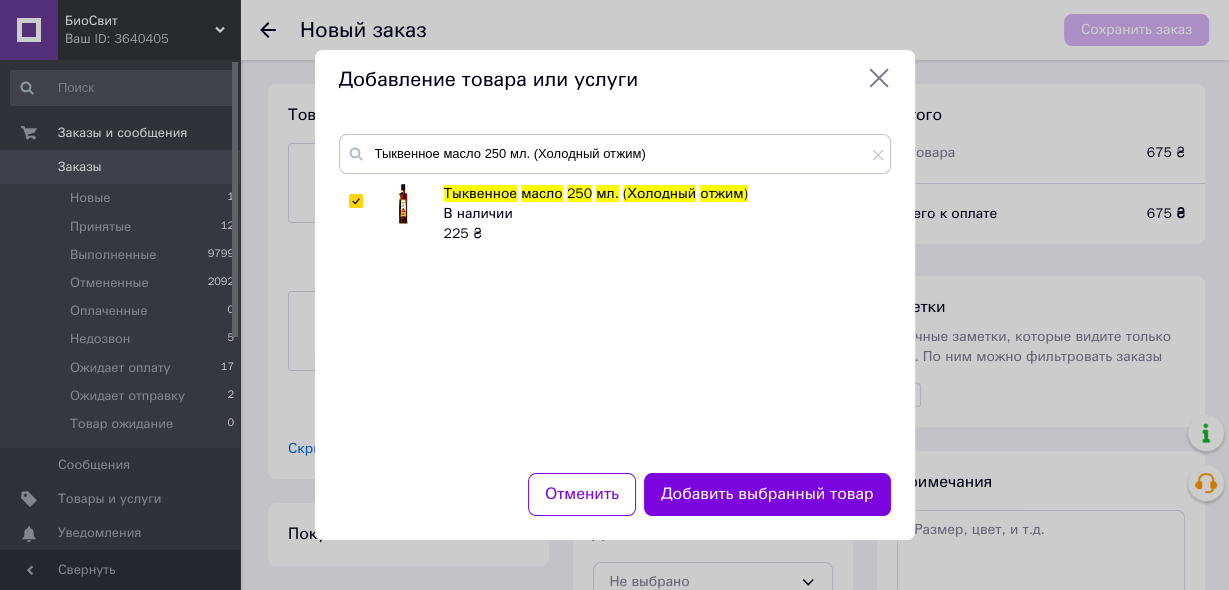 click on "Добавить выбранный товар" at bounding box center (767, 494) 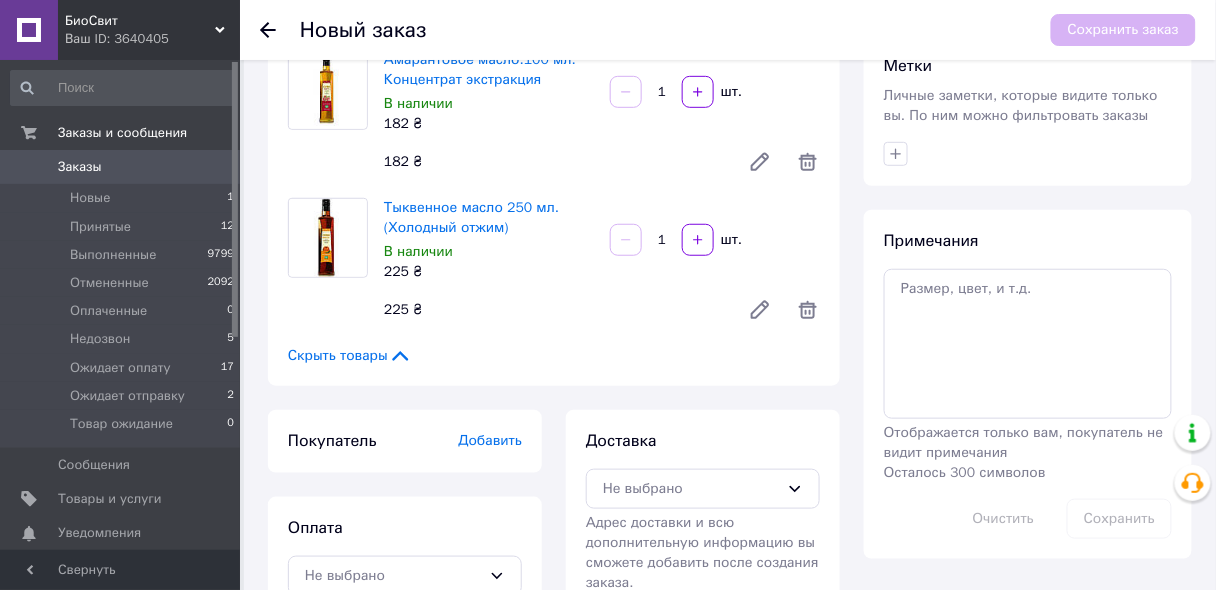 scroll, scrollTop: 289, scrollLeft: 0, axis: vertical 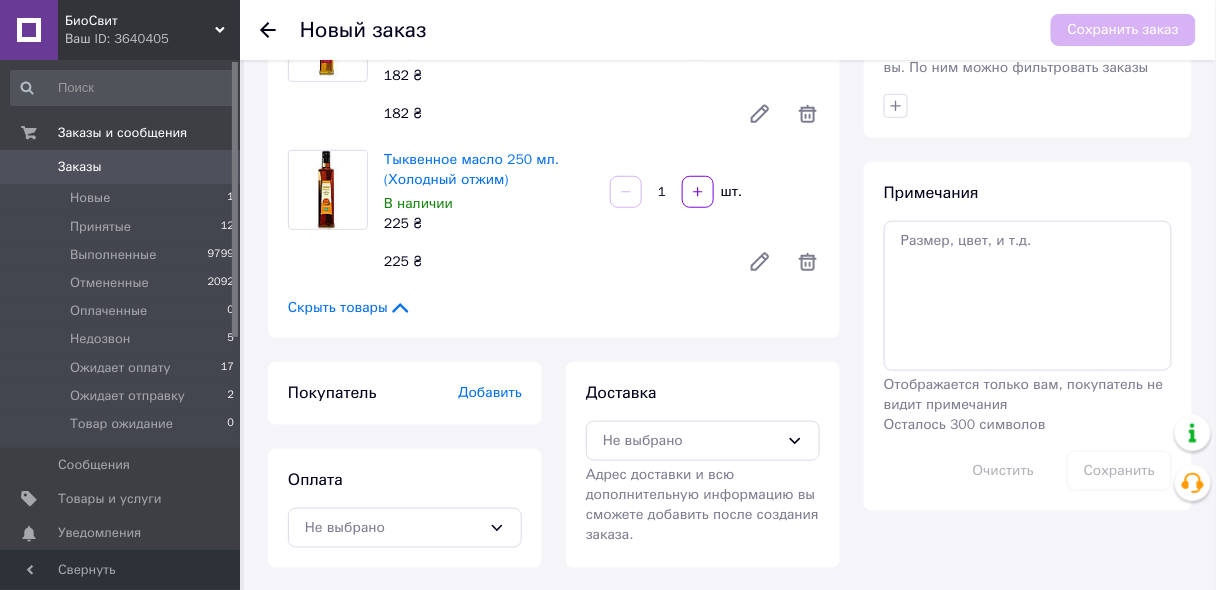 click on "Добавить" at bounding box center (490, 392) 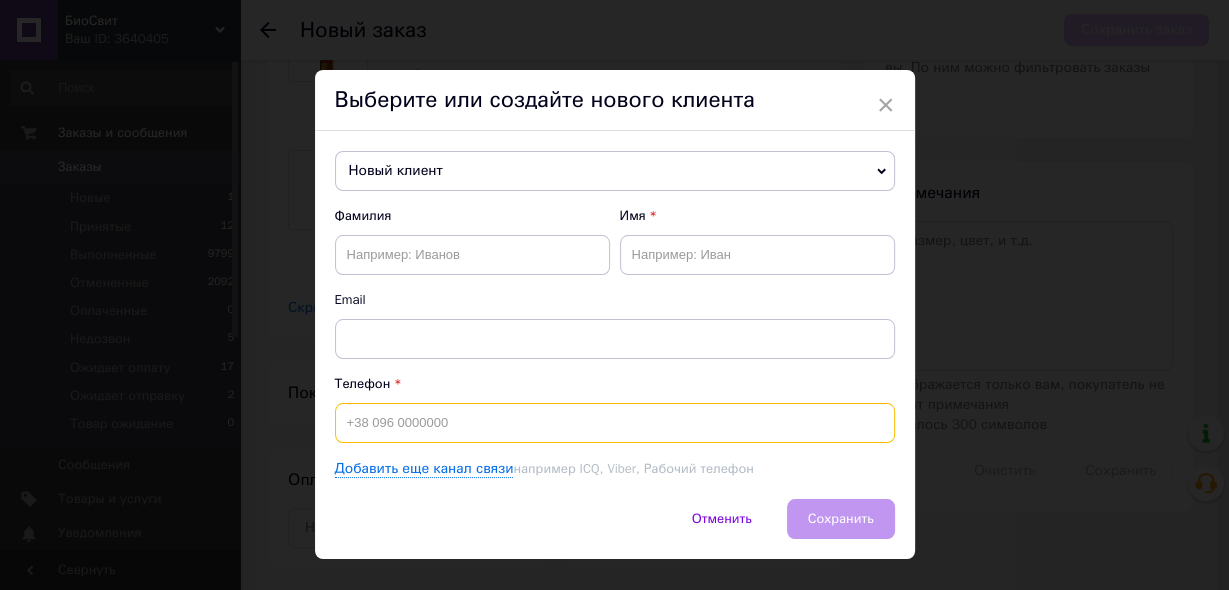 click at bounding box center [615, 423] 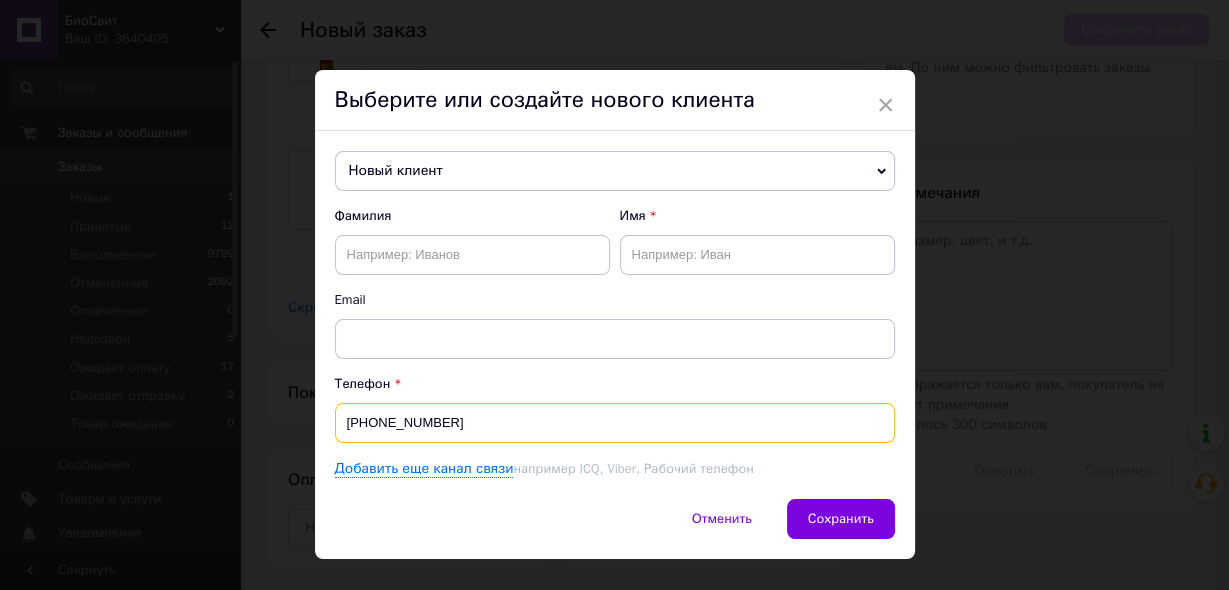type on "[PHONE_NUMBER]" 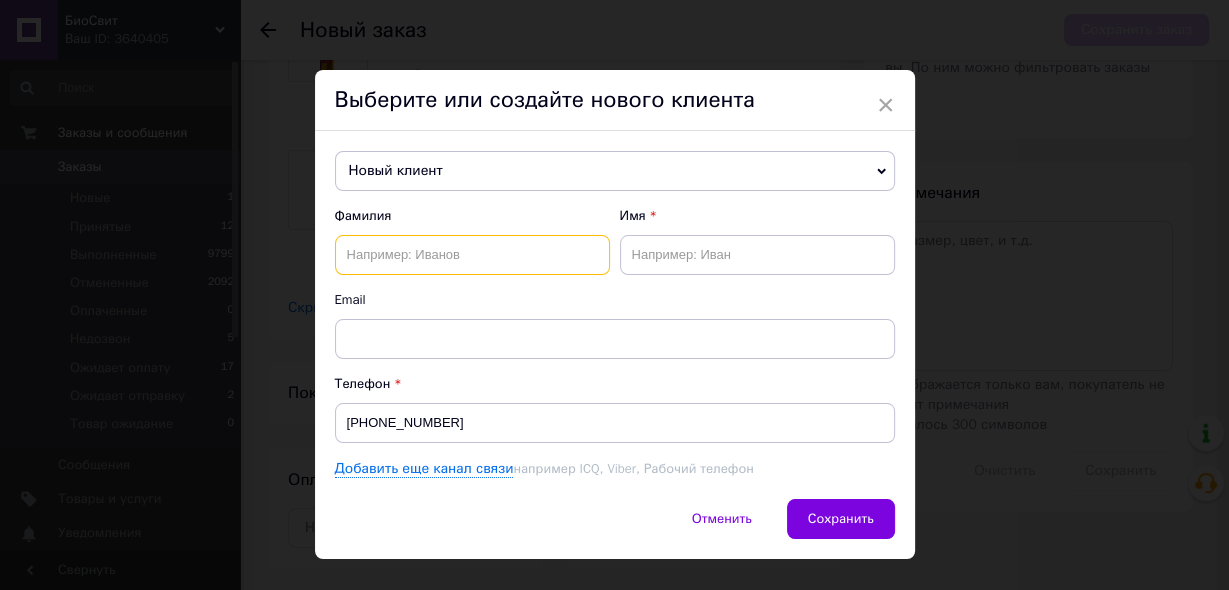 click at bounding box center (472, 255) 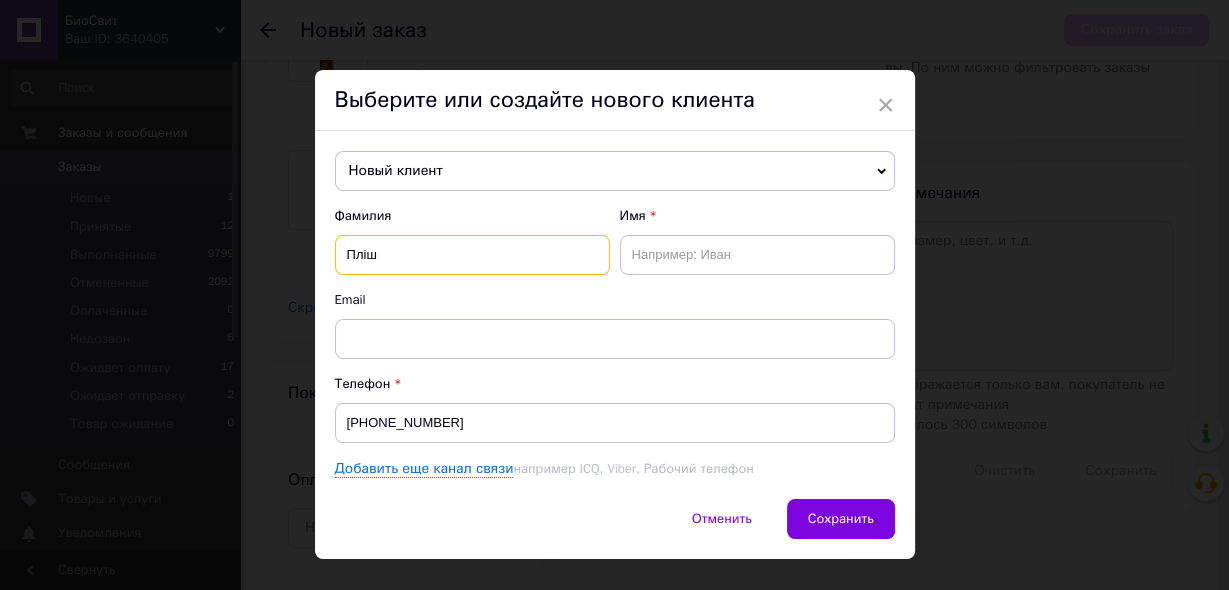 type on "Пліш" 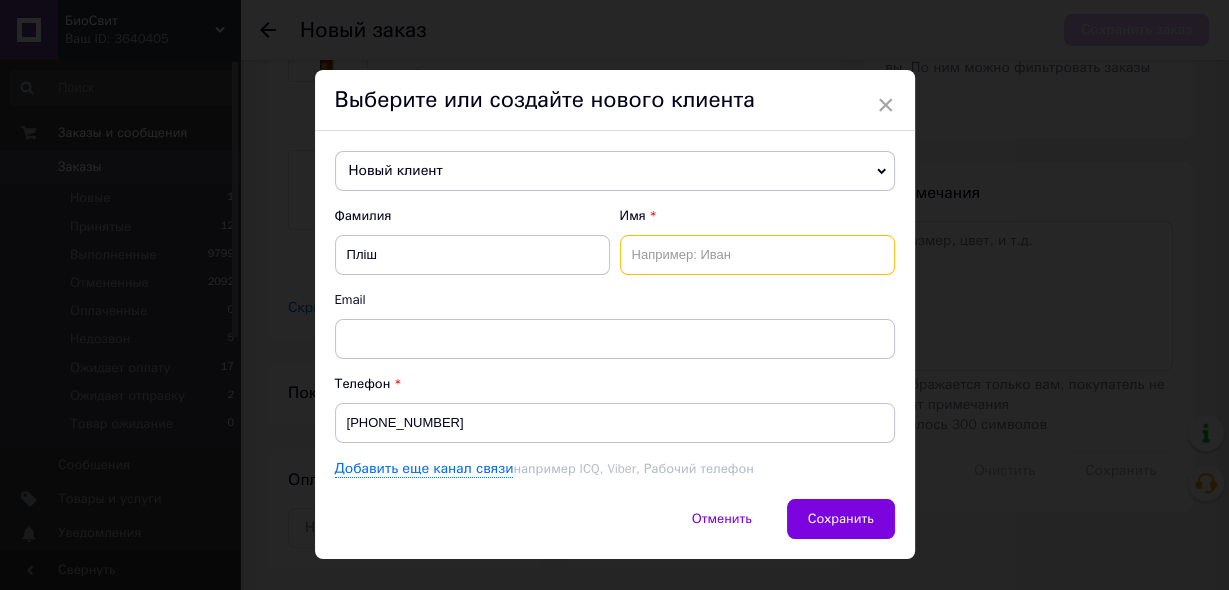 click at bounding box center [757, 255] 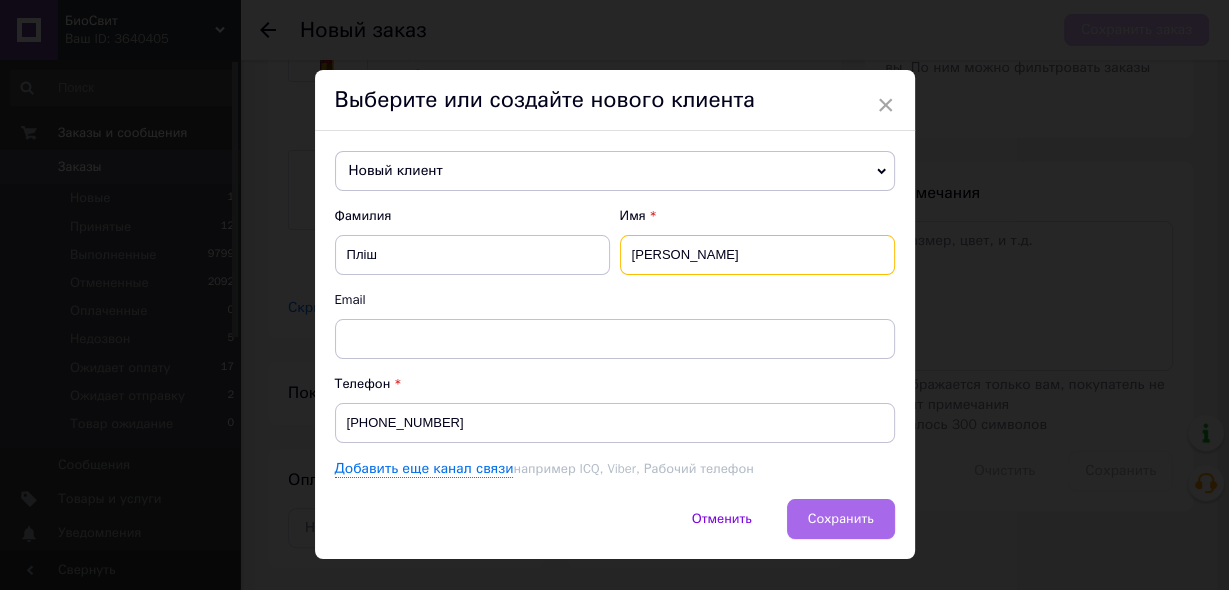 type on "[PERSON_NAME]" 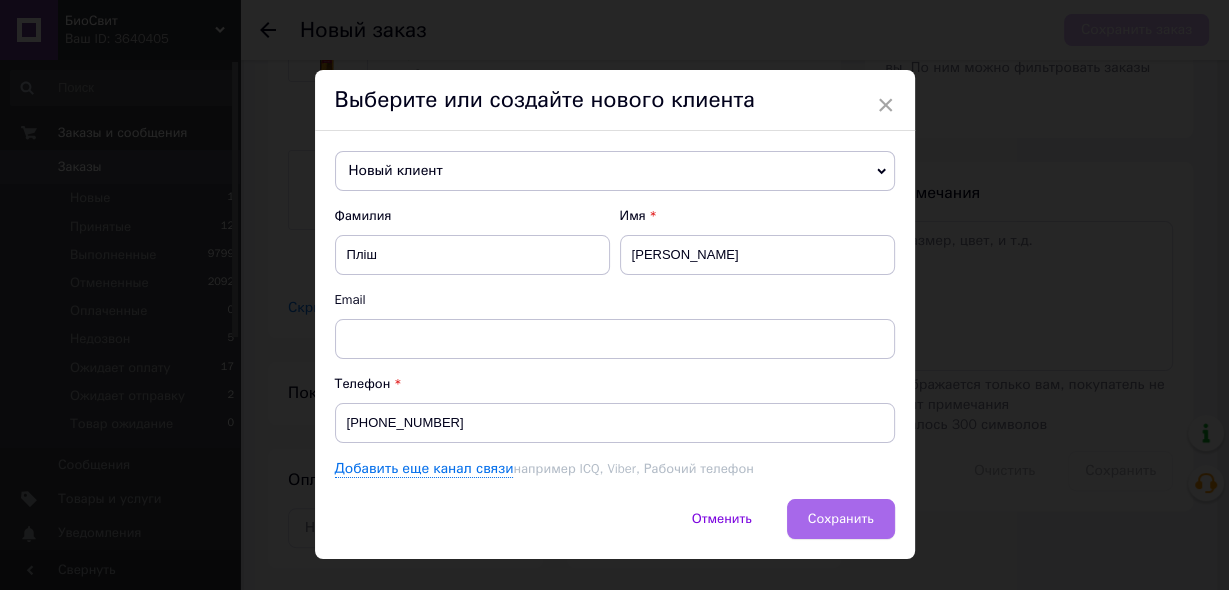 click on "Сохранить" at bounding box center [841, 518] 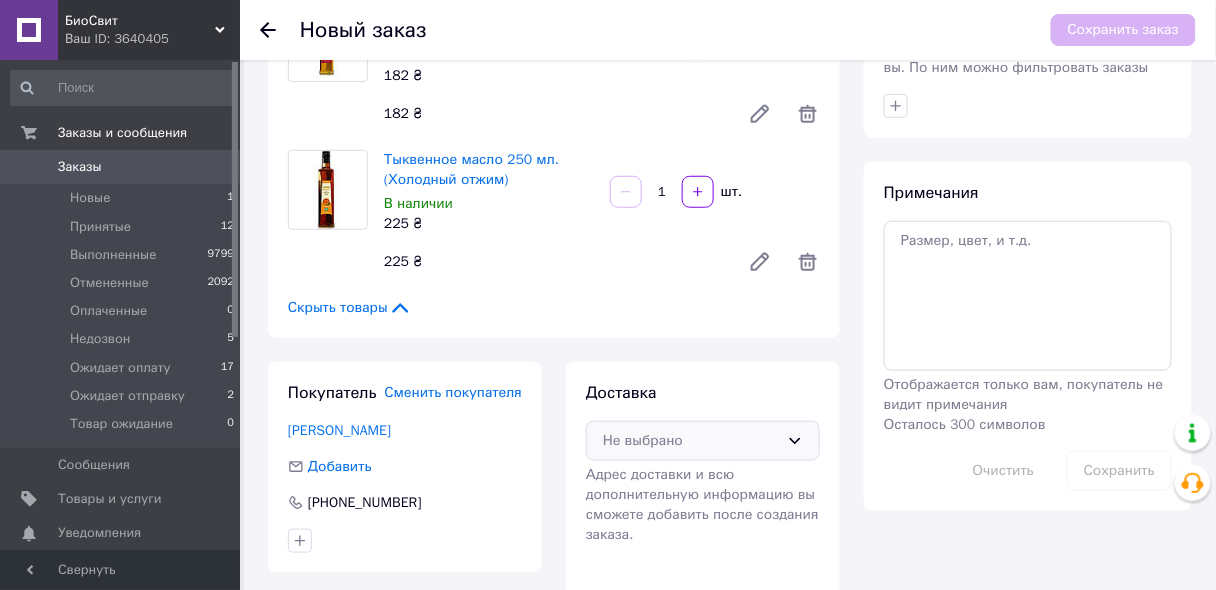 click on "Не выбрано" at bounding box center [691, 441] 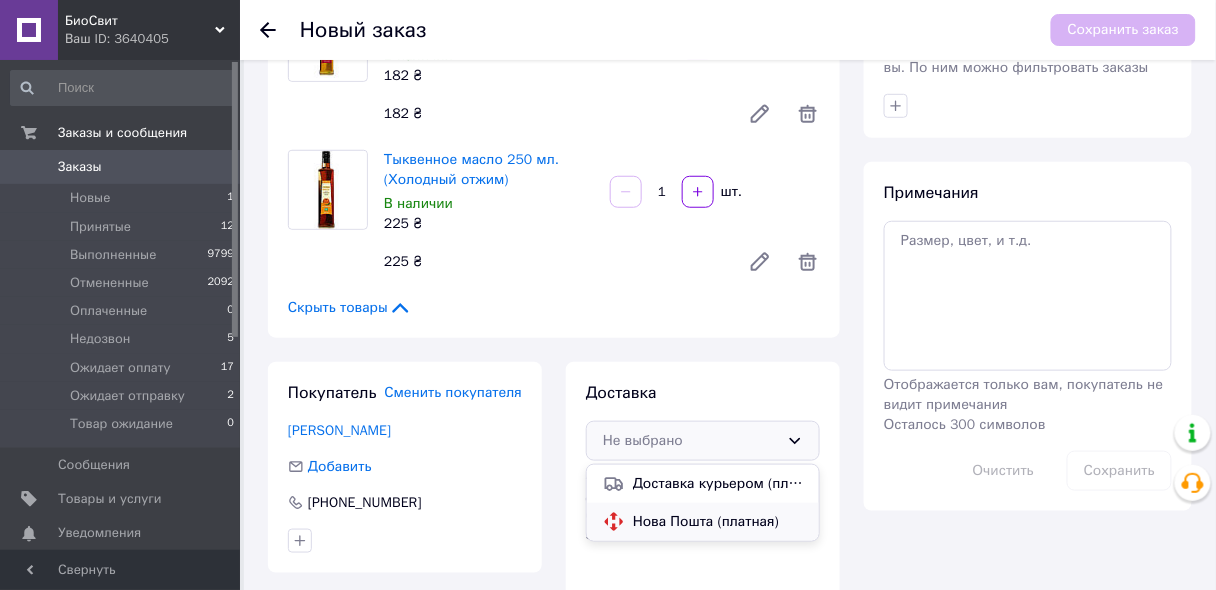 click on "Нова Пошта (платная)" at bounding box center (718, 522) 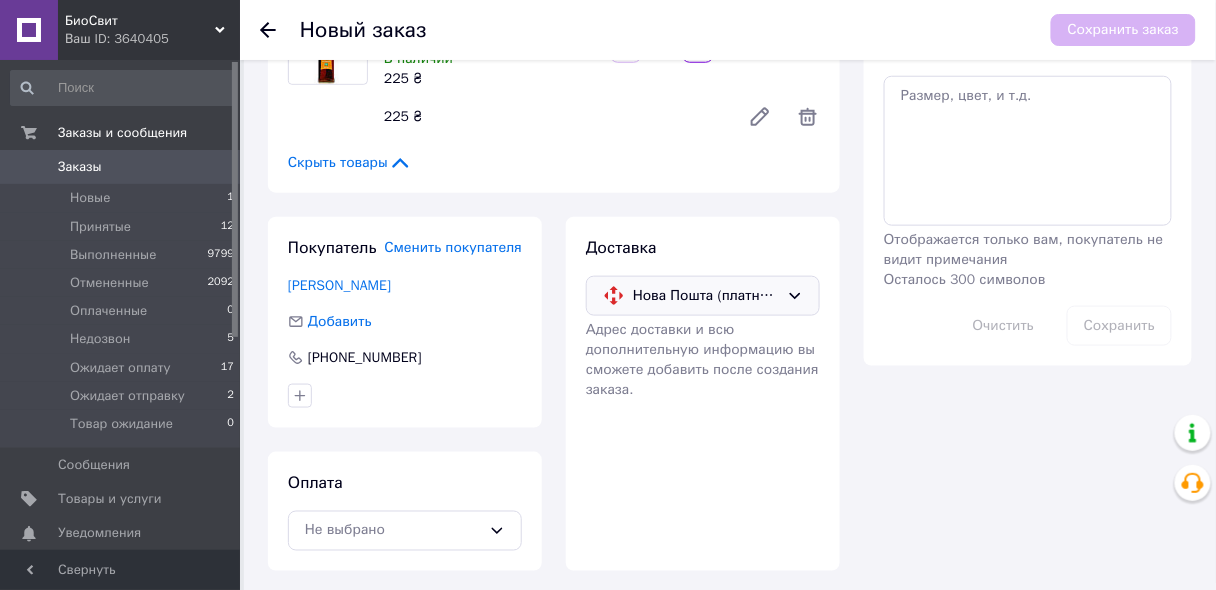 scroll, scrollTop: 438, scrollLeft: 0, axis: vertical 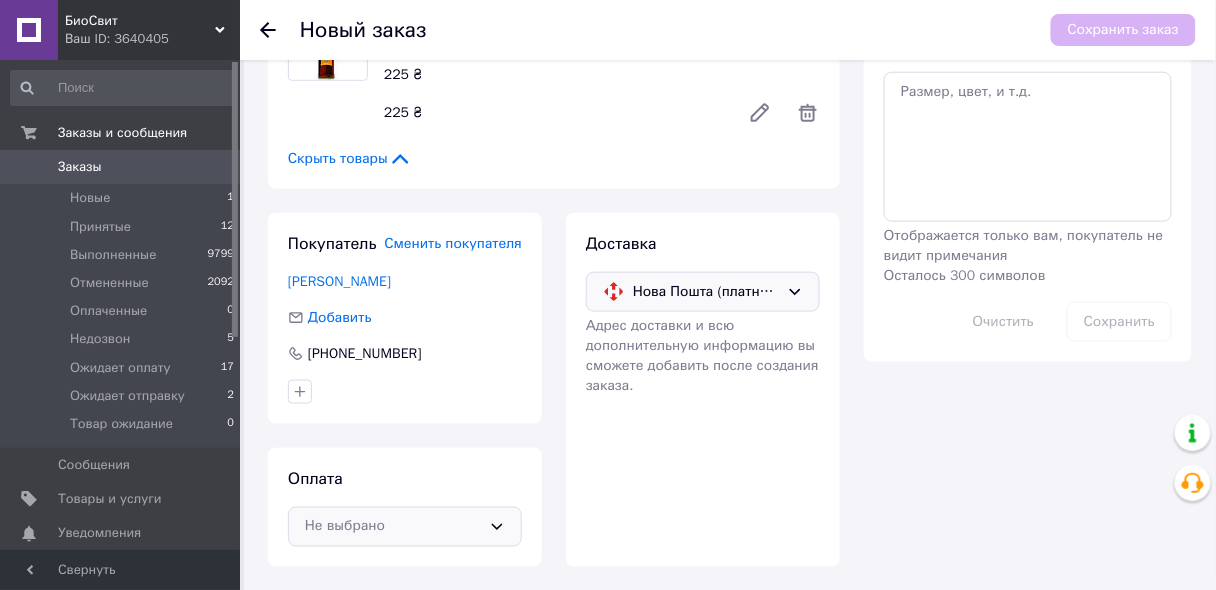 drag, startPoint x: 490, startPoint y: 532, endPoint x: 490, endPoint y: 520, distance: 12 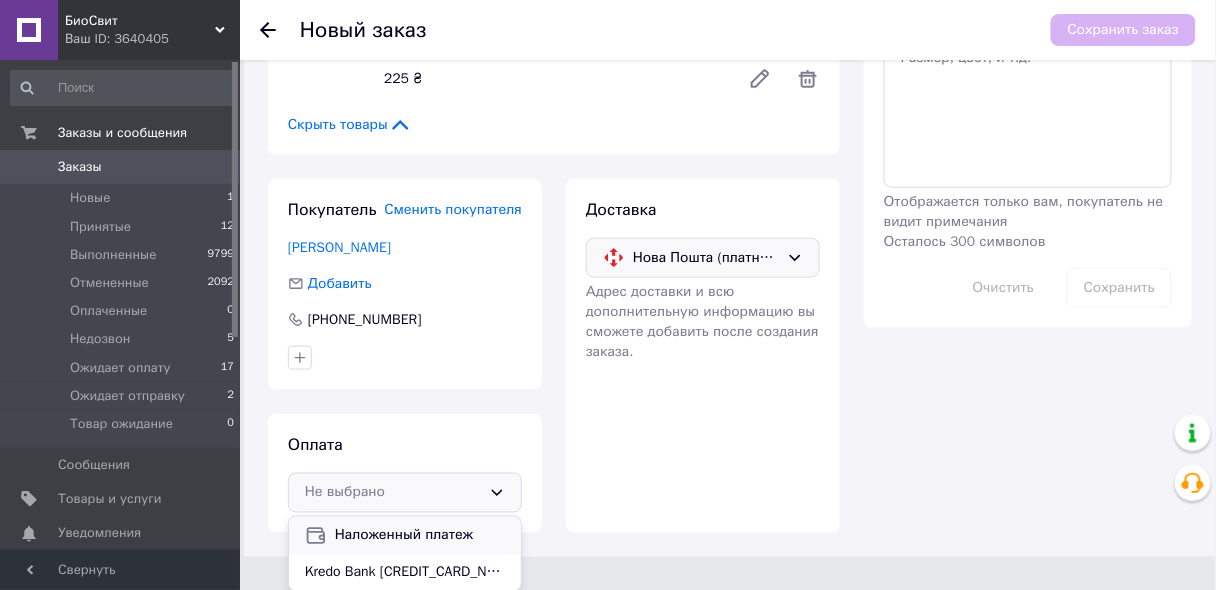 click on "Наложенный платеж" at bounding box center [420, 536] 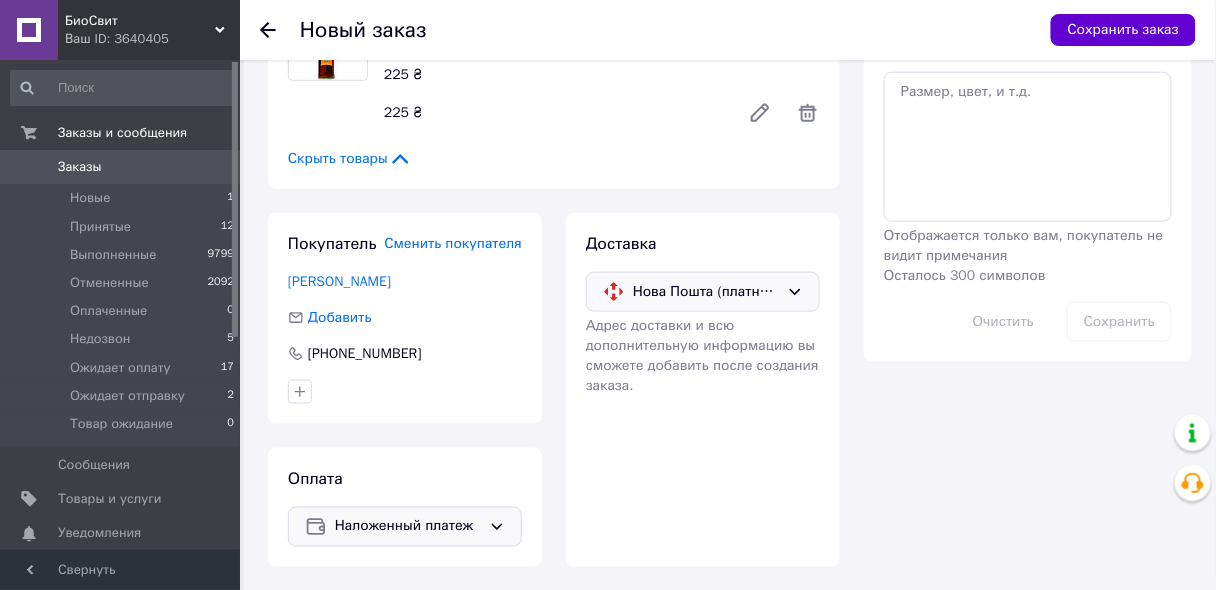 click on "Сохранить заказ" at bounding box center [1123, 30] 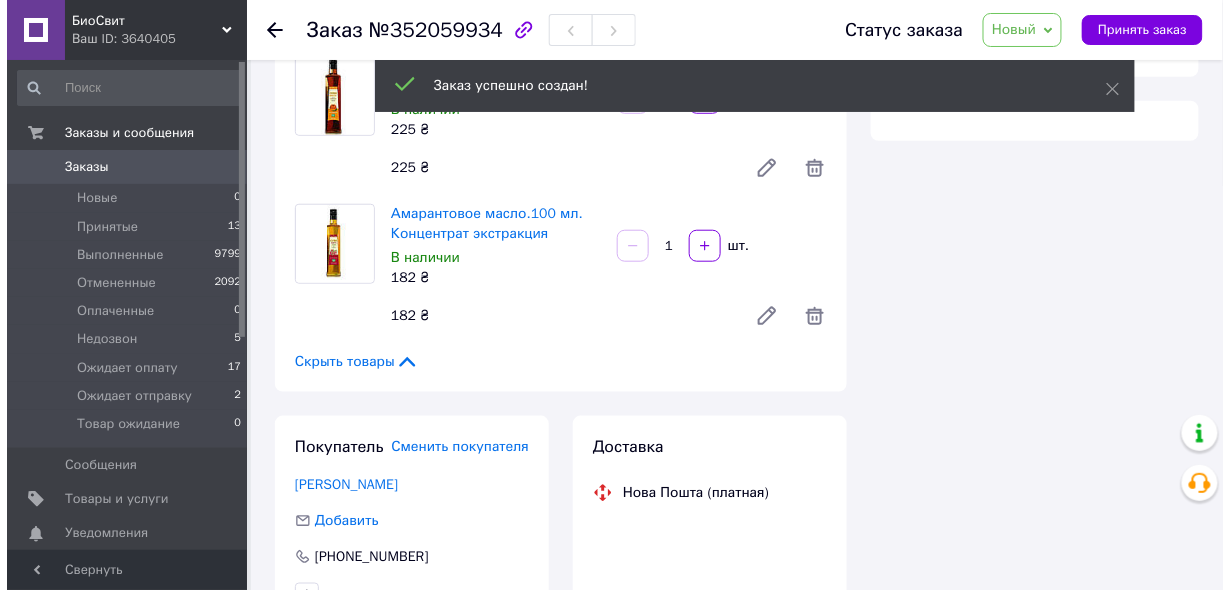scroll, scrollTop: 438, scrollLeft: 0, axis: vertical 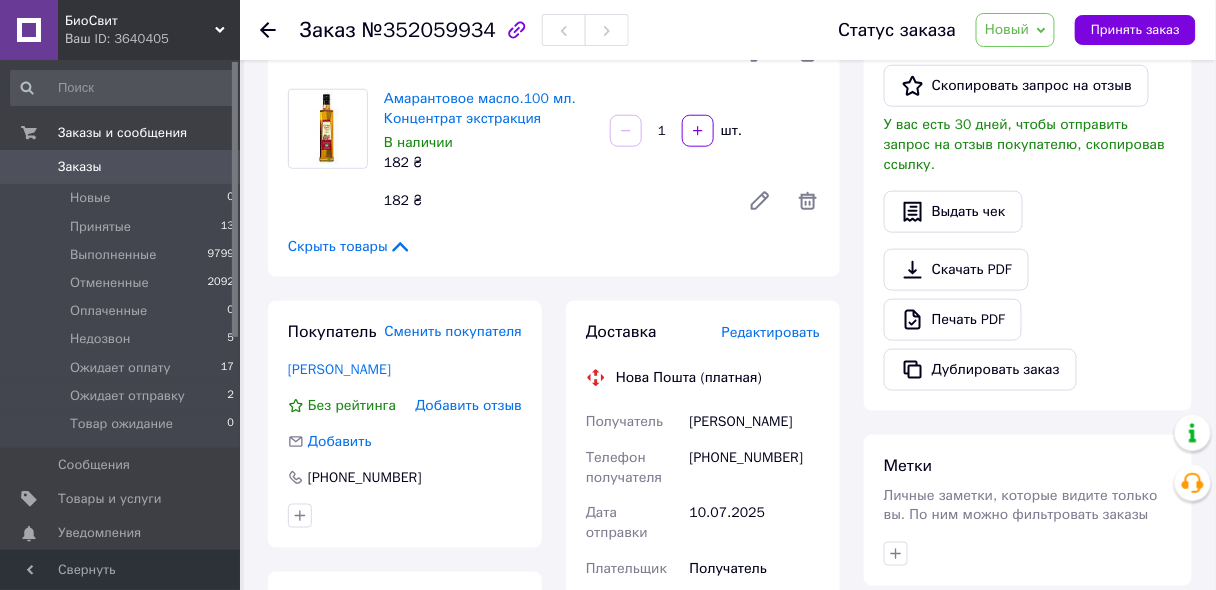 click on "Редактировать" at bounding box center [771, 332] 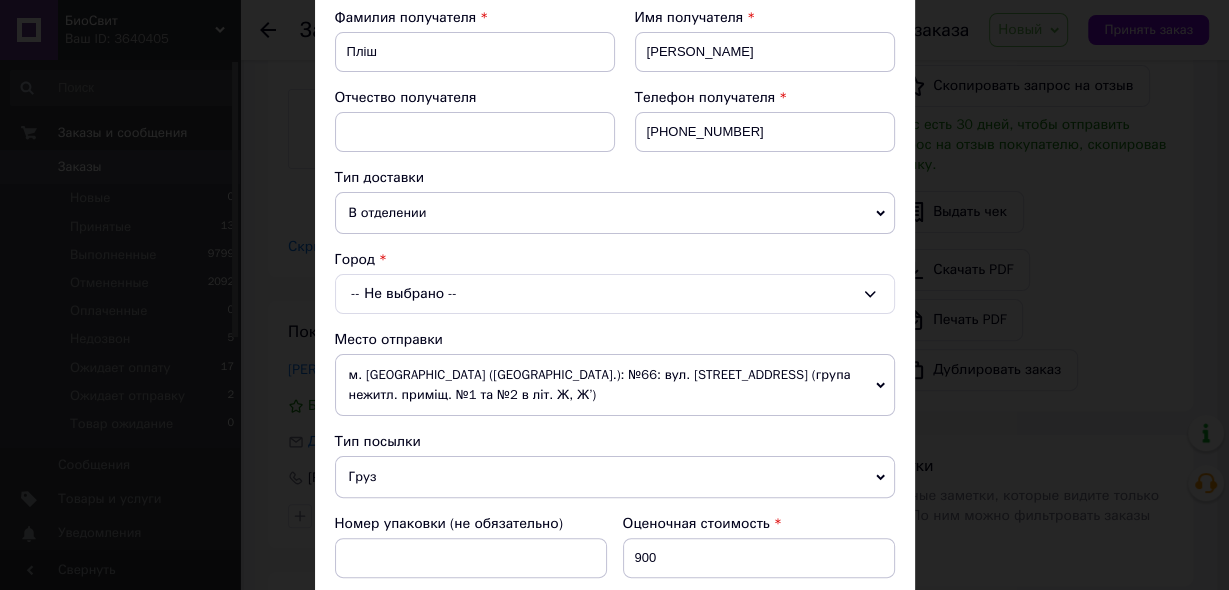 scroll, scrollTop: 320, scrollLeft: 0, axis: vertical 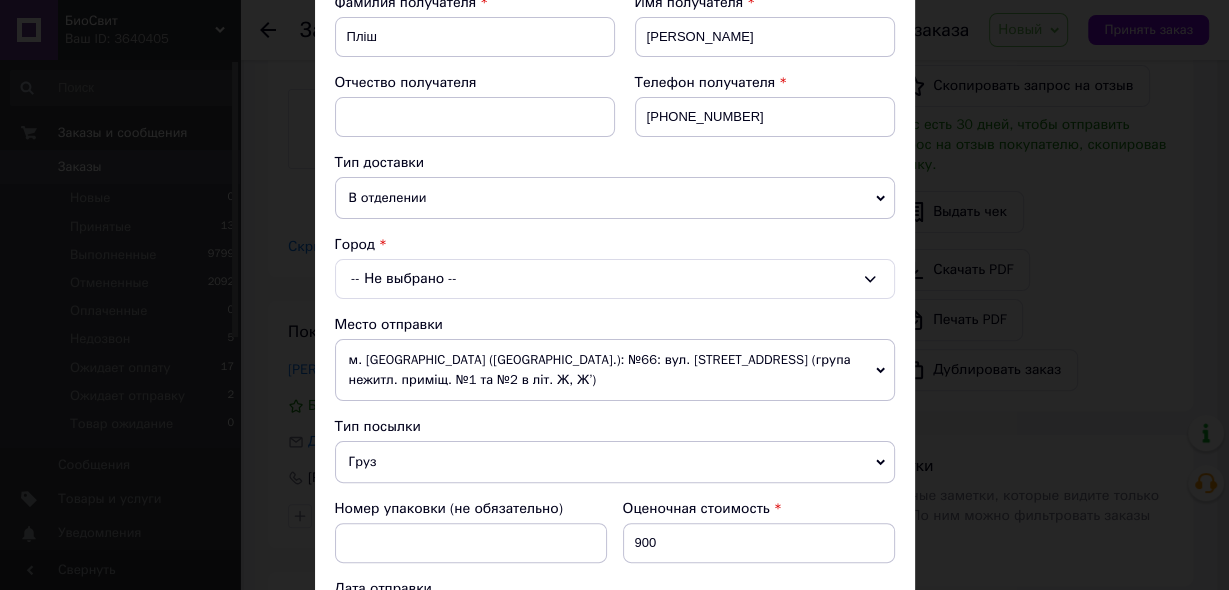 click on "-- Не выбрано --" at bounding box center (615, 279) 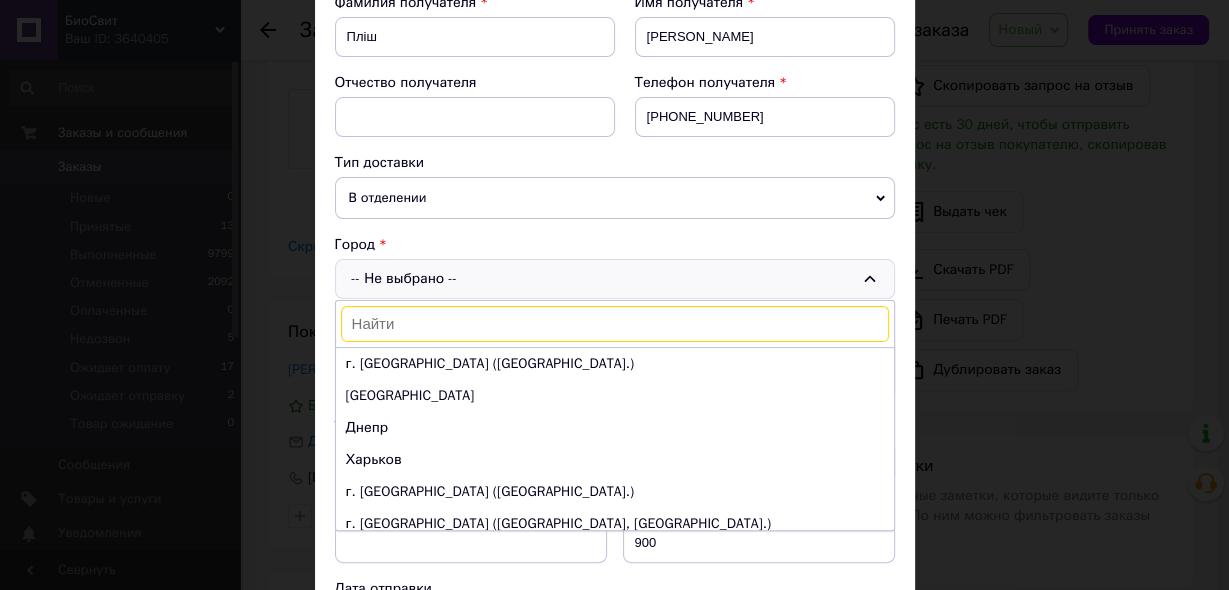 click at bounding box center [615, 324] 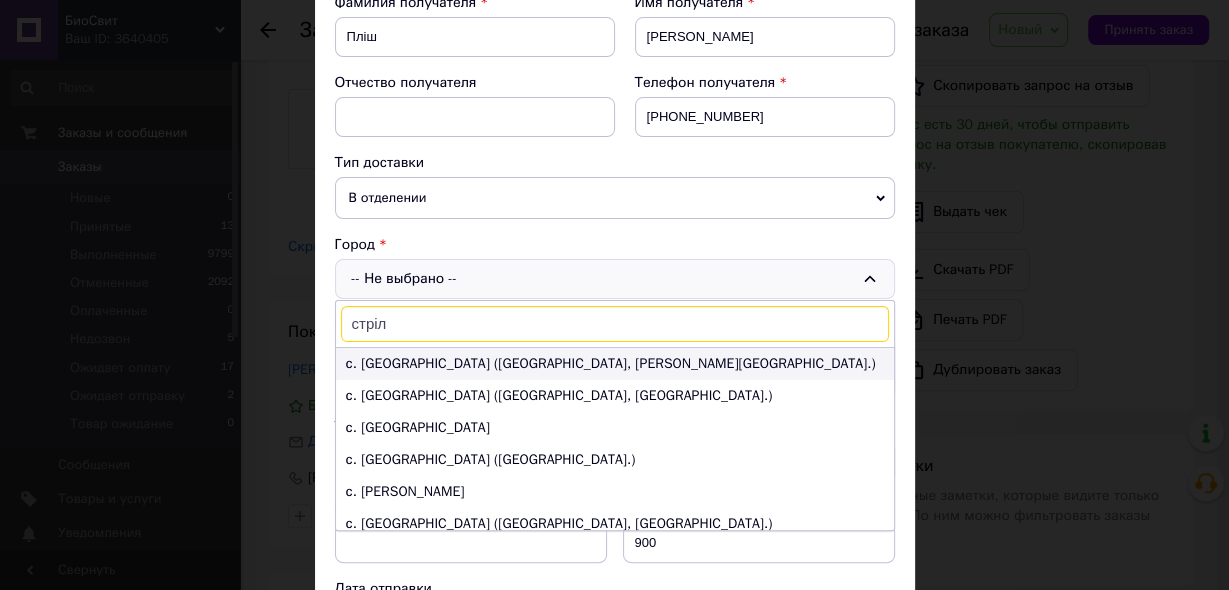 type on "стріл" 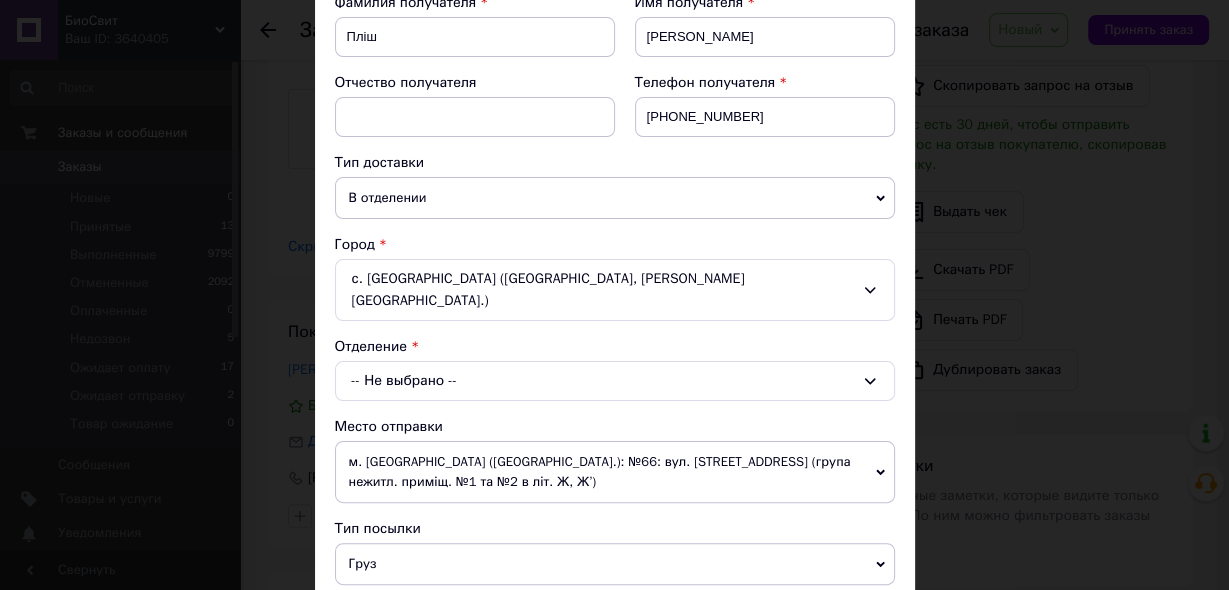 click on "-- Не выбрано --" at bounding box center (615, 381) 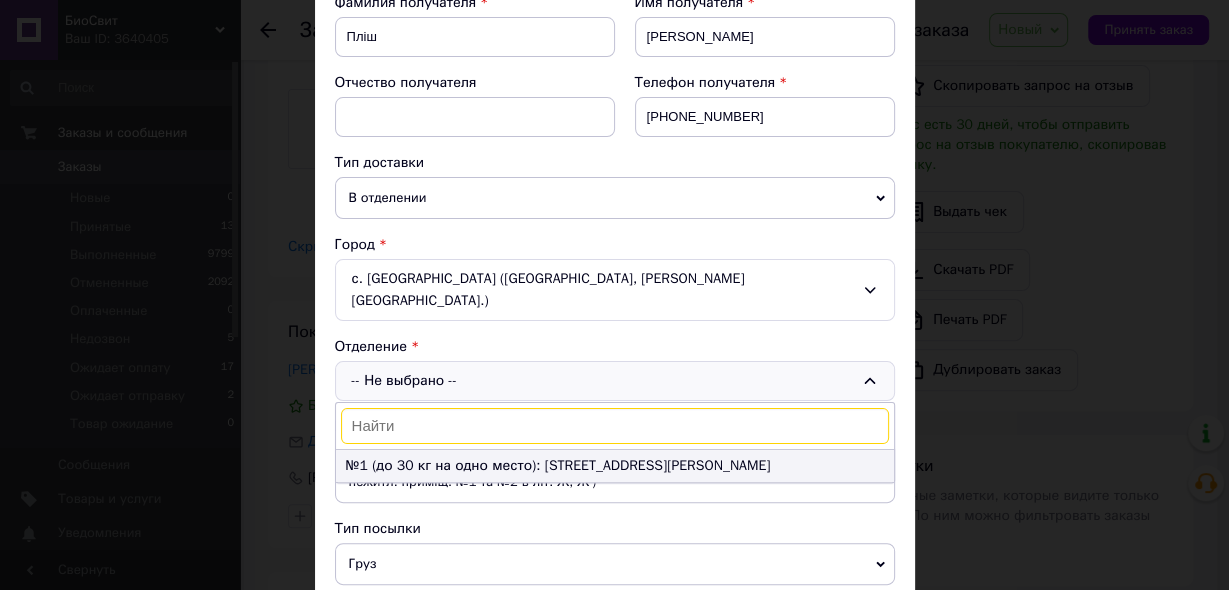 click on "№1 (до 30 кг на одно место): [STREET_ADDRESS][PERSON_NAME]" at bounding box center [615, 466] 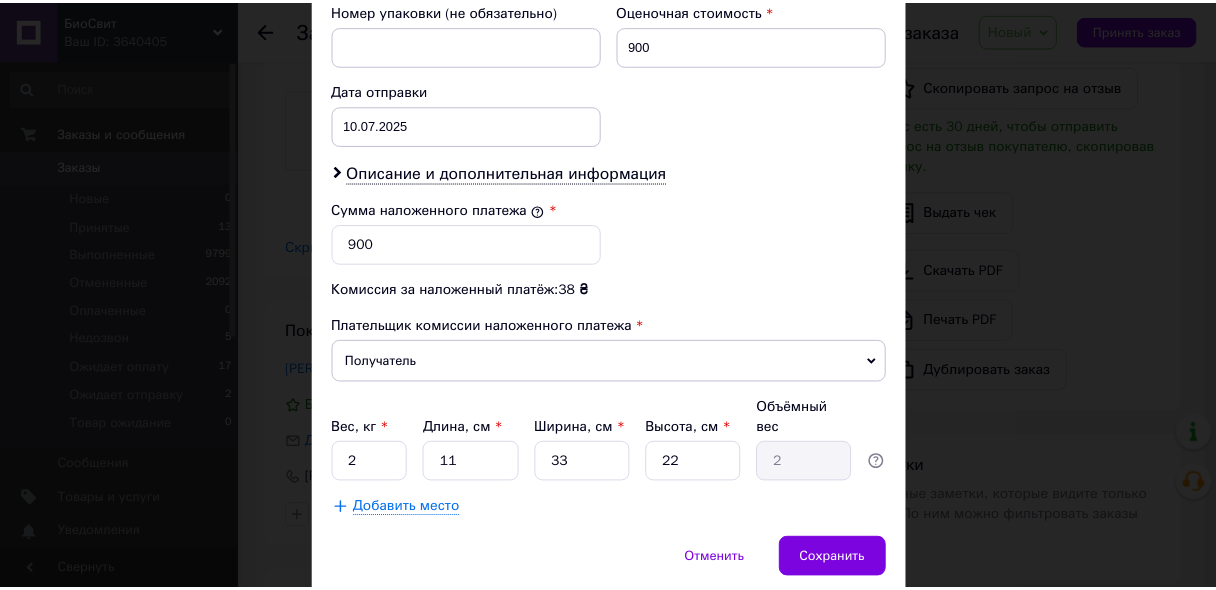 scroll, scrollTop: 944, scrollLeft: 0, axis: vertical 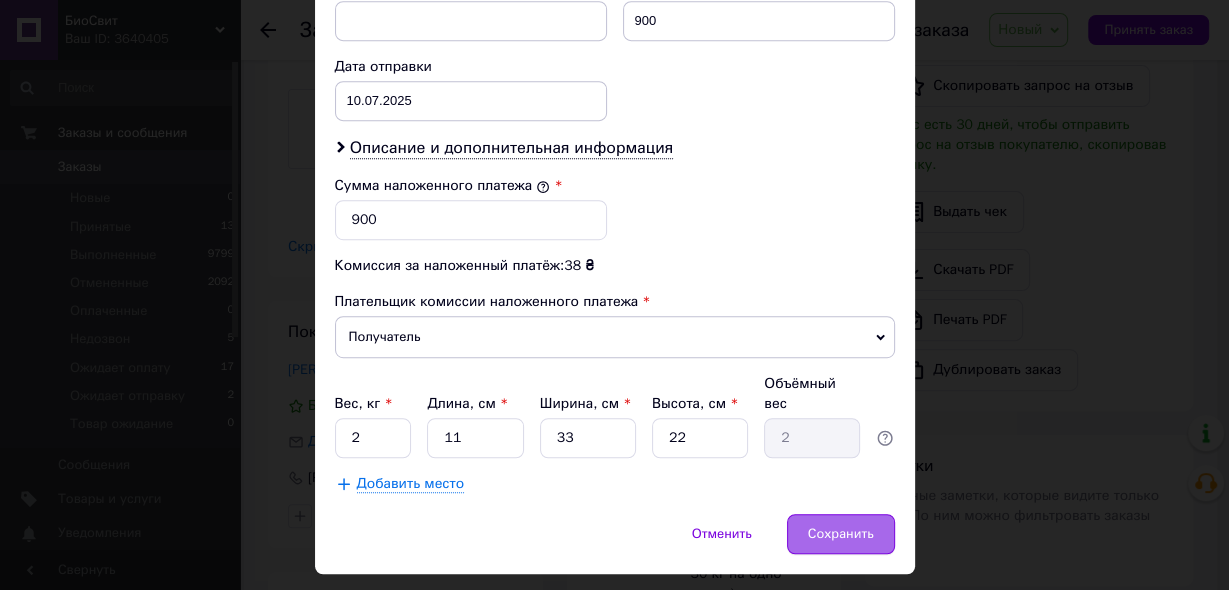 click on "Сохранить" at bounding box center (841, 534) 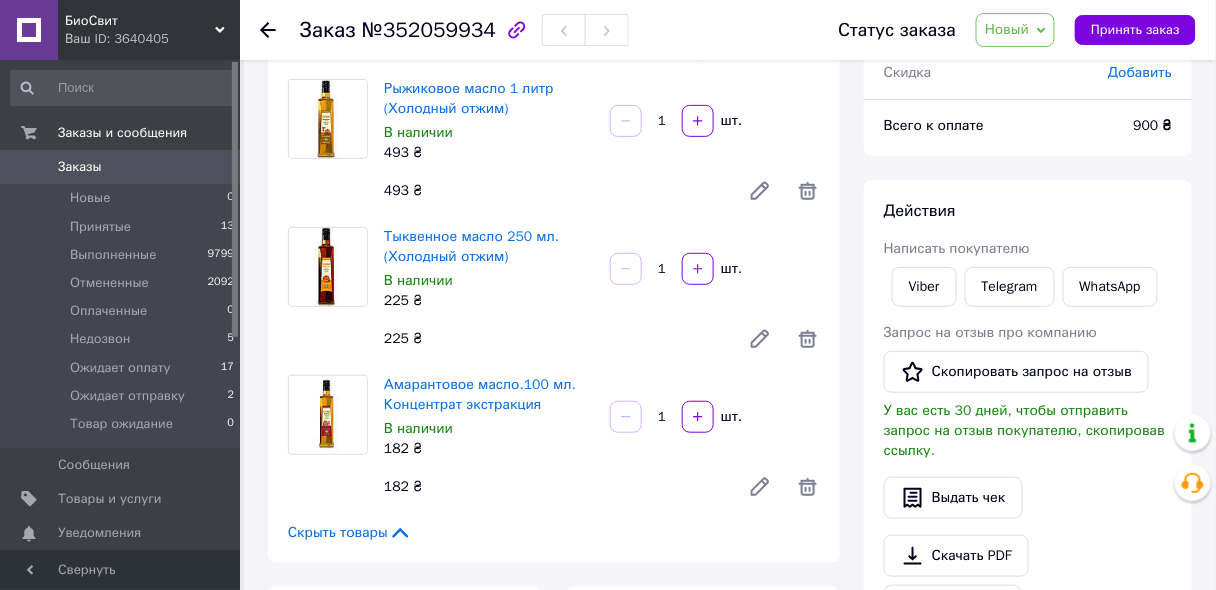 scroll, scrollTop: 118, scrollLeft: 0, axis: vertical 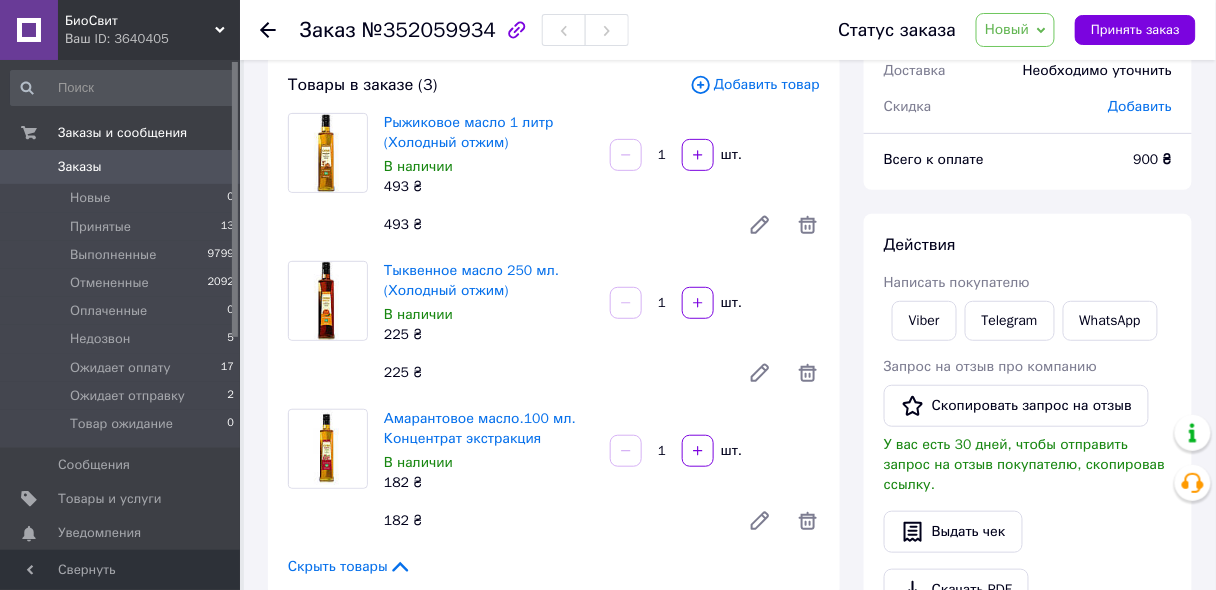 click on "Новый" at bounding box center [1007, 29] 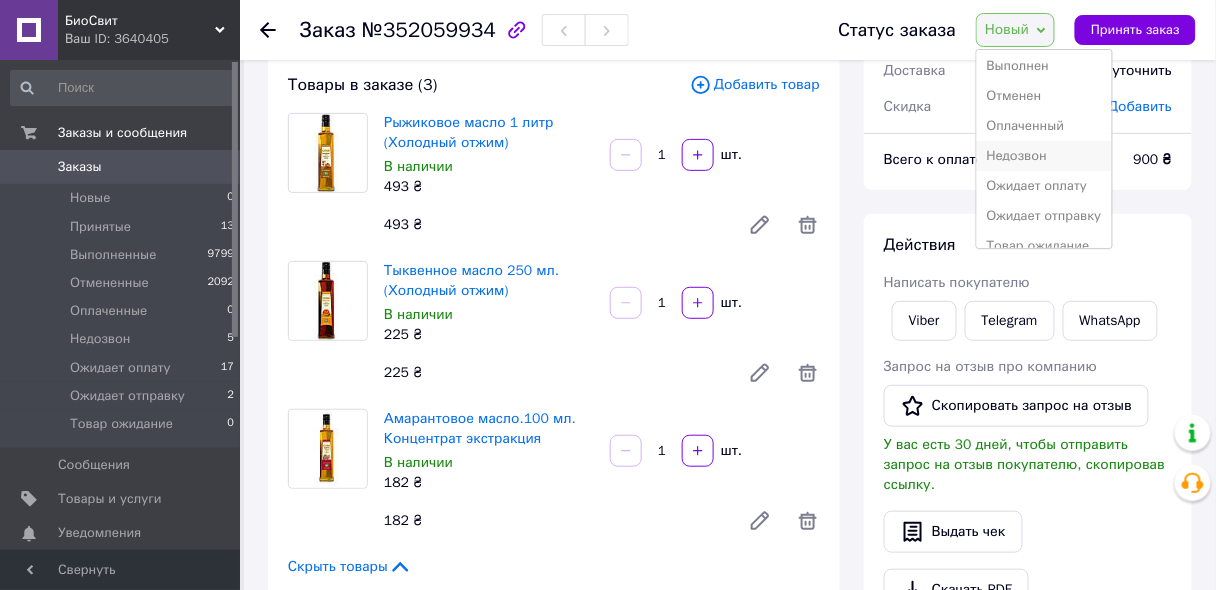 scroll, scrollTop: 51, scrollLeft: 0, axis: vertical 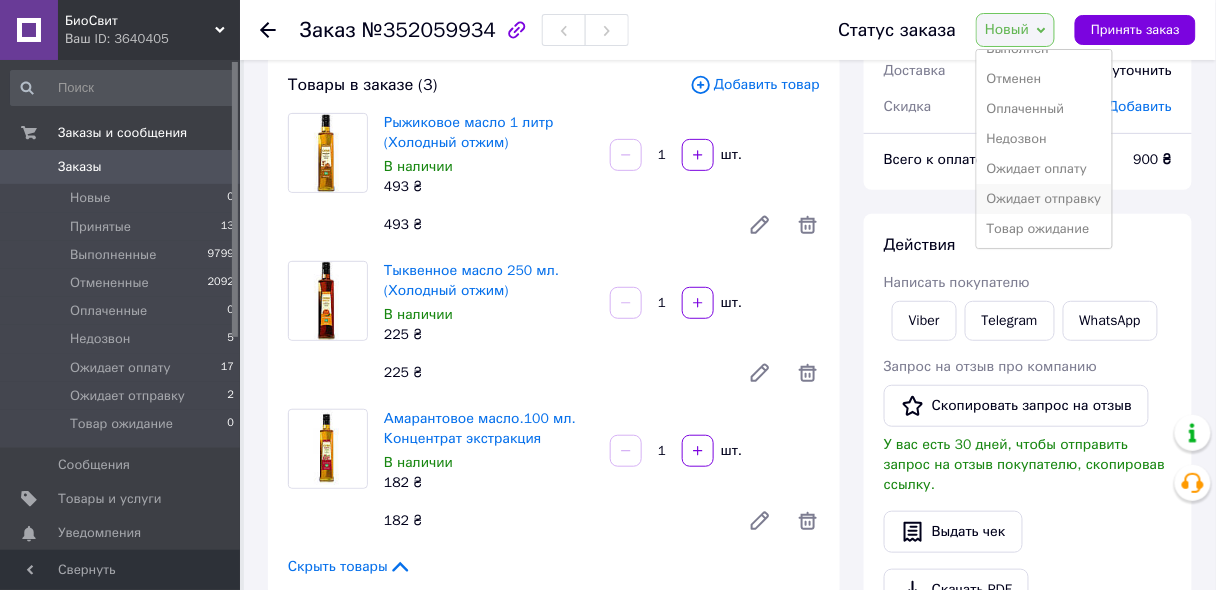 click on "Ожидает отправку" at bounding box center (1044, 199) 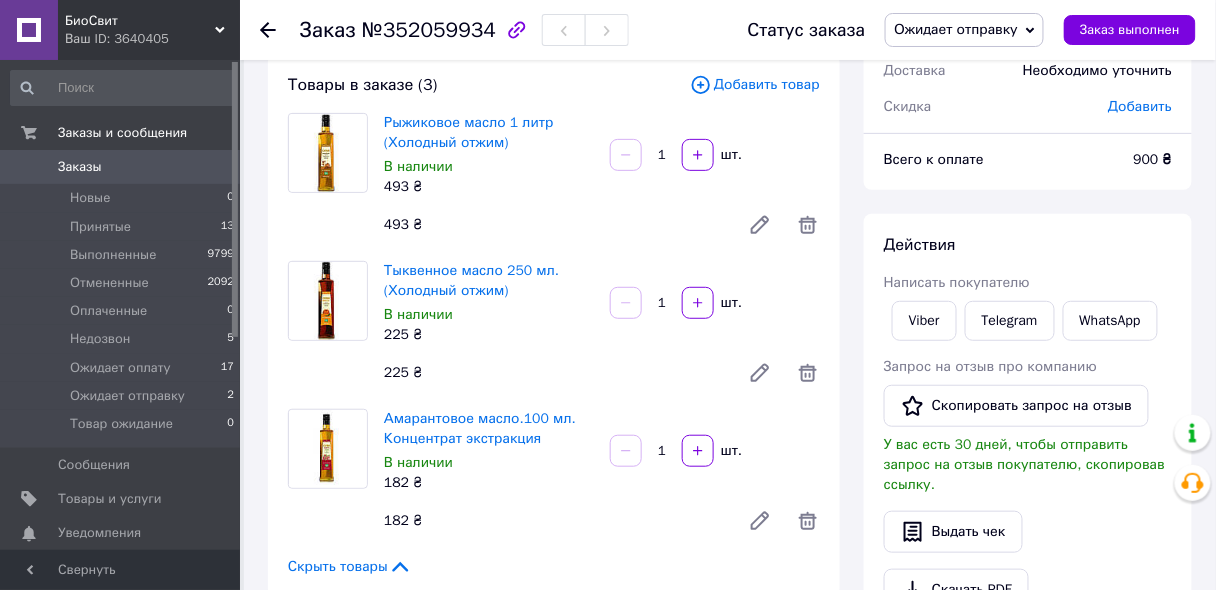 click on "182 ₴" at bounding box center [554, 521] 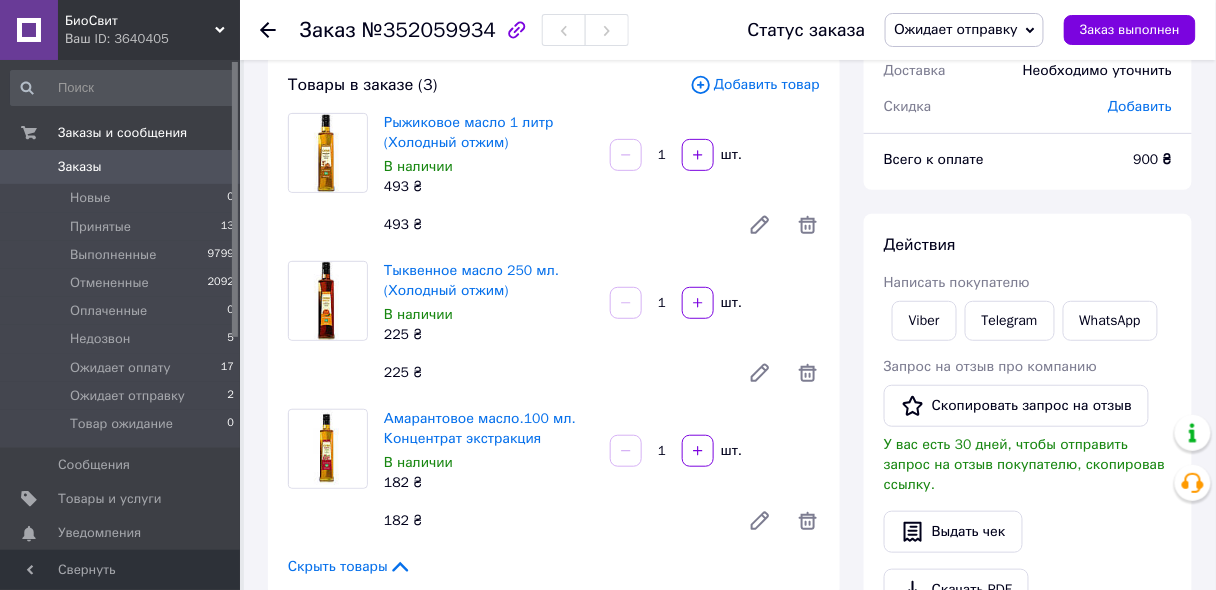 click on "Скрыть товары" at bounding box center (554, 567) 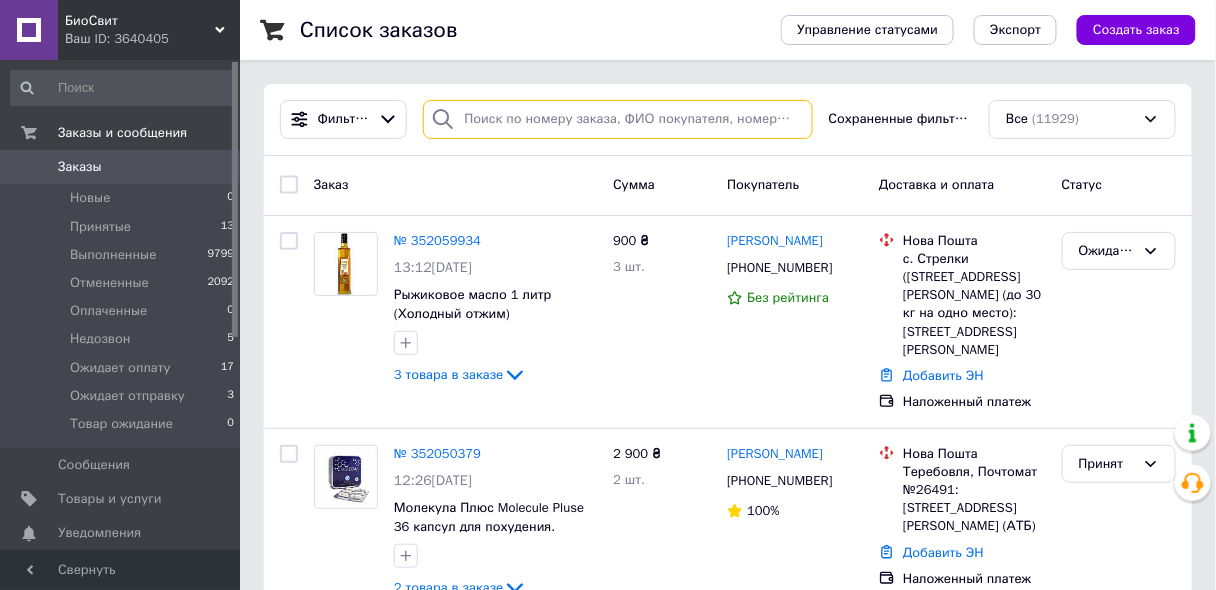click at bounding box center [617, 119] 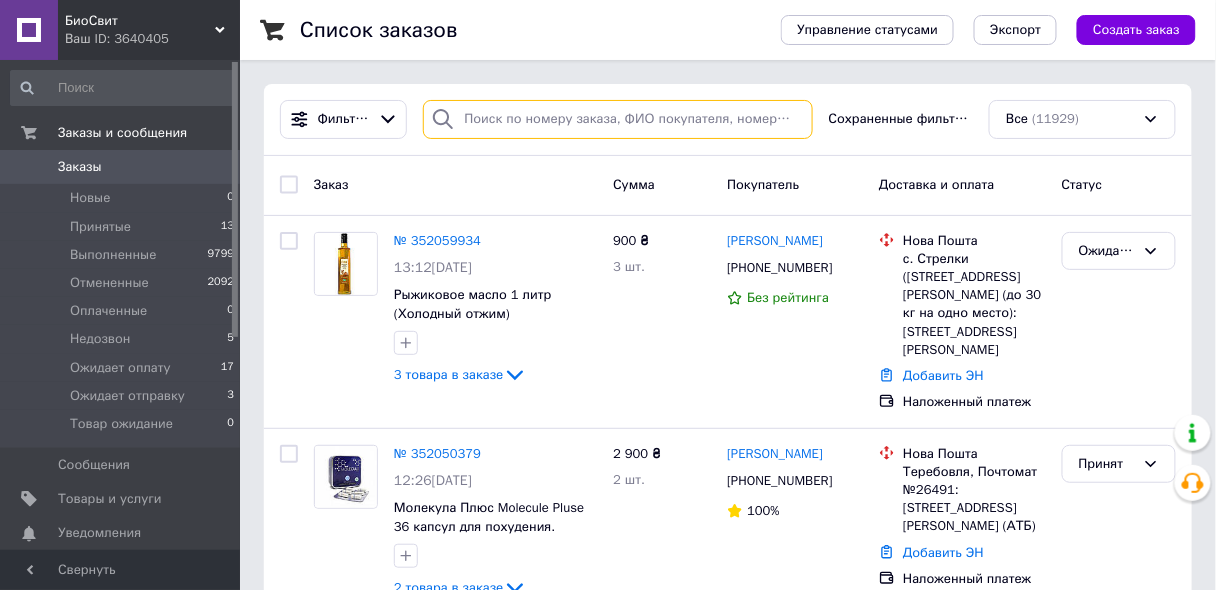 paste on "[PHONE_NUMBER]" 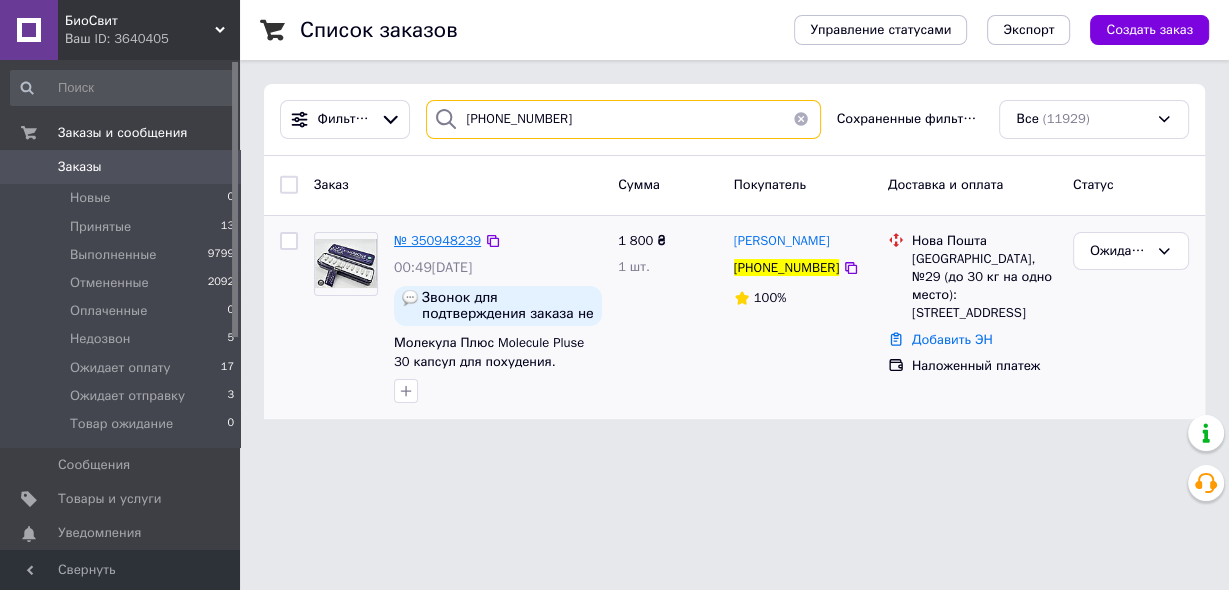 type on "[PHONE_NUMBER]" 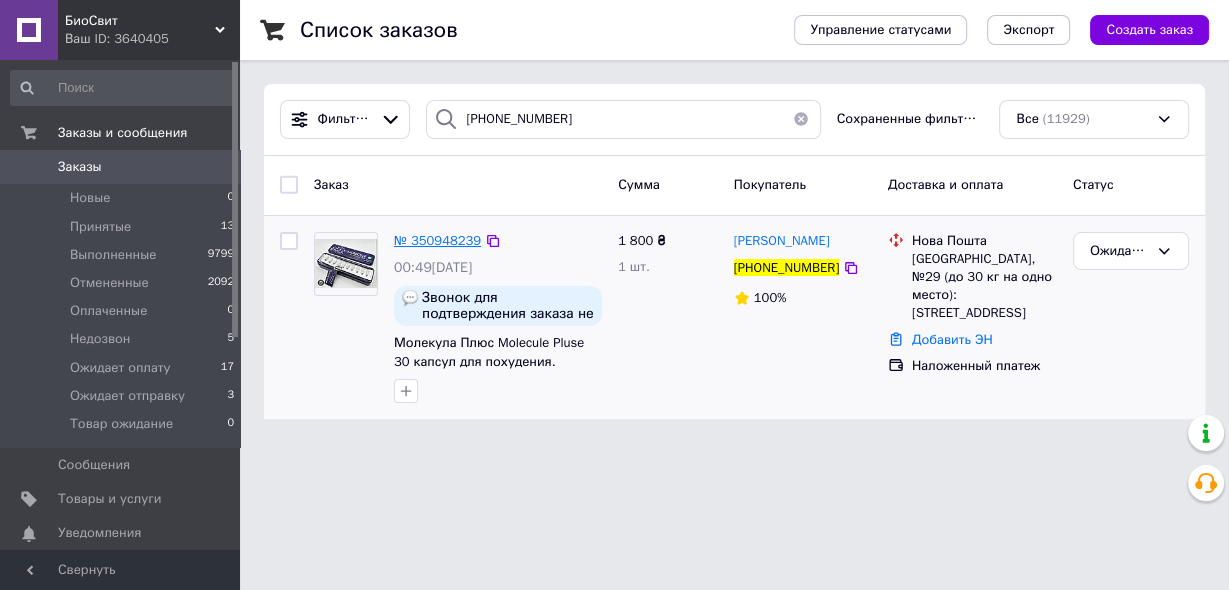 click on "№ 350948239" at bounding box center [437, 240] 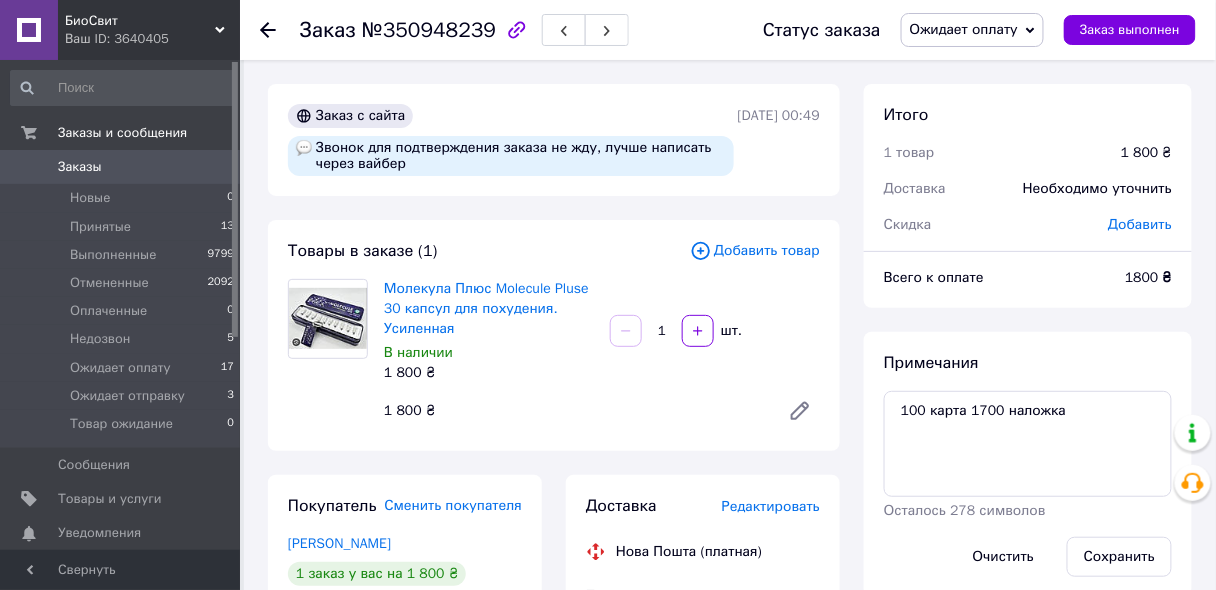 scroll, scrollTop: 72, scrollLeft: 0, axis: vertical 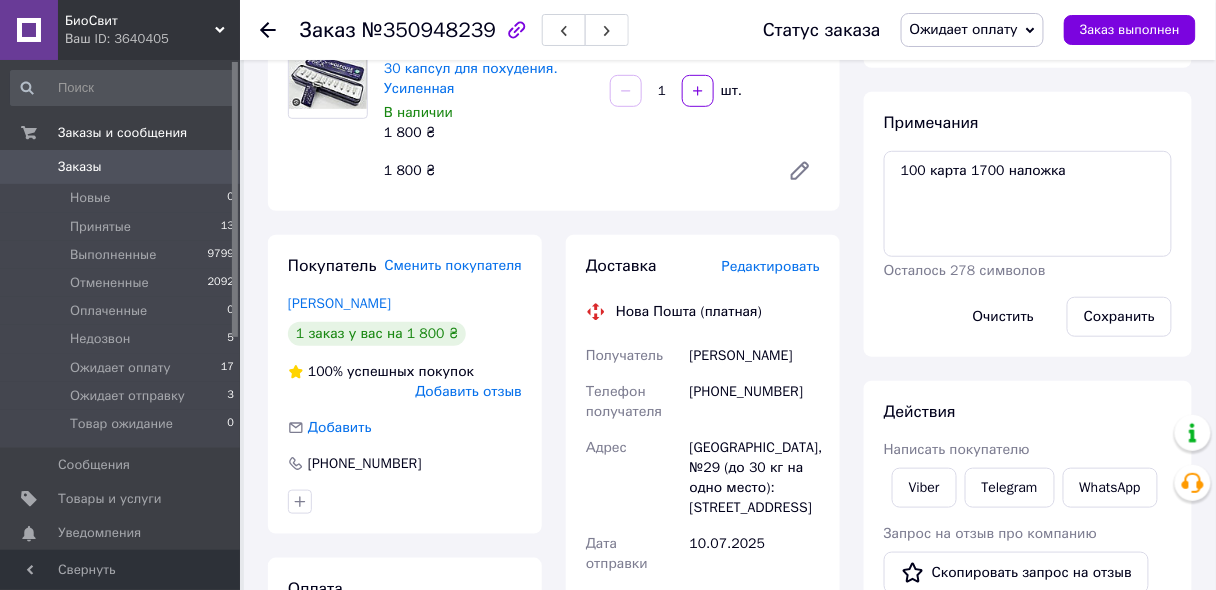 click on "Редактировать" at bounding box center (771, 266) 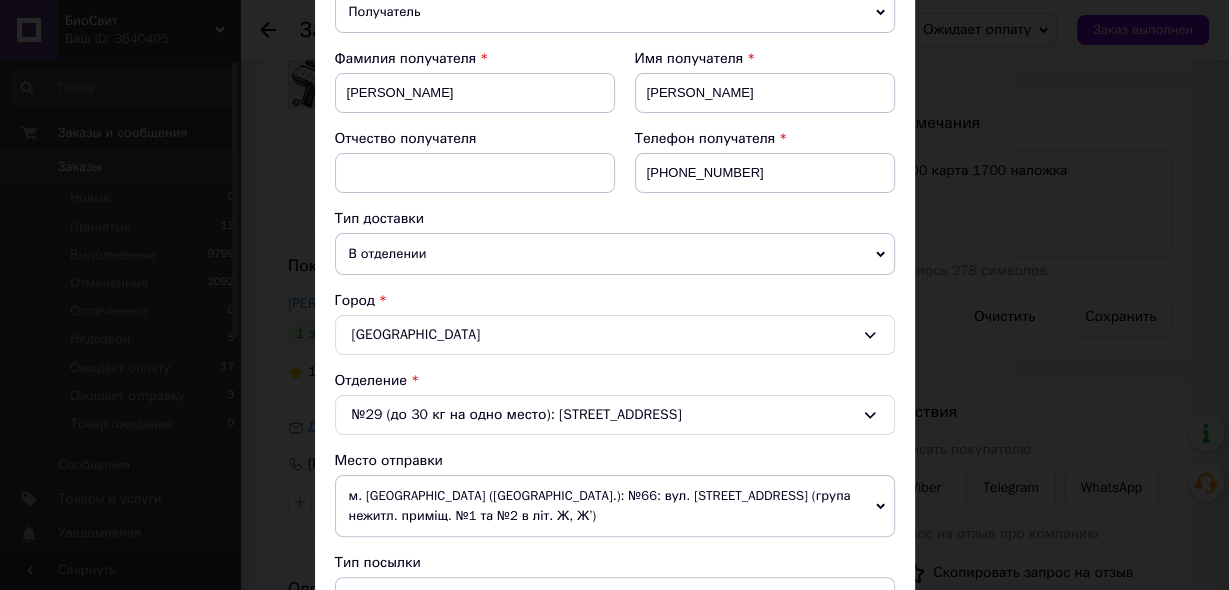 scroll, scrollTop: 320, scrollLeft: 0, axis: vertical 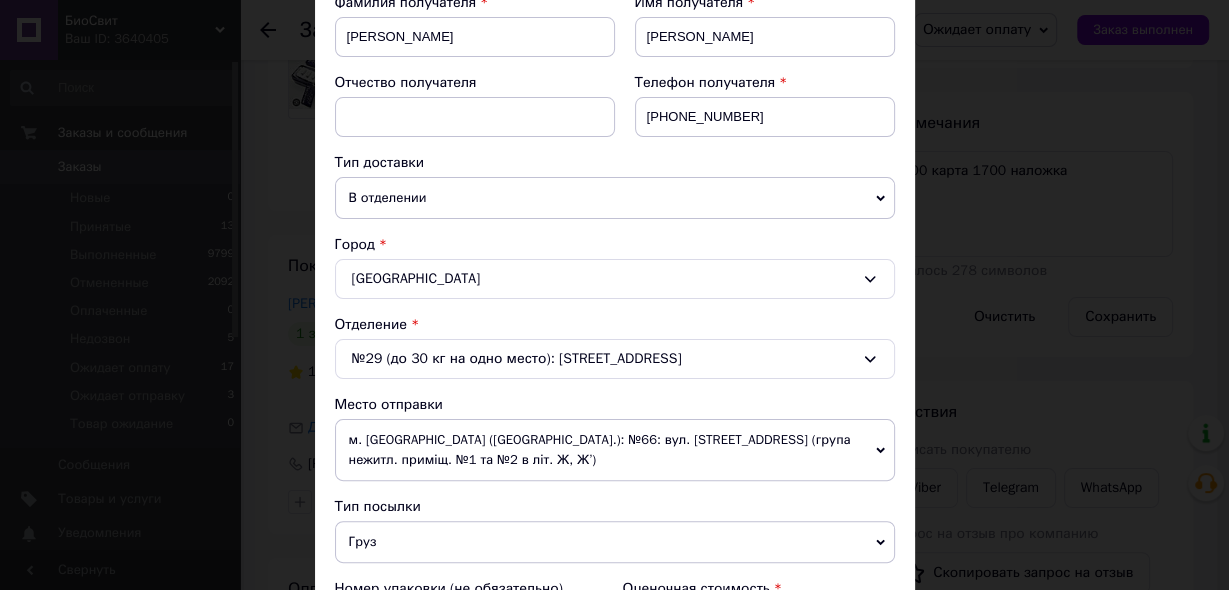 click on "[GEOGRAPHIC_DATA]" at bounding box center [615, 279] 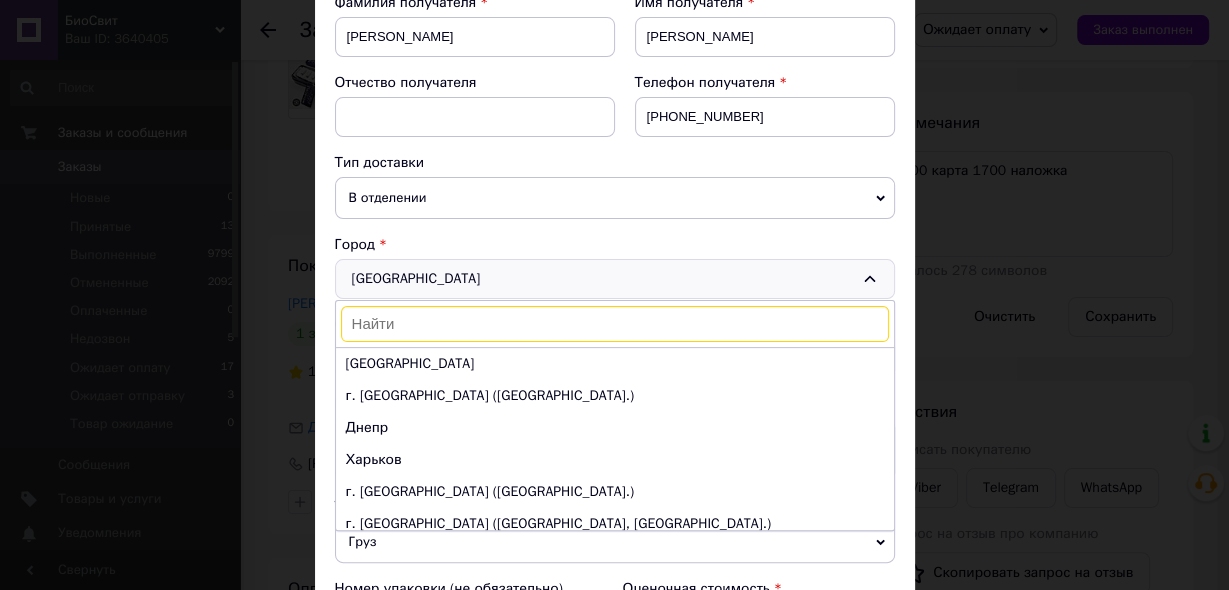 click at bounding box center (615, 324) 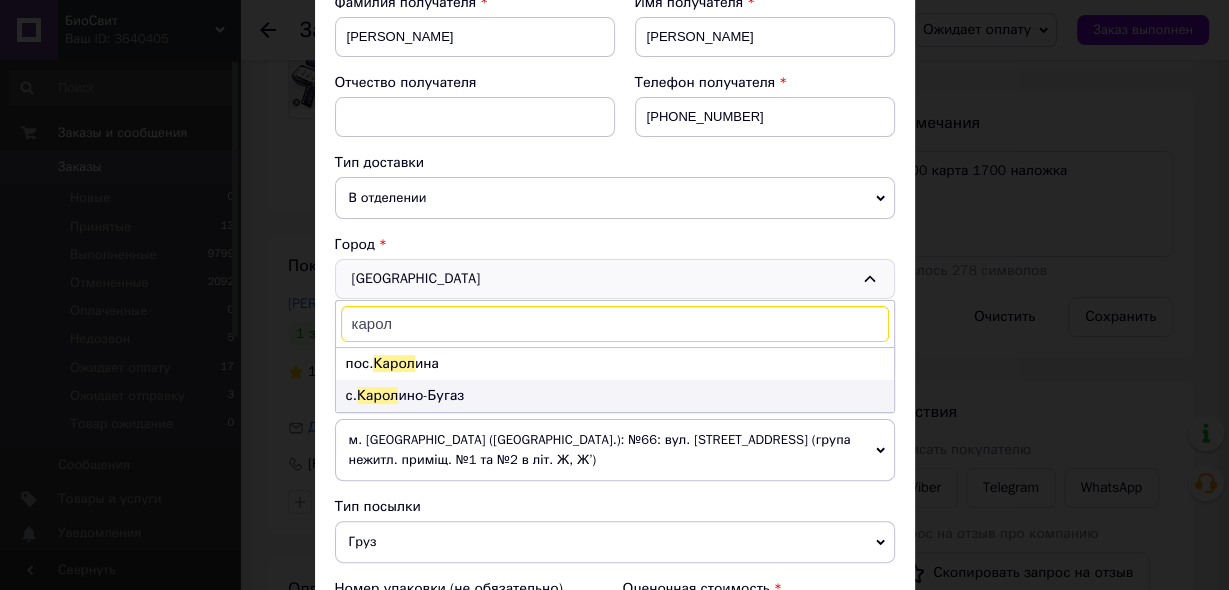 type on "карол" 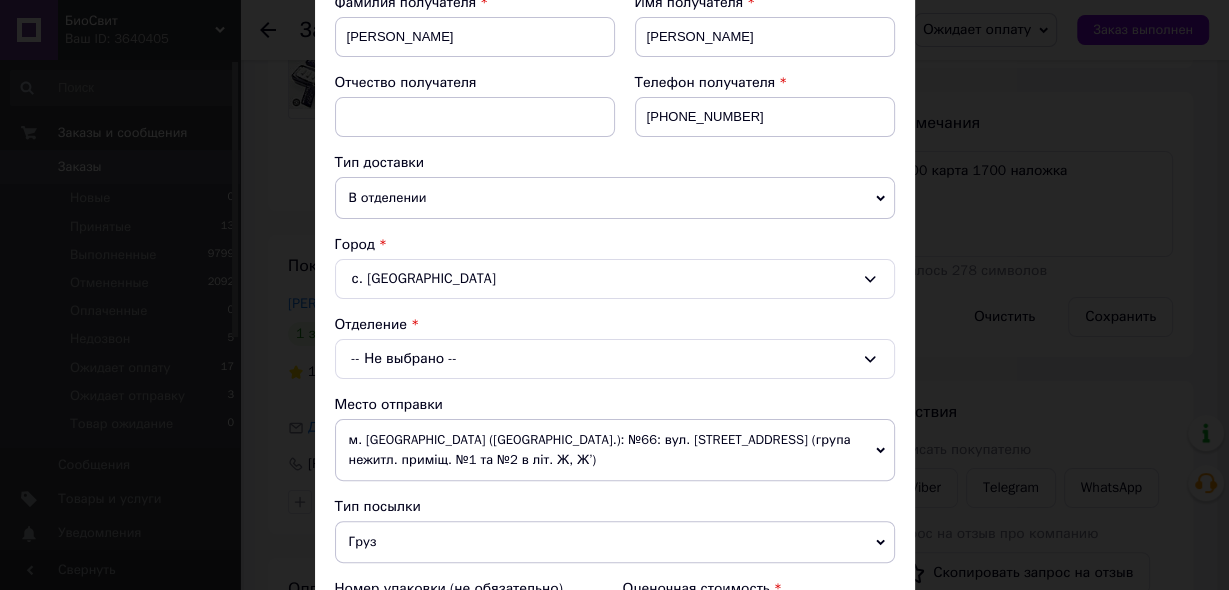 click on "-- Не выбрано --" at bounding box center [615, 359] 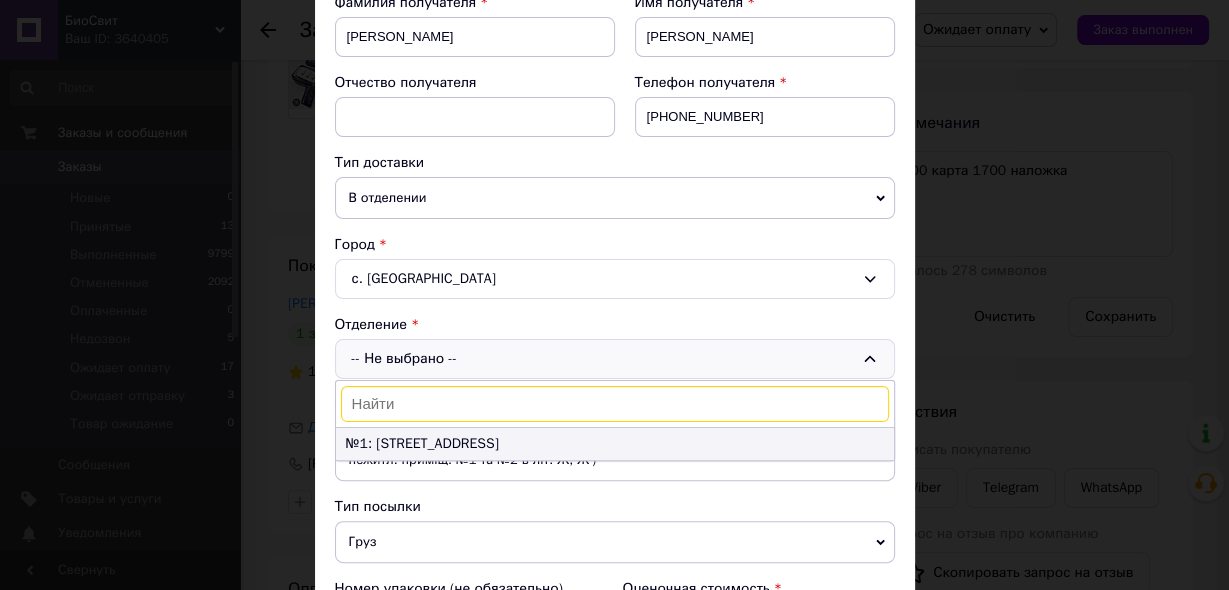 click on "№1: [STREET_ADDRESS]" at bounding box center [615, 444] 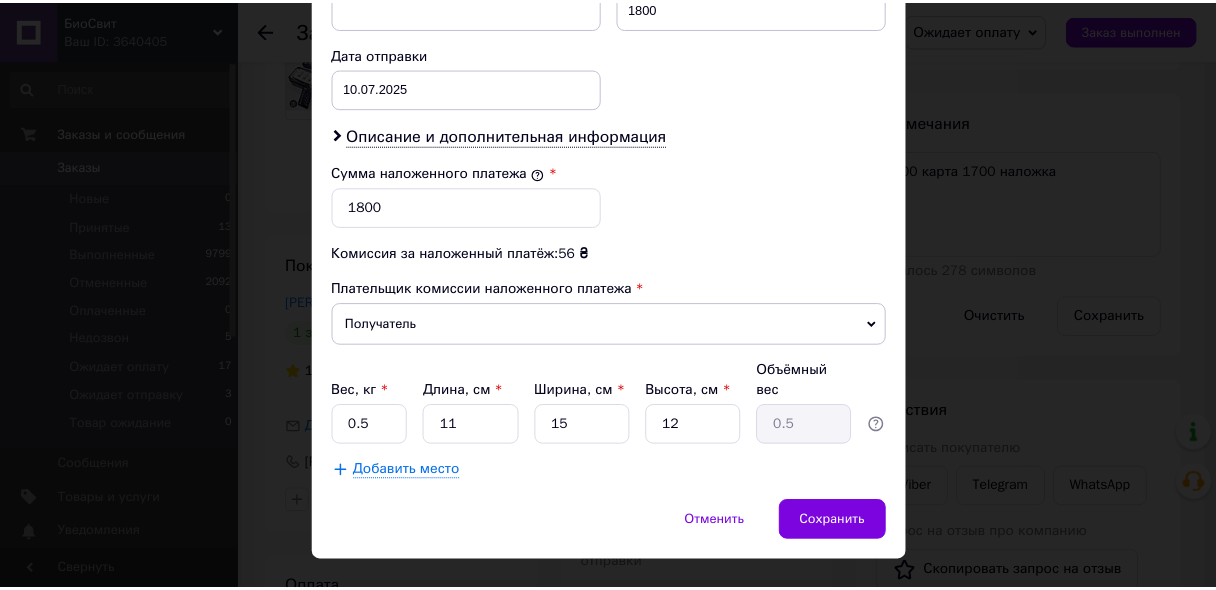 scroll, scrollTop: 944, scrollLeft: 0, axis: vertical 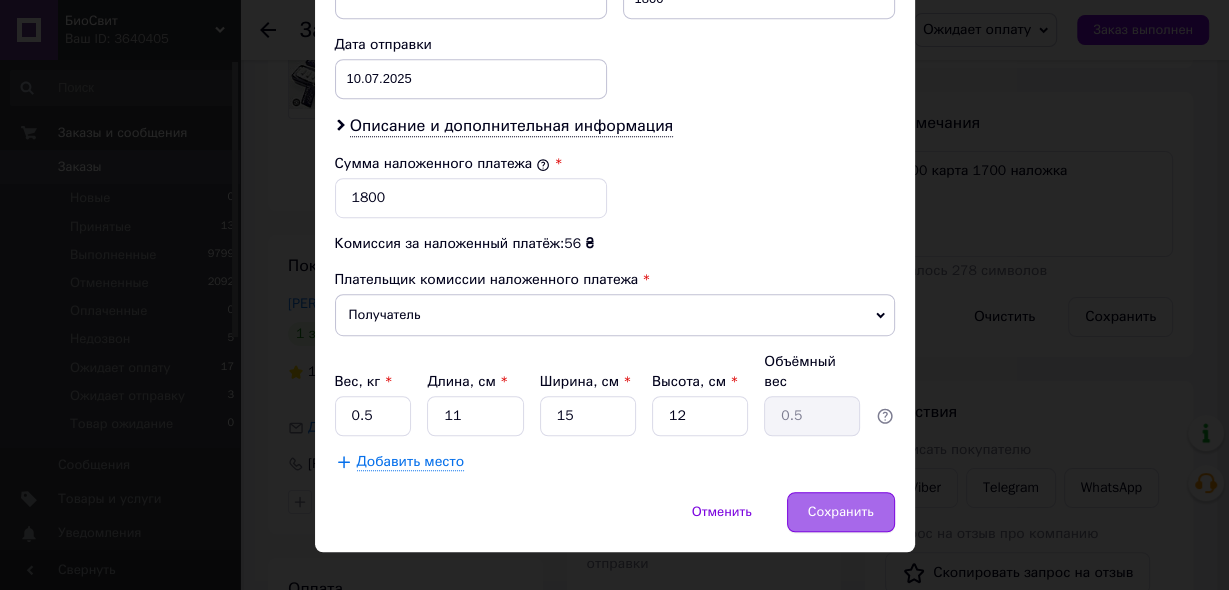 click on "Сохранить" at bounding box center [841, 512] 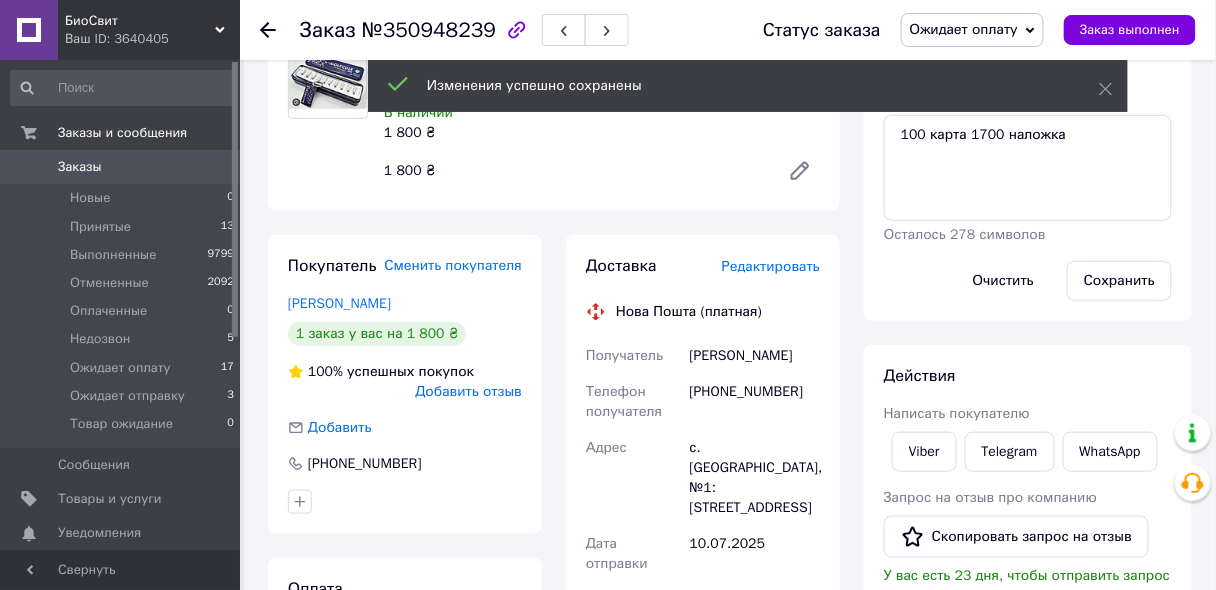 scroll, scrollTop: 300, scrollLeft: 0, axis: vertical 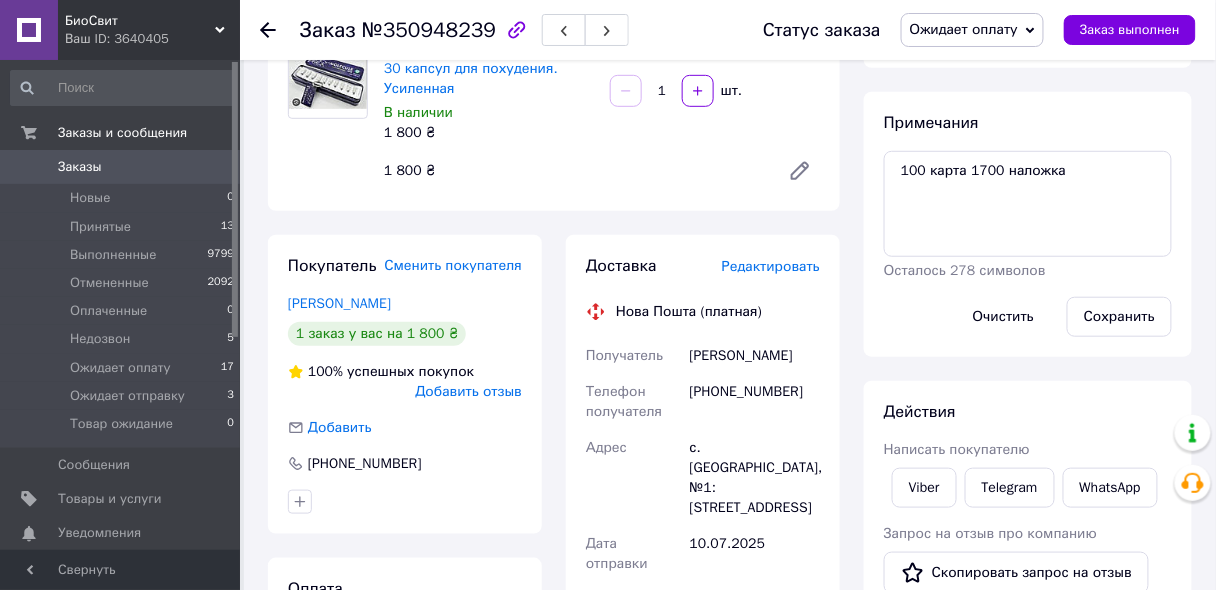 click on "Итого 1 товар 1 800 ₴ Доставка Необходимо уточнить Скидка [PERSON_NAME] Всего к оплате 1800 ₴ Примечания 100 карта 1700 наложка Осталось 278 символов Очистить Сохранить Действия Написать покупателю Viber Telegram WhatsApp Запрос на отзыв про компанию   Скопировать запрос на отзыв У вас есть 23 дня, чтобы отправить запрос на отзыв покупателю, скопировав ссылку.   Выдать чек   Скачать PDF   Печать PDF   Дублировать заказ Метки Личные заметки, которые видите только вы. По ним можно фильтровать заказы" at bounding box center (1028, 448) 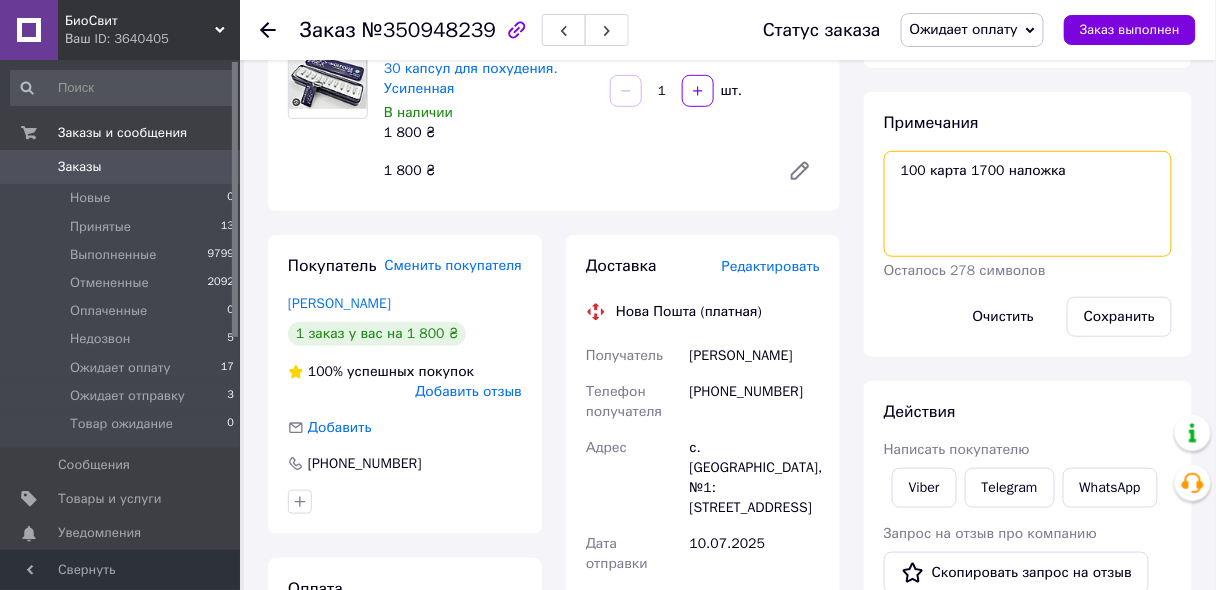 drag, startPoint x: 968, startPoint y: 171, endPoint x: 1095, endPoint y: 167, distance: 127.06297 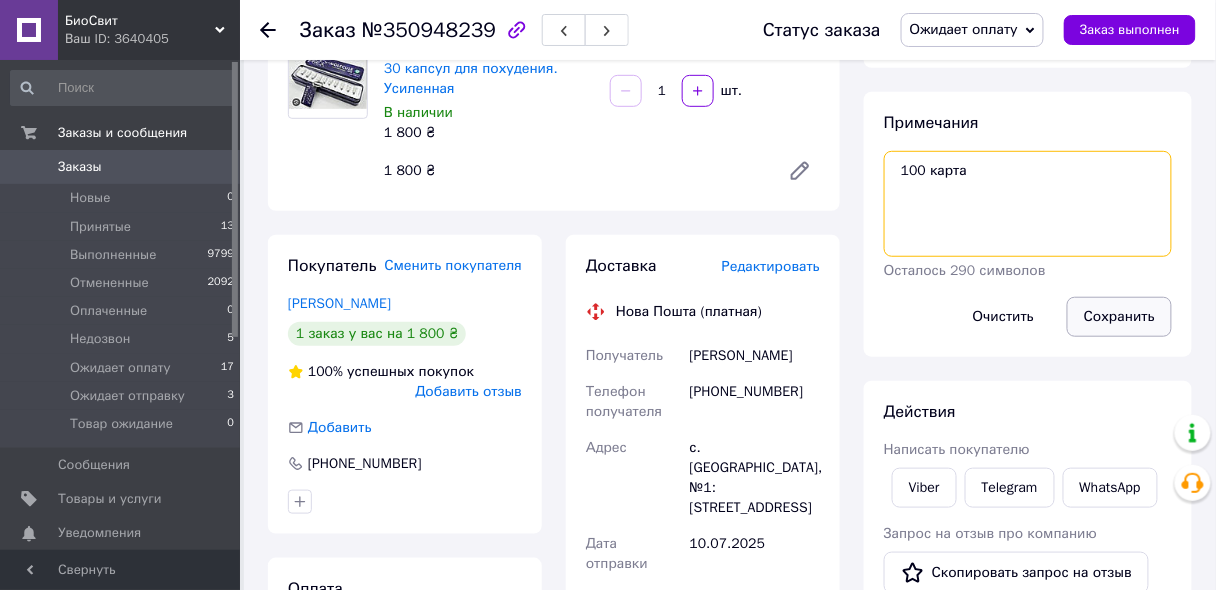 type on "100 карта" 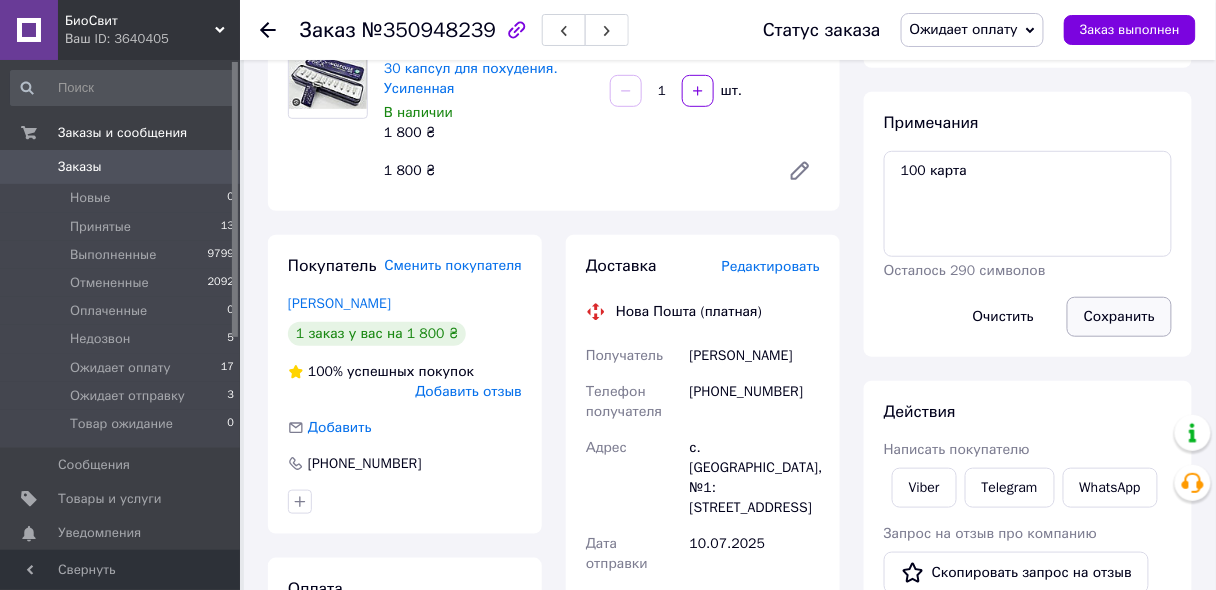 click on "Сохранить" at bounding box center (1119, 317) 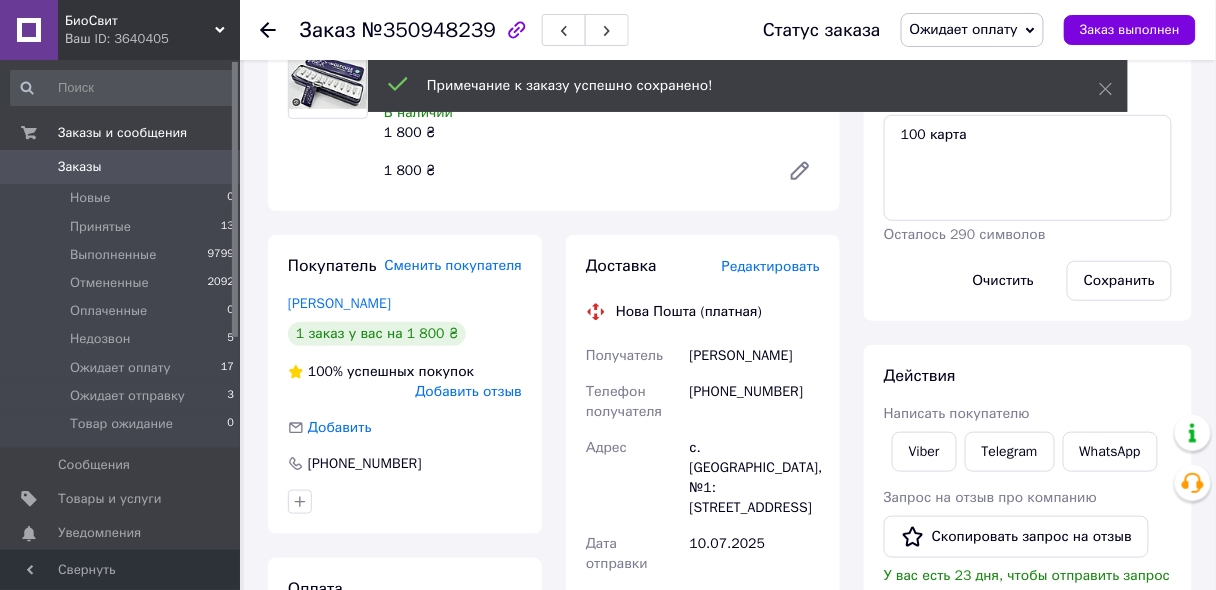 scroll, scrollTop: 348, scrollLeft: 0, axis: vertical 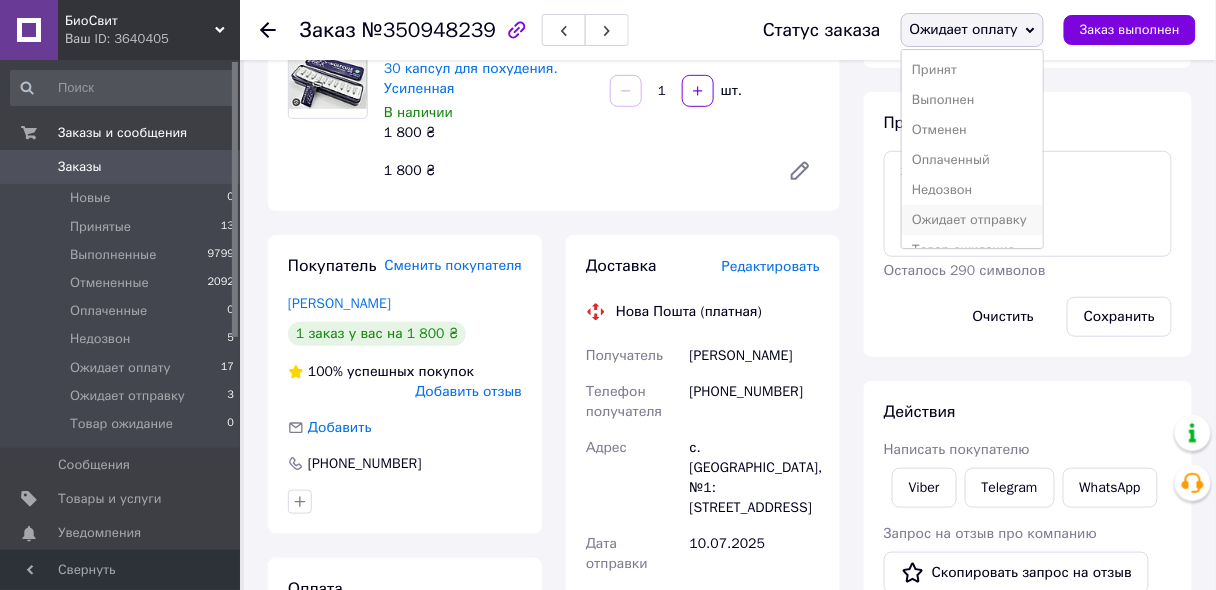 click on "Ожидает отправку" at bounding box center (972, 220) 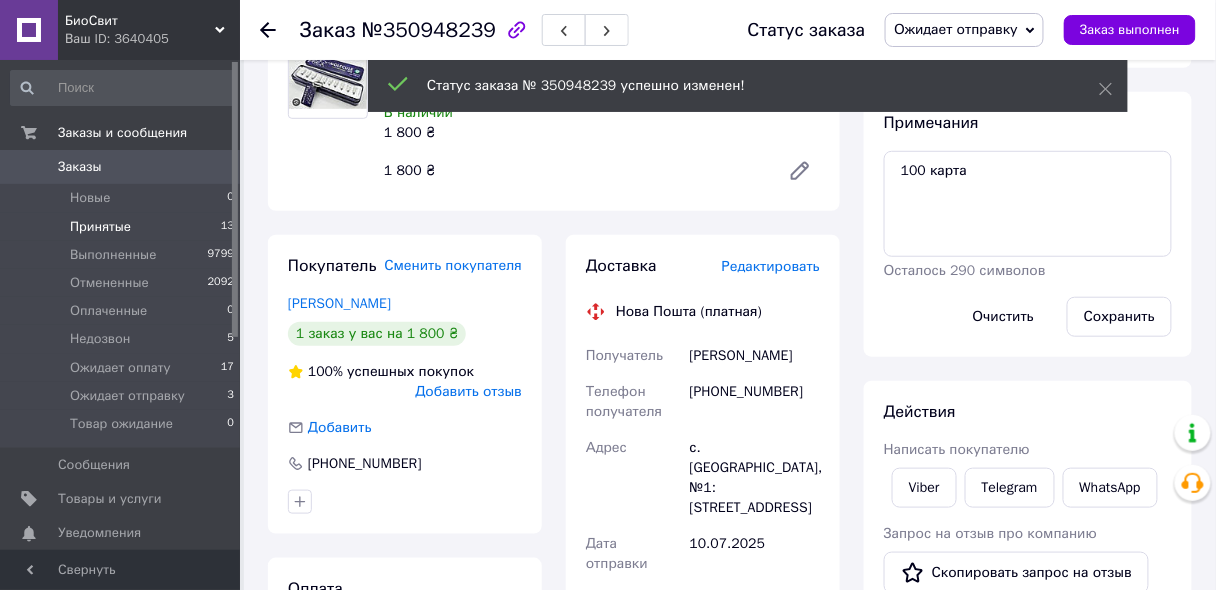 click on "Принятые" at bounding box center [100, 227] 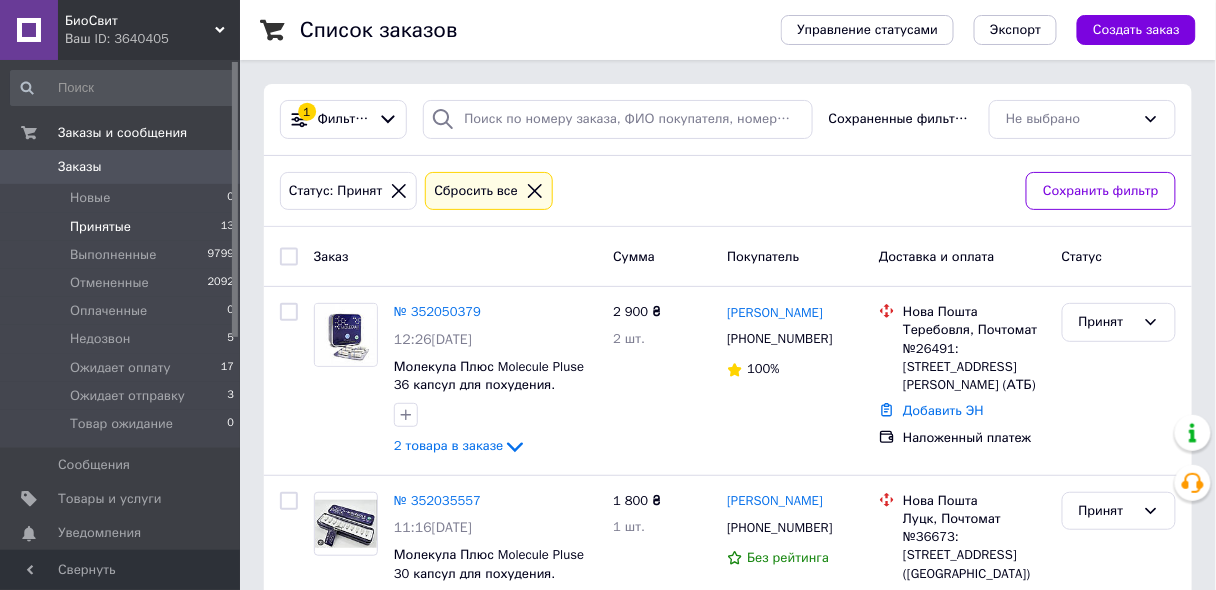 click on "Заказы" at bounding box center [121, 167] 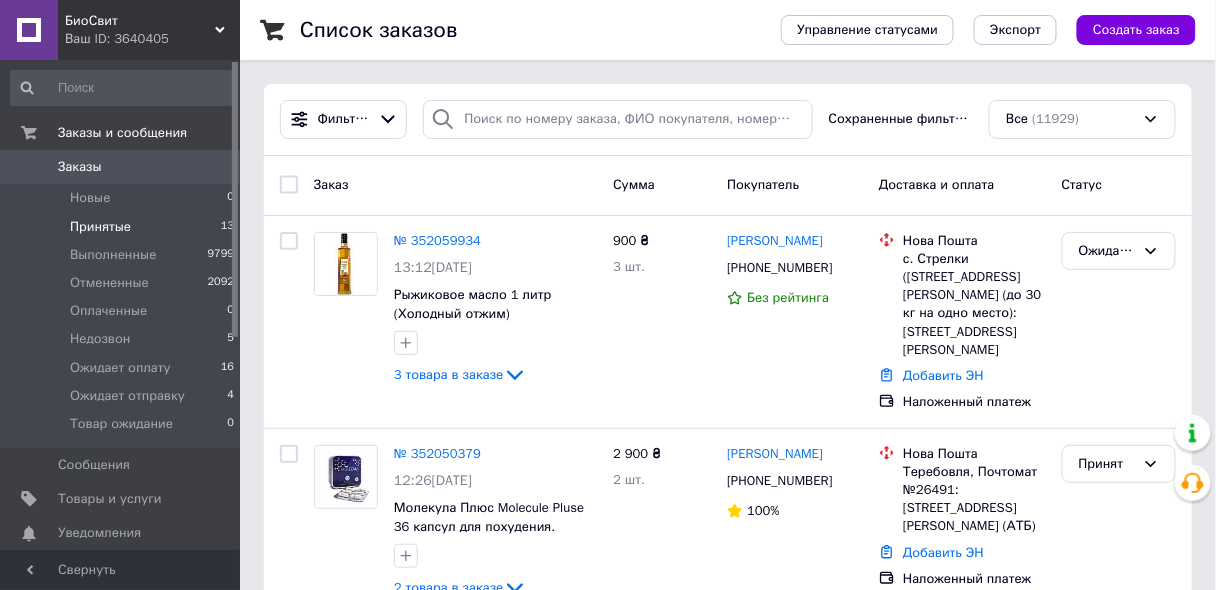 click on "Принятые 13" at bounding box center [123, 227] 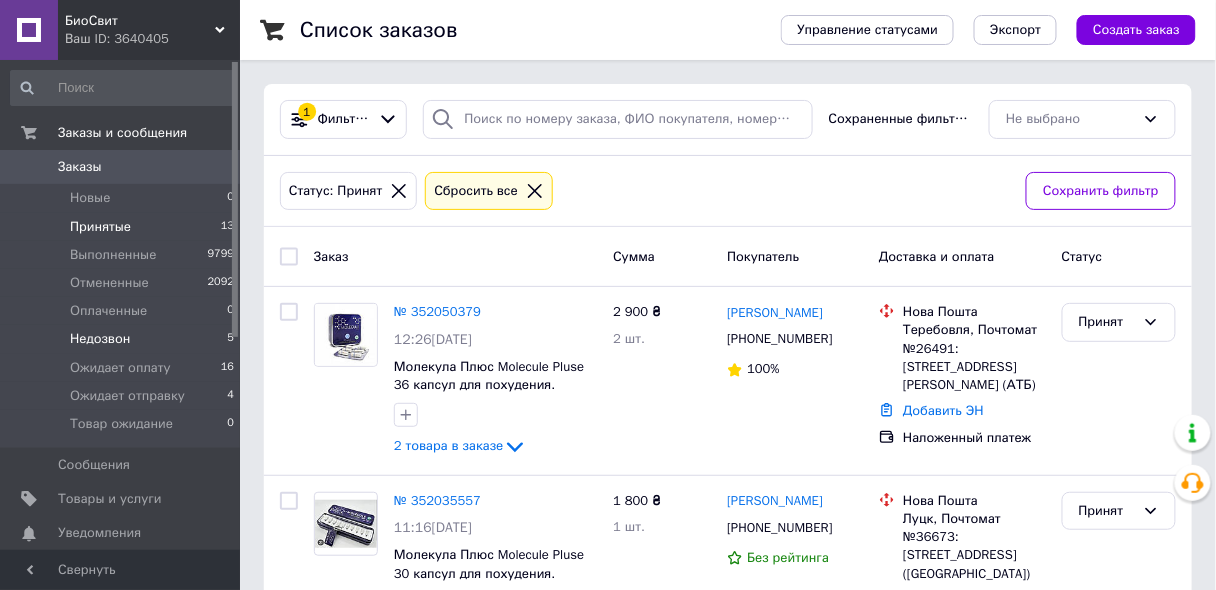 click on "Недозвон" at bounding box center (100, 339) 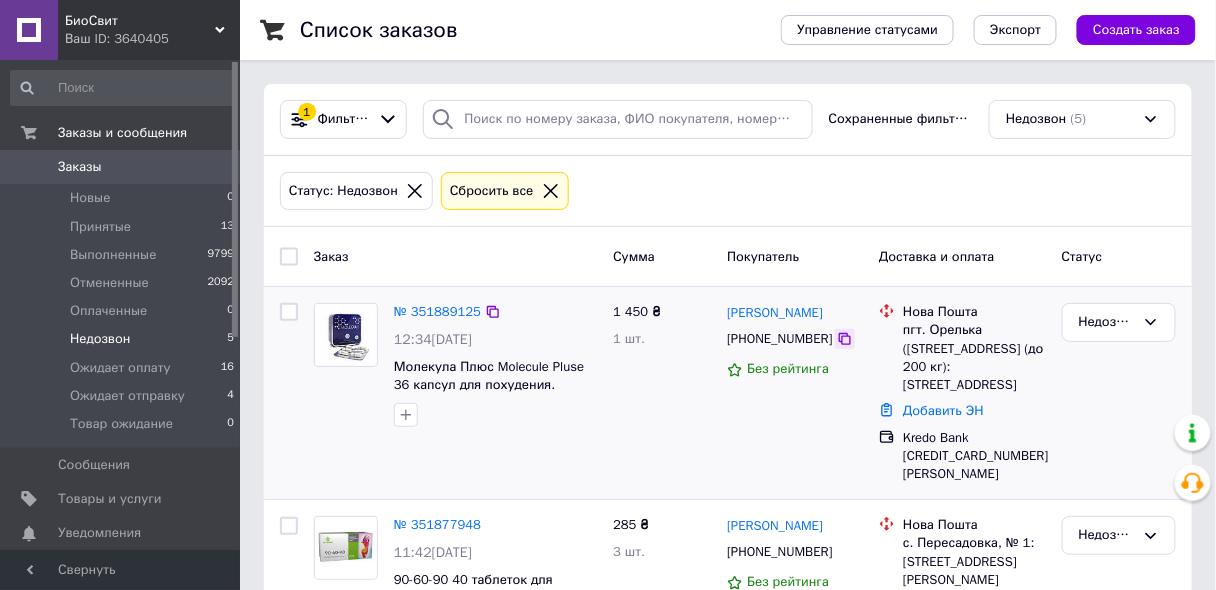 click 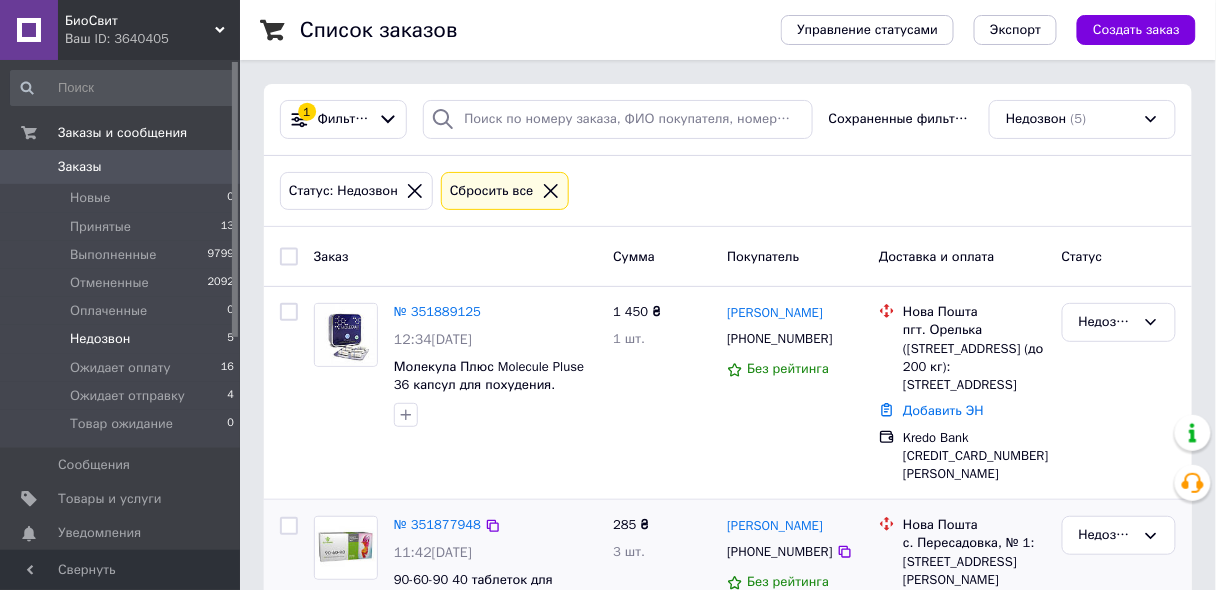 click on "285 ₴ 3 шт." at bounding box center [662, 579] 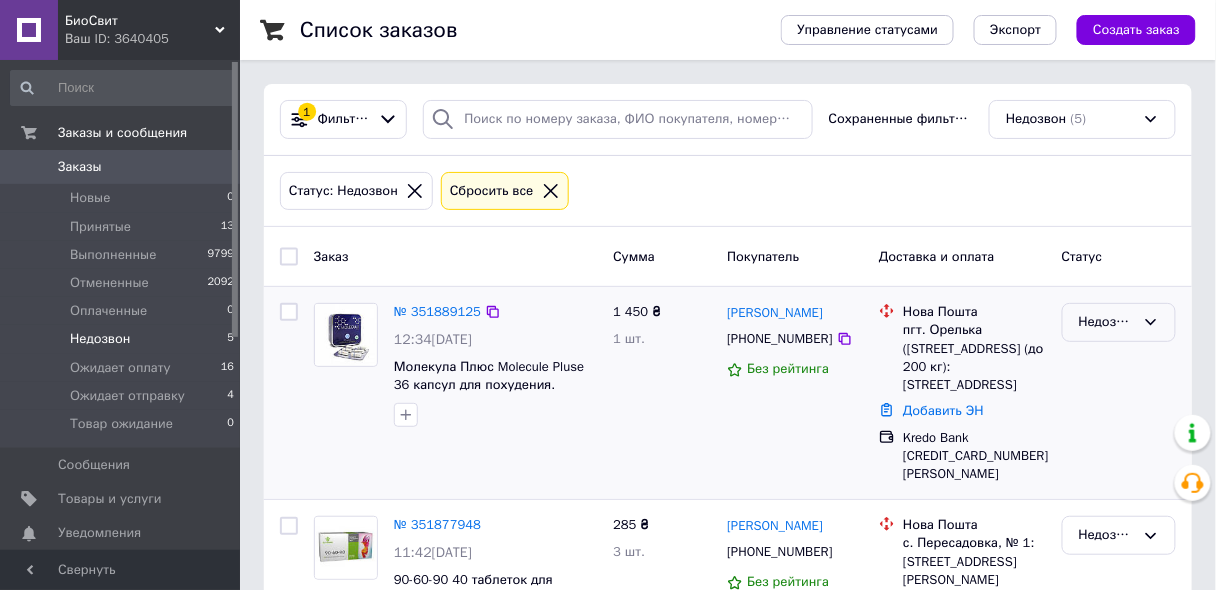 click on "Недозвон" at bounding box center [1107, 322] 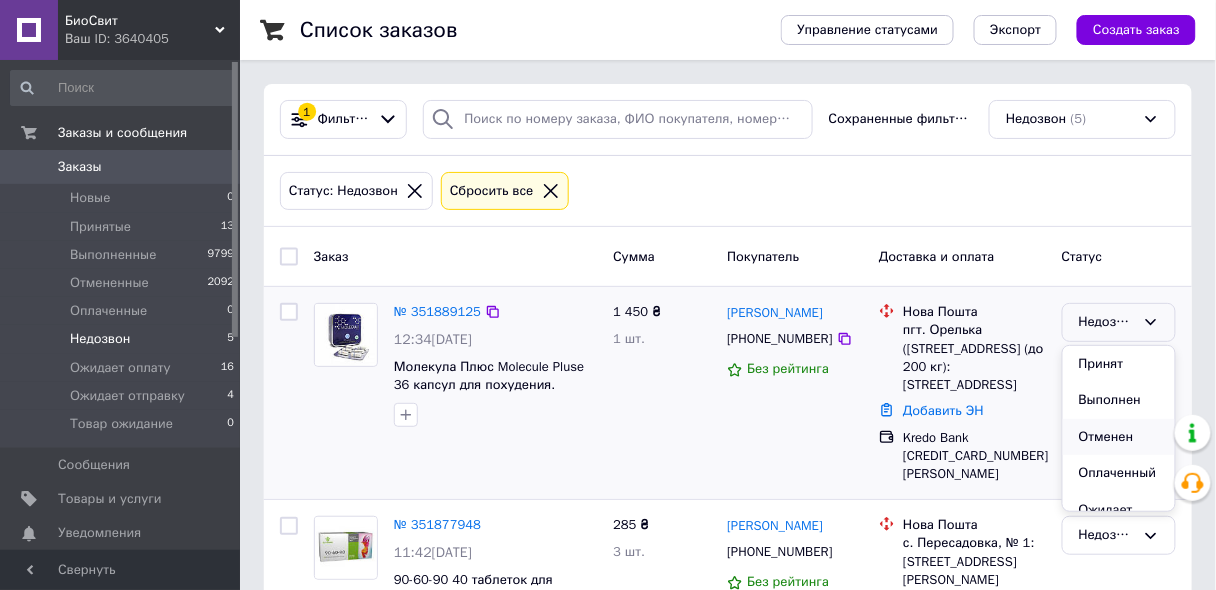 click on "Отменен" at bounding box center [1119, 437] 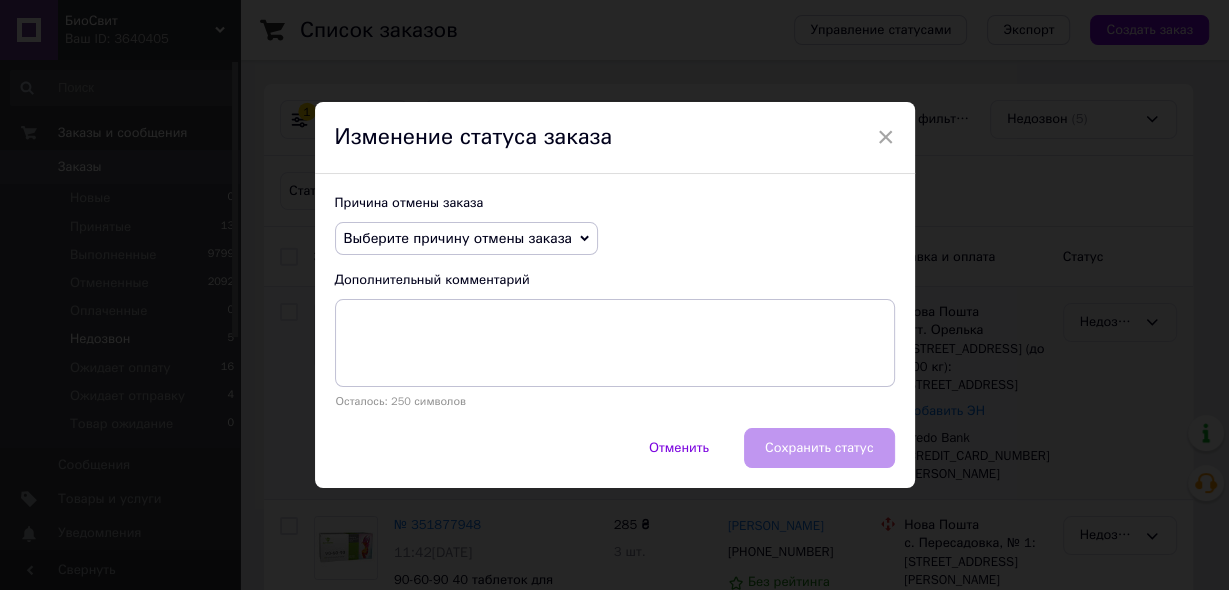 click on "Выберите причину отмены заказа" at bounding box center [458, 238] 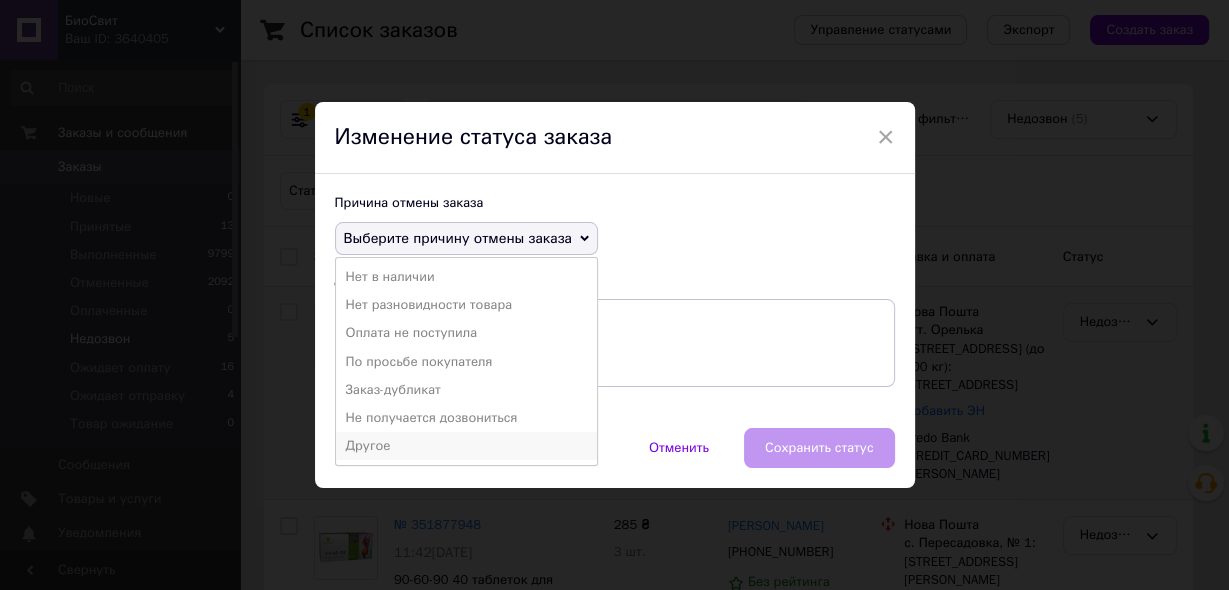 click on "Другое" at bounding box center [466, 446] 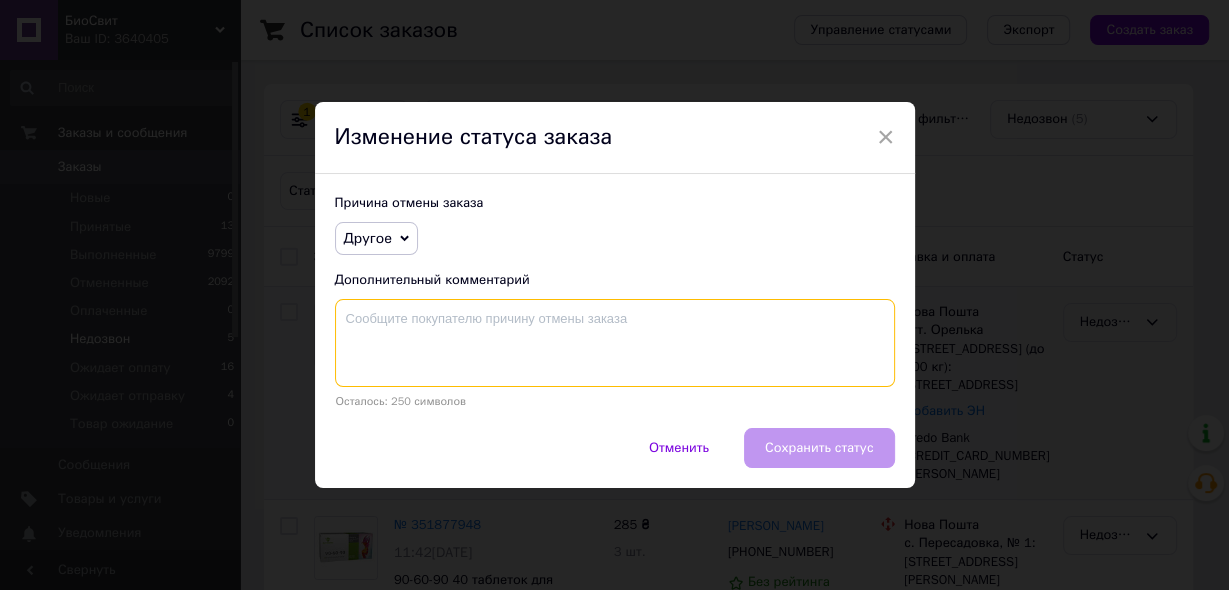 click at bounding box center [615, 343] 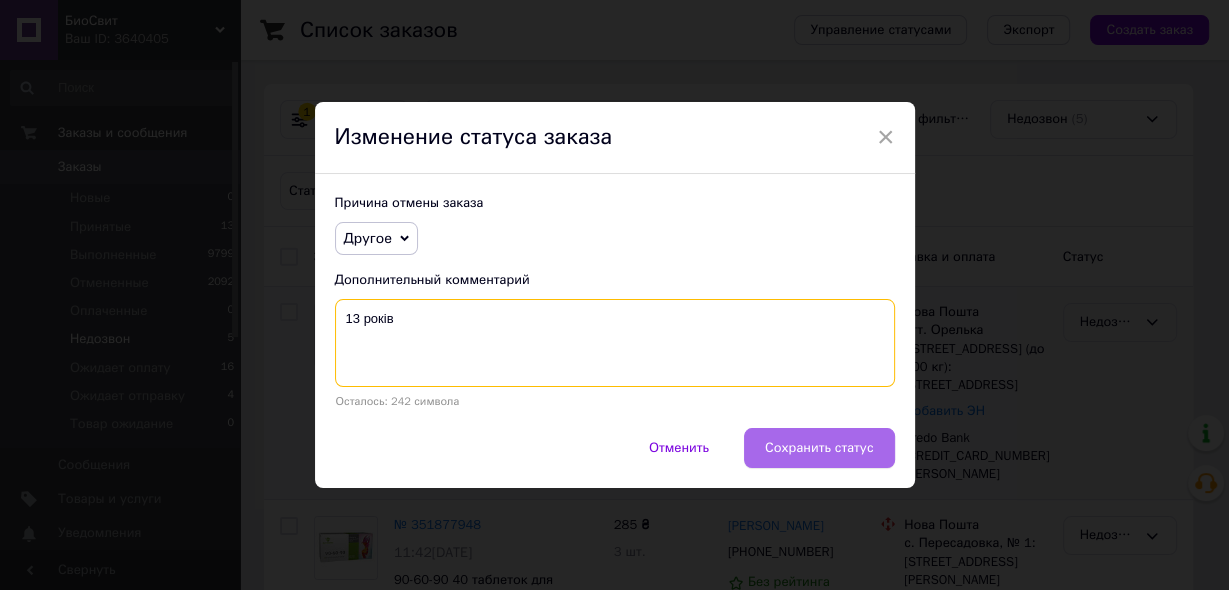 type on "13 років" 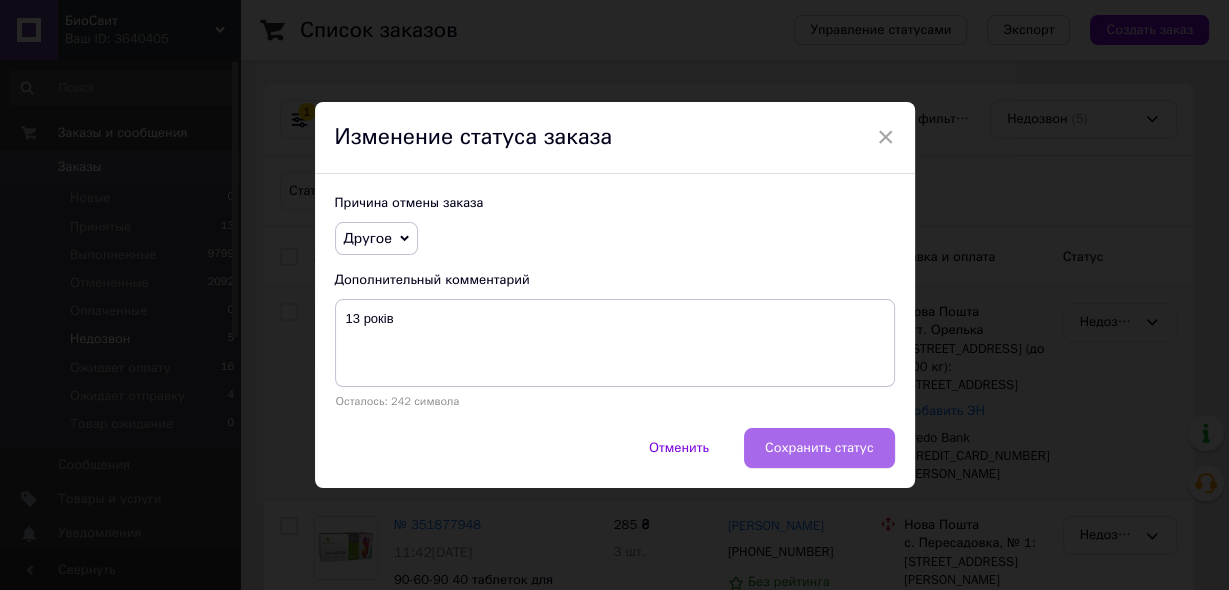 click on "Сохранить статус" at bounding box center (819, 448) 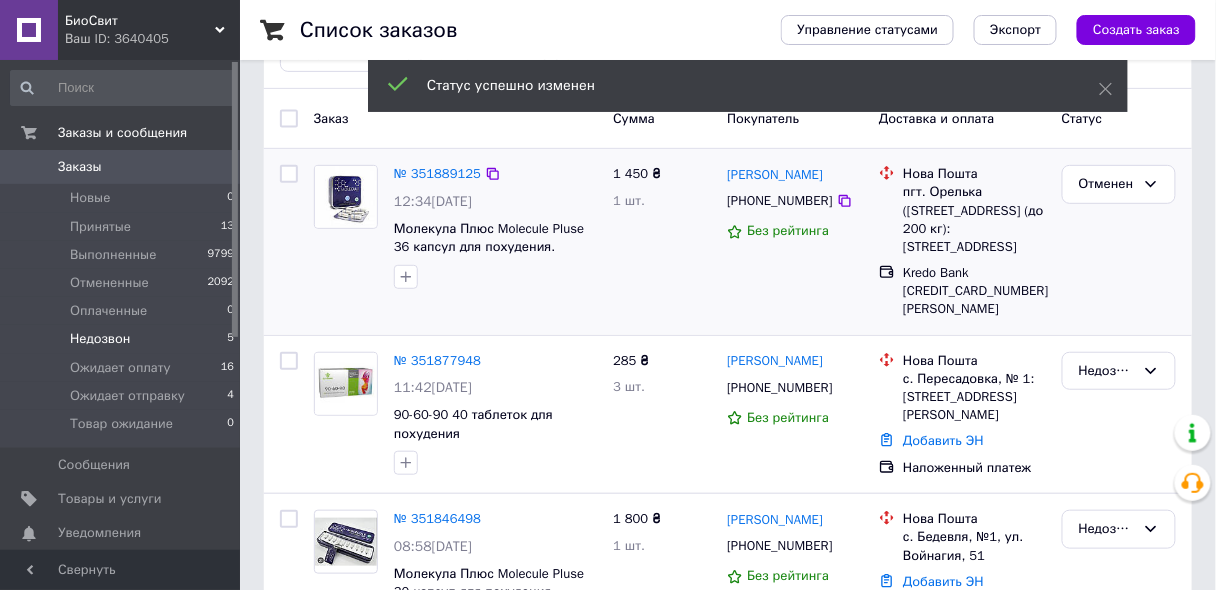scroll, scrollTop: 160, scrollLeft: 0, axis: vertical 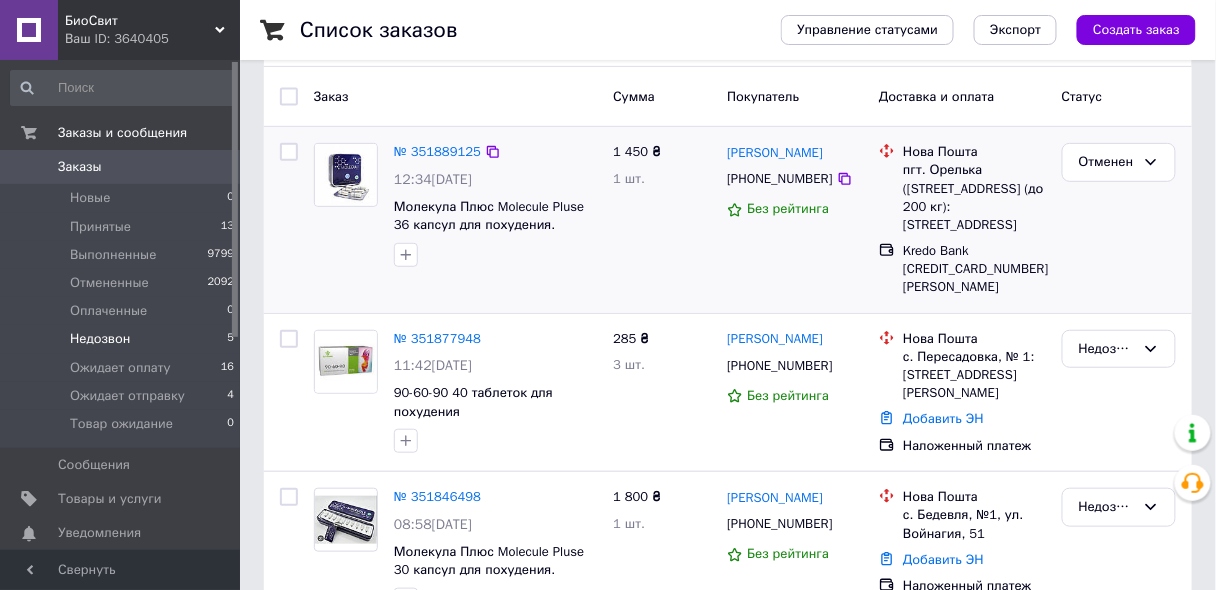 click at bounding box center [495, 255] 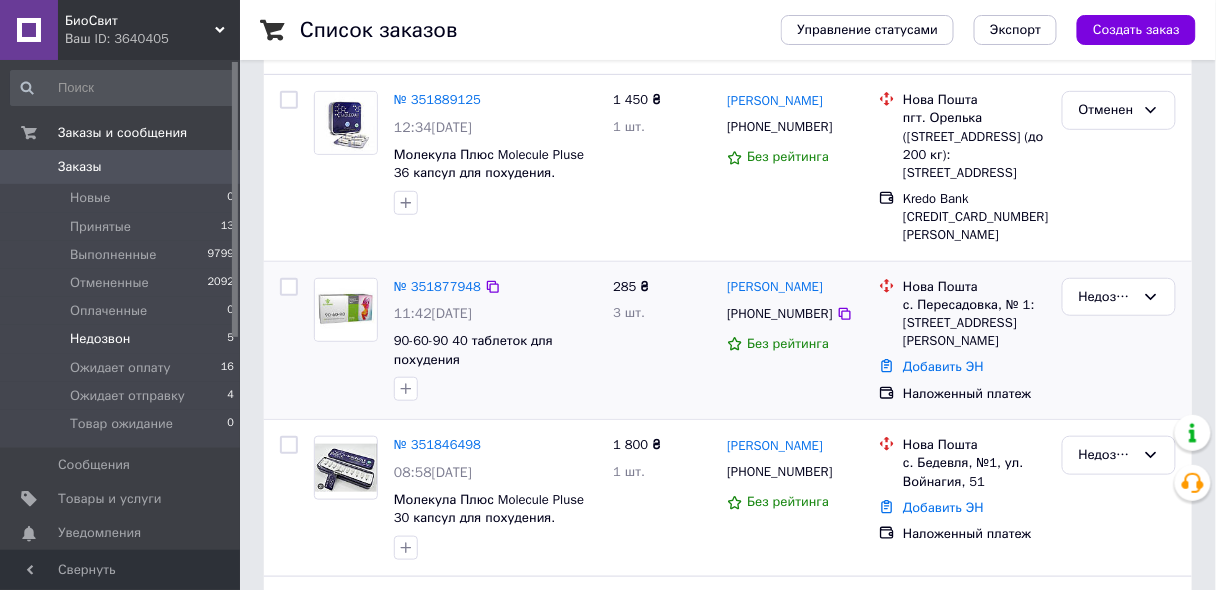scroll, scrollTop: 240, scrollLeft: 0, axis: vertical 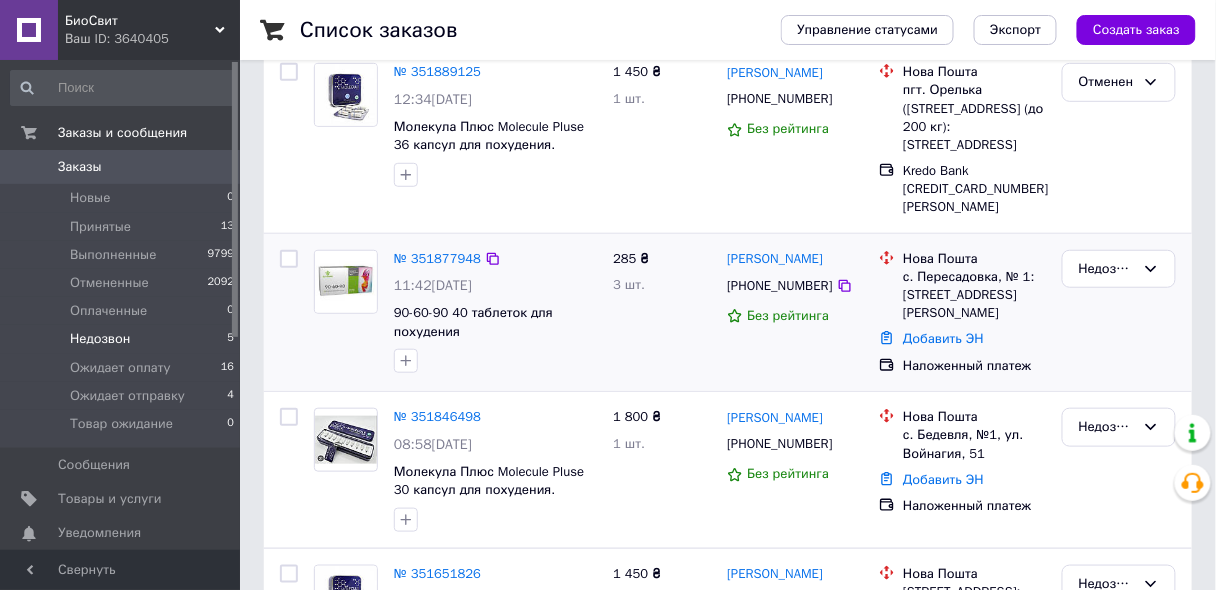 click on "90-60-90  40 таблеток для похудения" at bounding box center [495, 322] 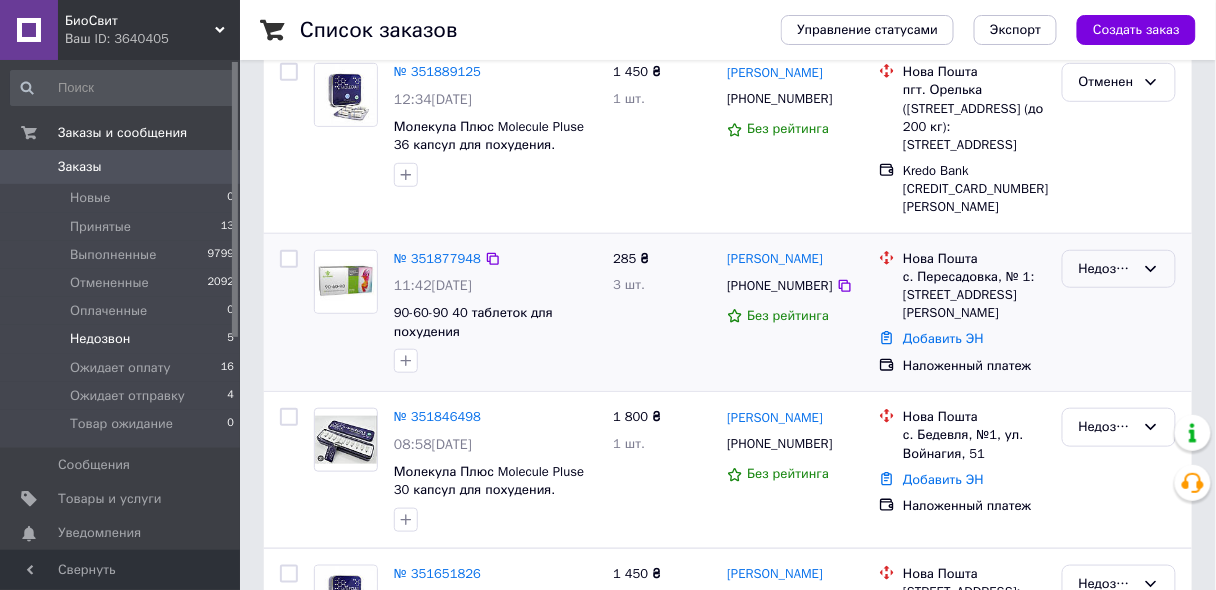 click on "Недозвон" at bounding box center (1107, 269) 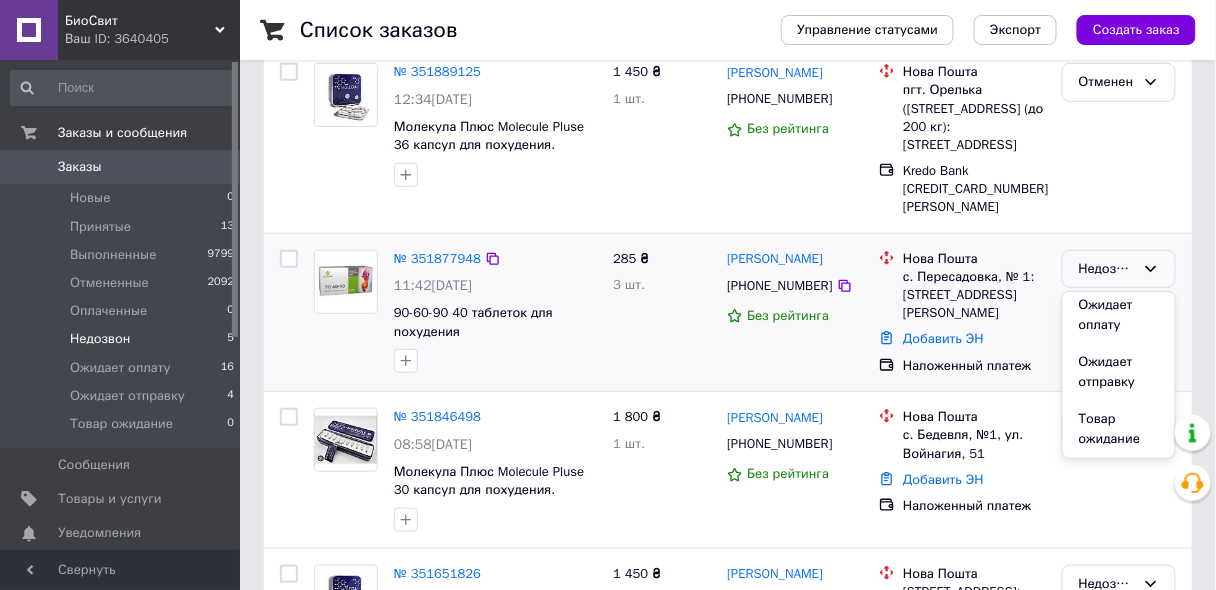 scroll, scrollTop: 172, scrollLeft: 0, axis: vertical 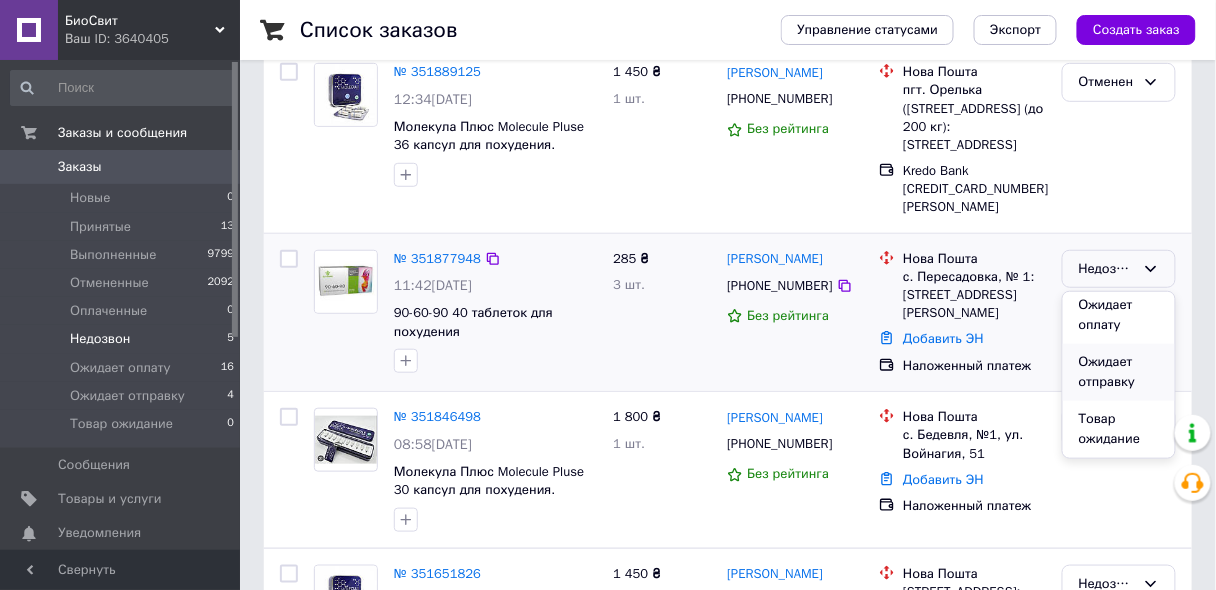 click on "Ожидает отправку" at bounding box center (1119, 372) 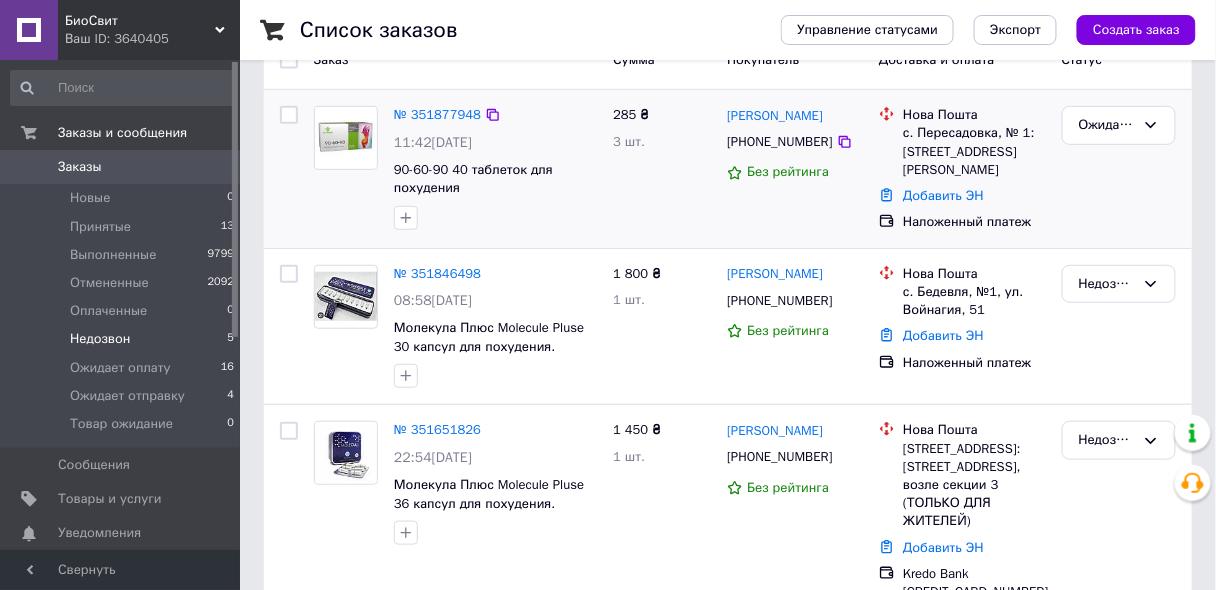 scroll, scrollTop: 160, scrollLeft: 0, axis: vertical 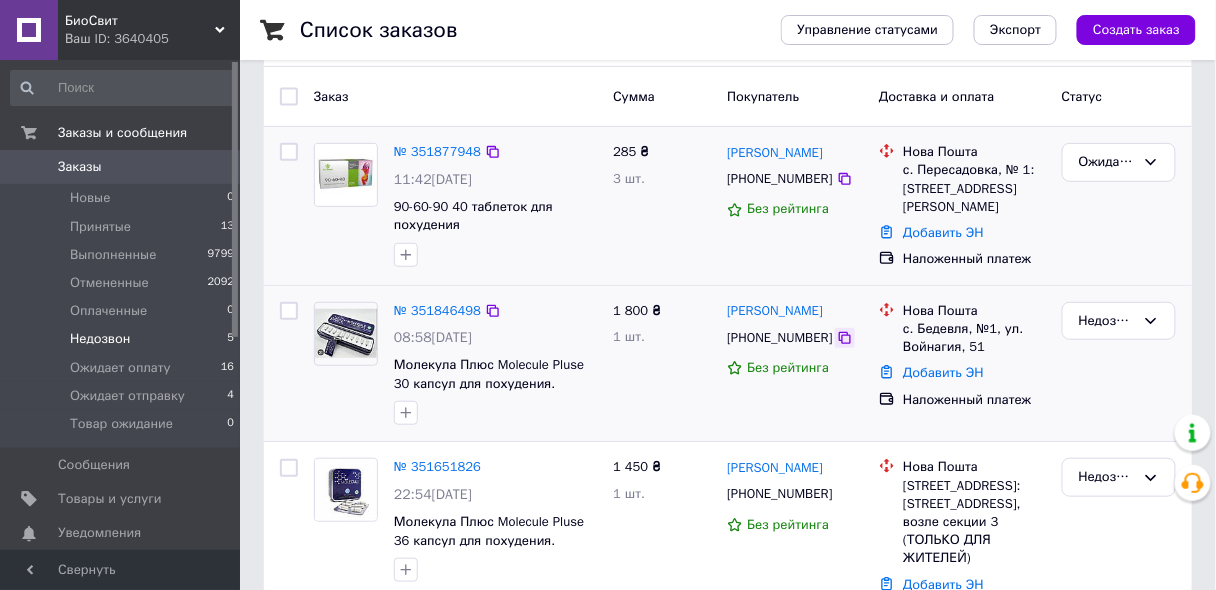 click 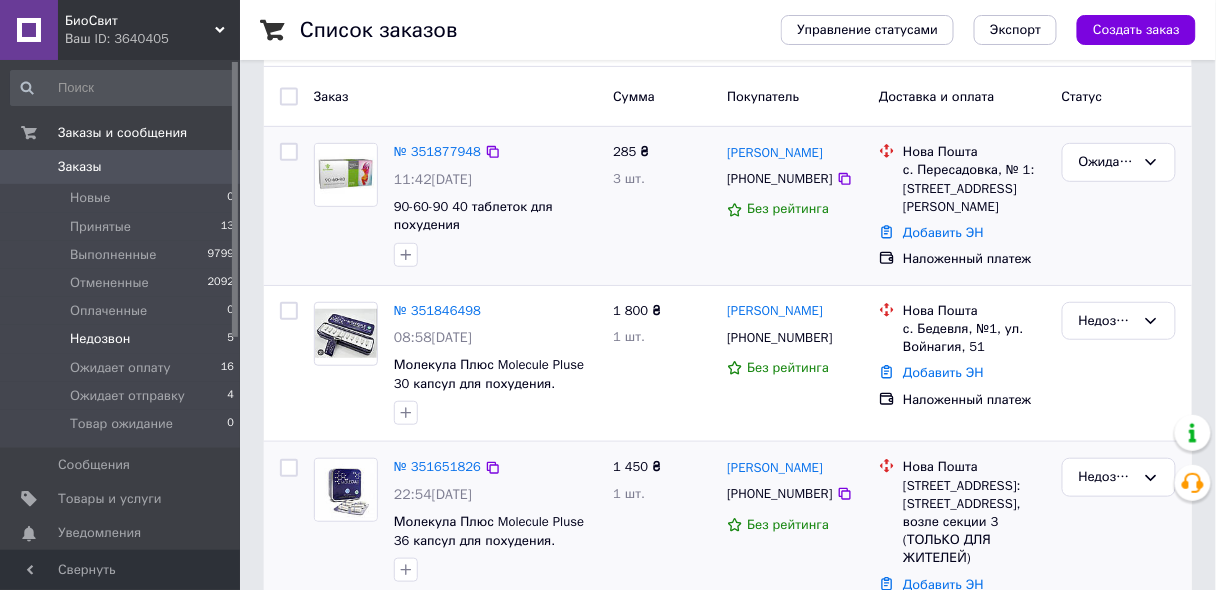 click at bounding box center (289, 557) 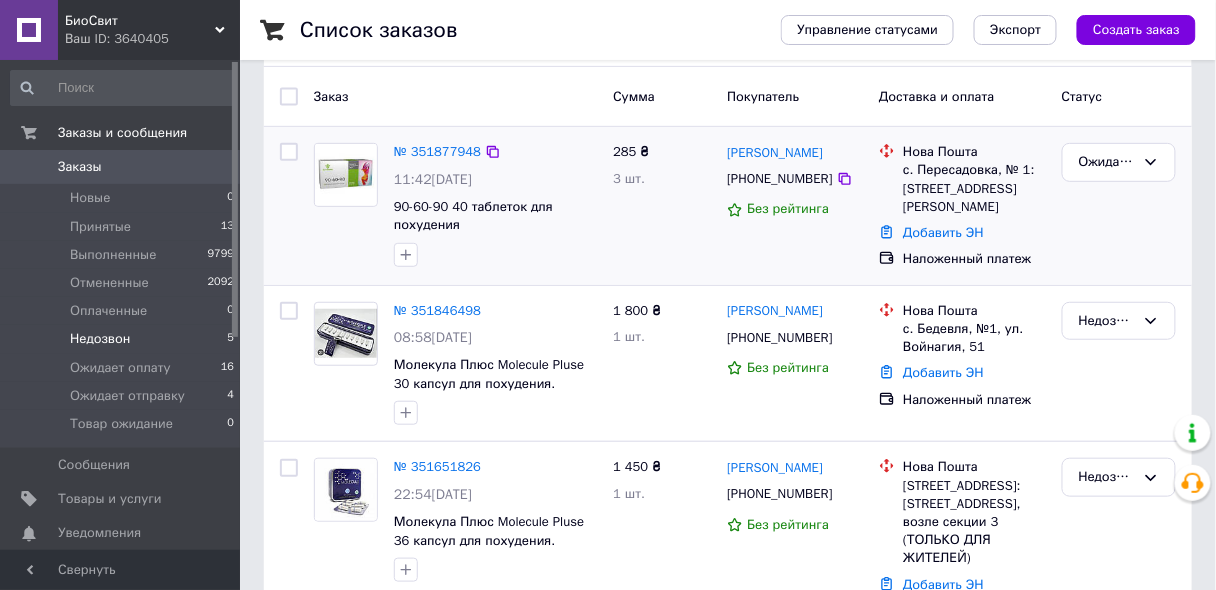 click on "0" at bounding box center [212, 167] 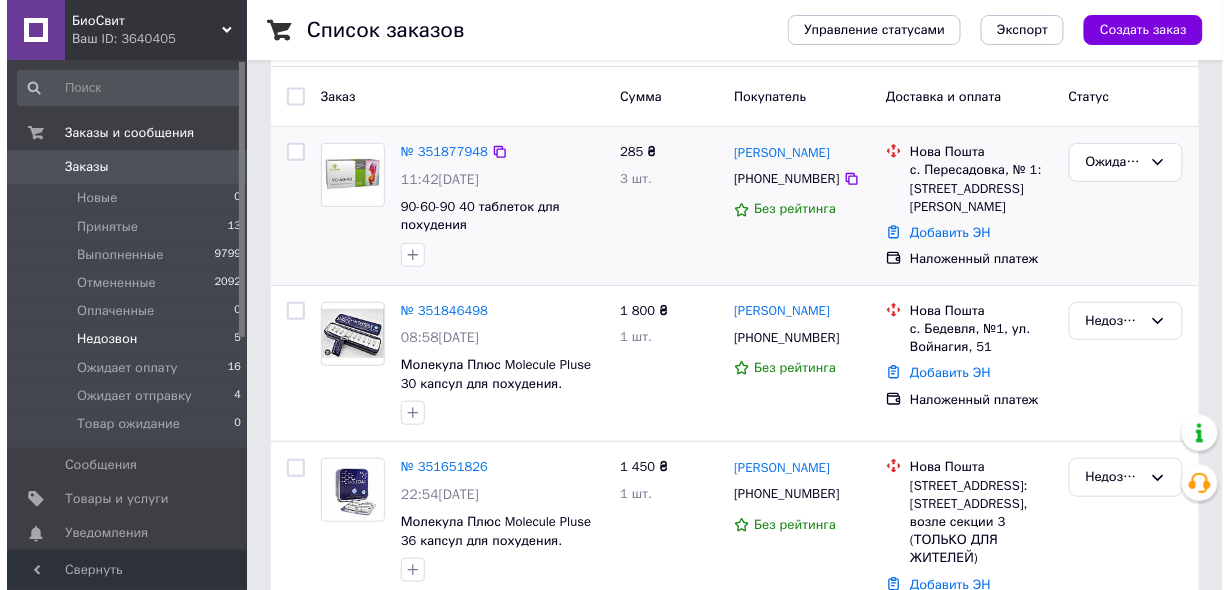 scroll, scrollTop: 0, scrollLeft: 0, axis: both 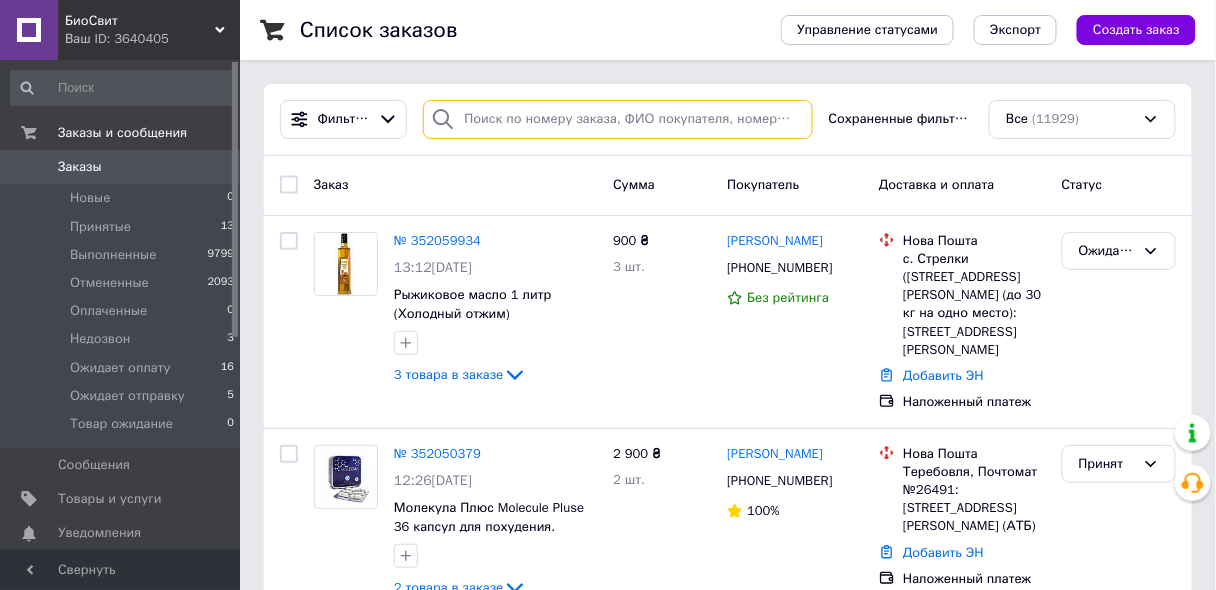 click at bounding box center (617, 119) 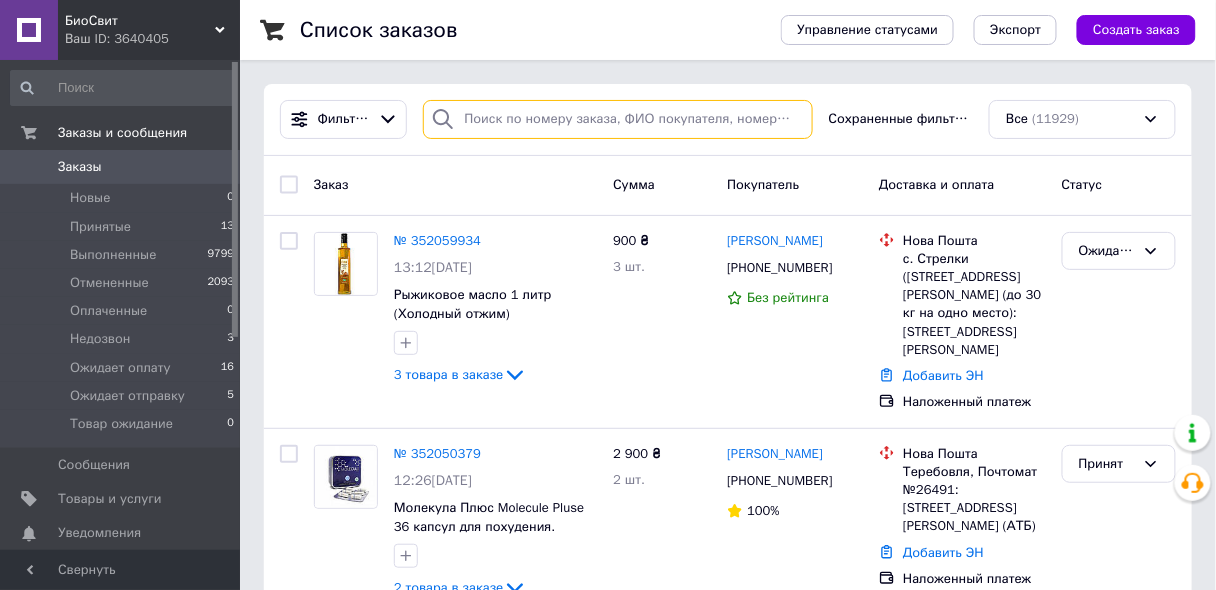 paste on "[PHONE_NUMBER]" 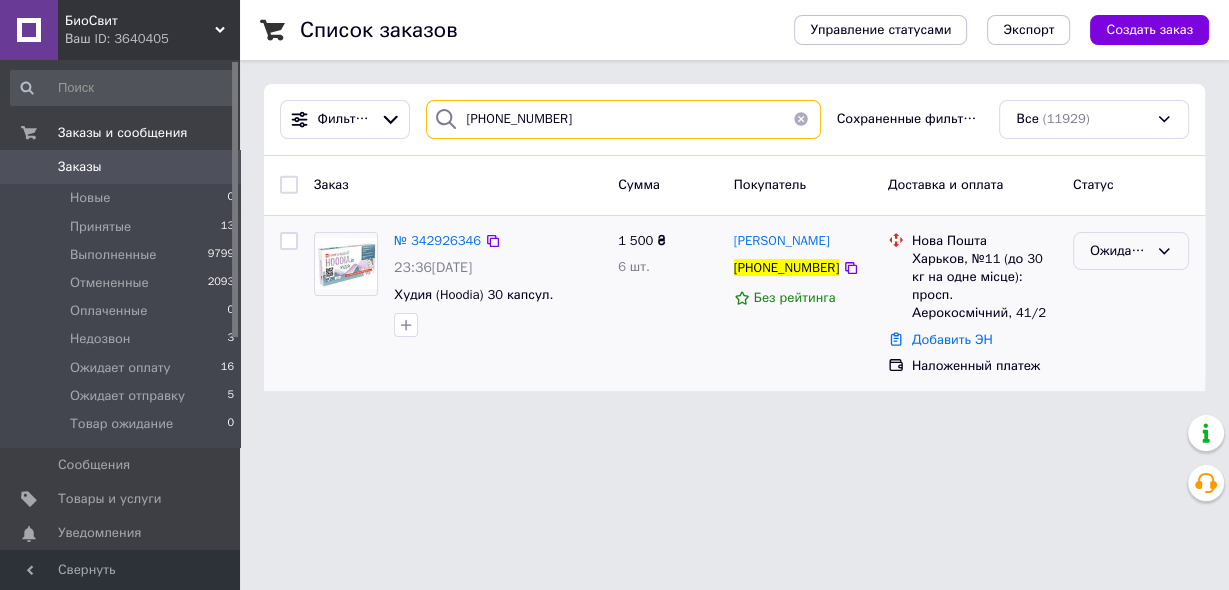 type on "[PHONE_NUMBER]" 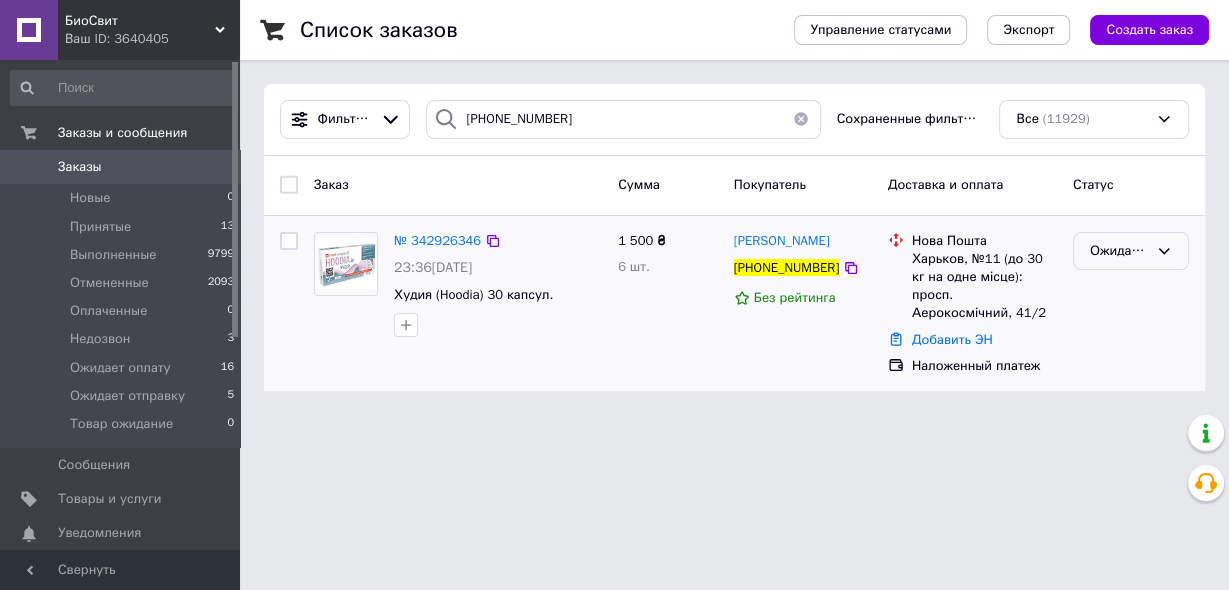 click on "Ожидает оплату" at bounding box center (1119, 251) 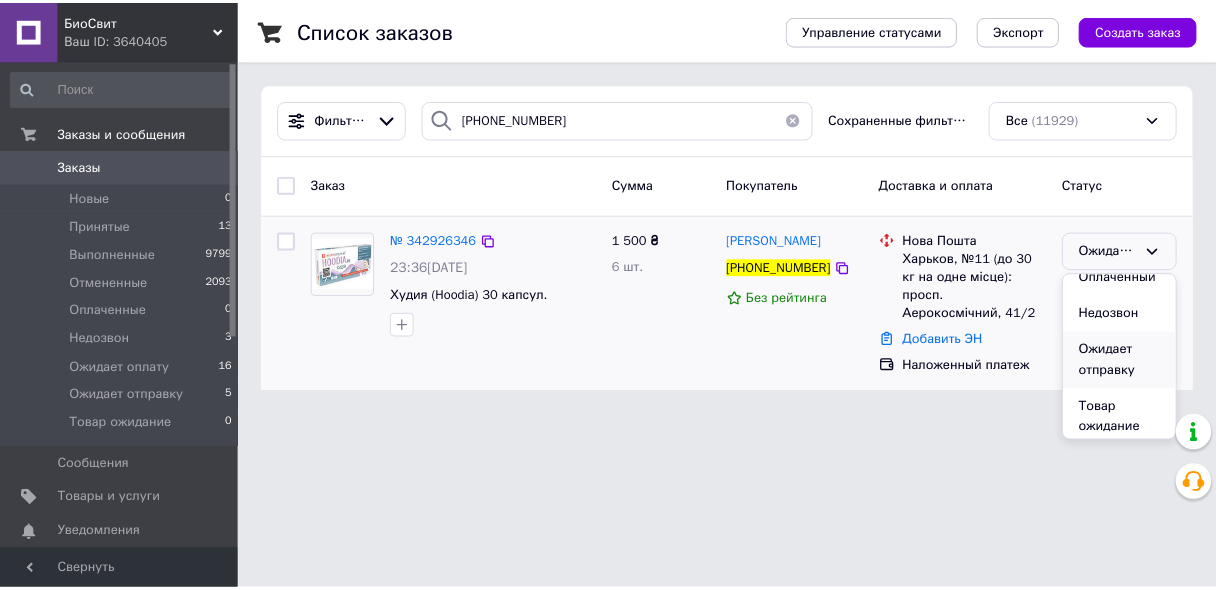 scroll, scrollTop: 131, scrollLeft: 0, axis: vertical 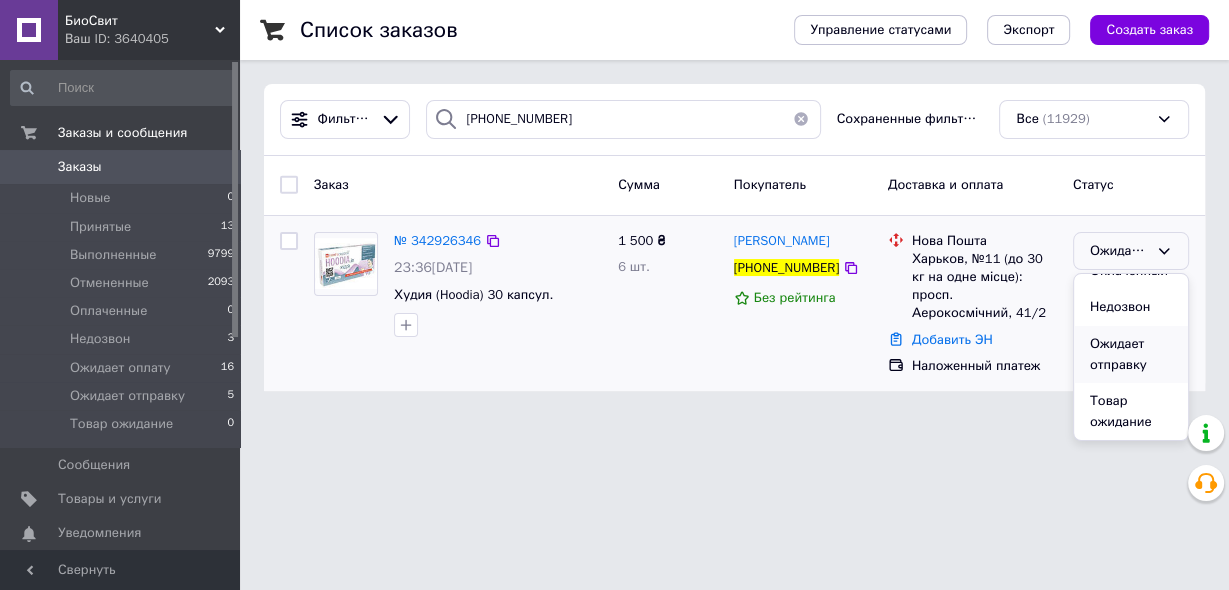 click on "Ожидает отправку" at bounding box center [1131, 354] 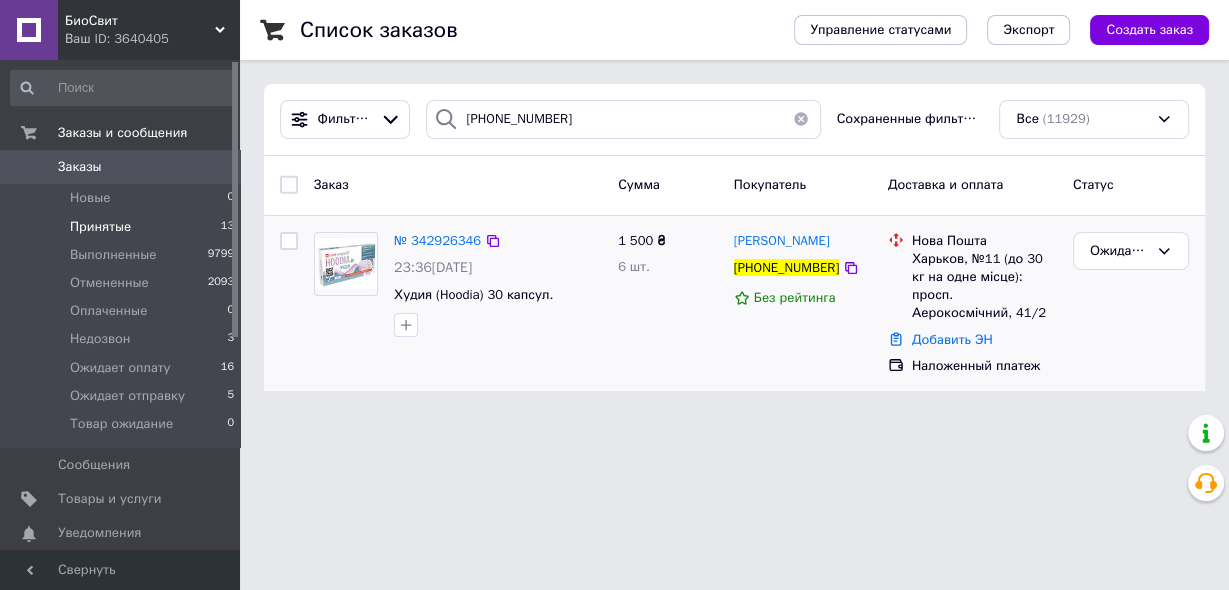 click on "Принятые" at bounding box center (100, 227) 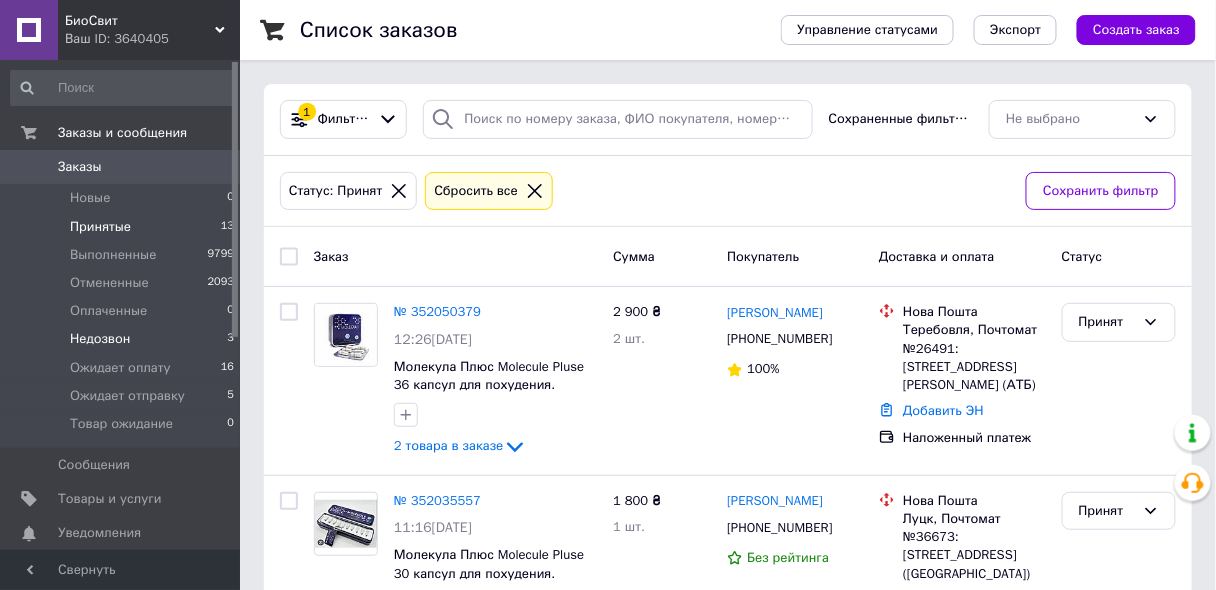 click on "Недозвон" at bounding box center (100, 339) 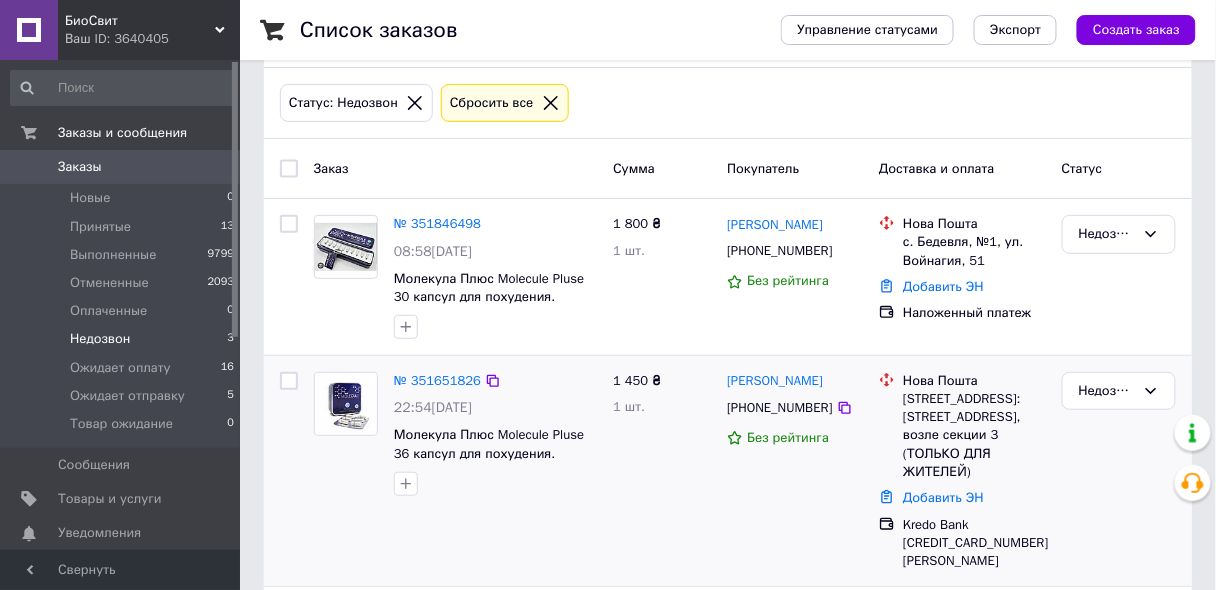 scroll, scrollTop: 263, scrollLeft: 0, axis: vertical 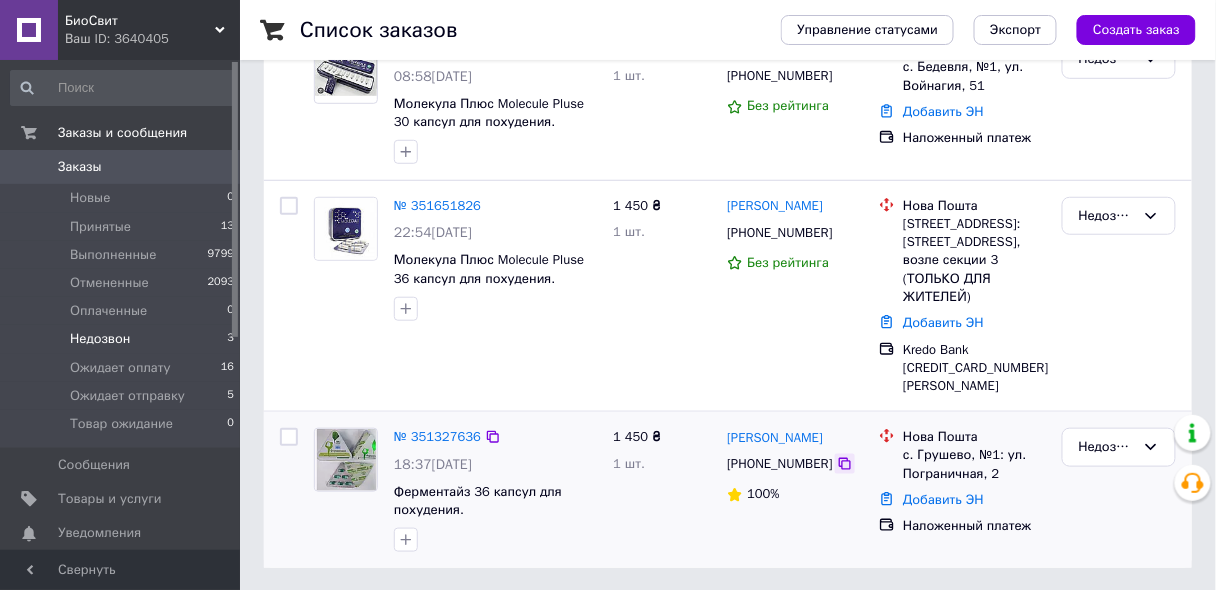 click 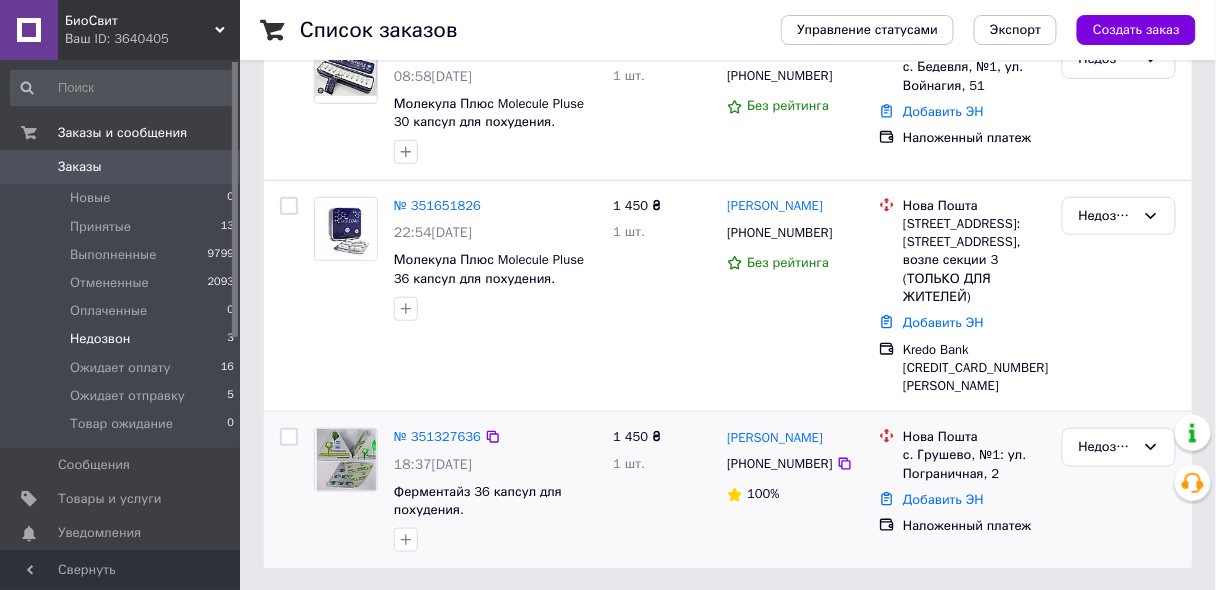 click on "Ферментайз 36 капсул для похудения." at bounding box center [495, 501] 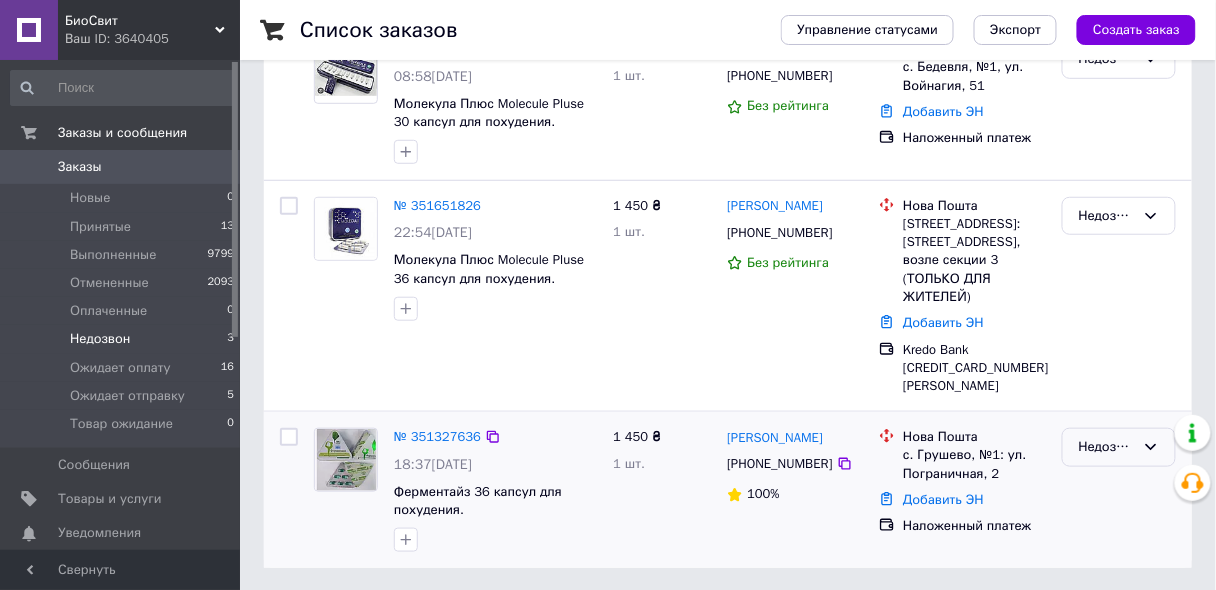 click on "Недозвон" at bounding box center [1107, 447] 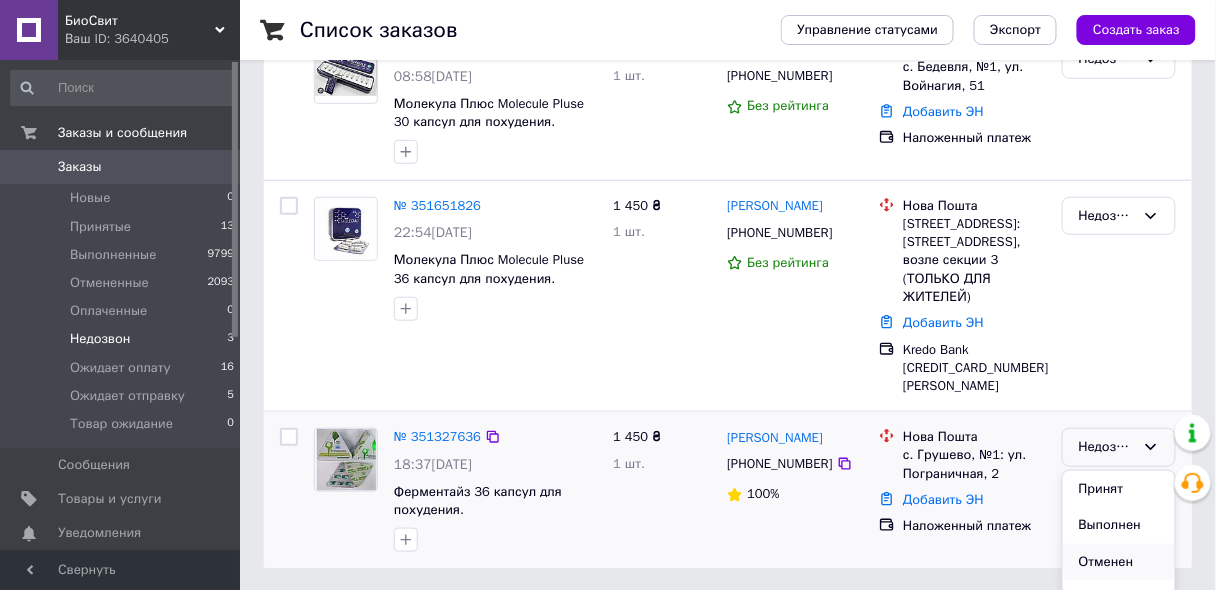 click on "Отменен" at bounding box center [1119, 562] 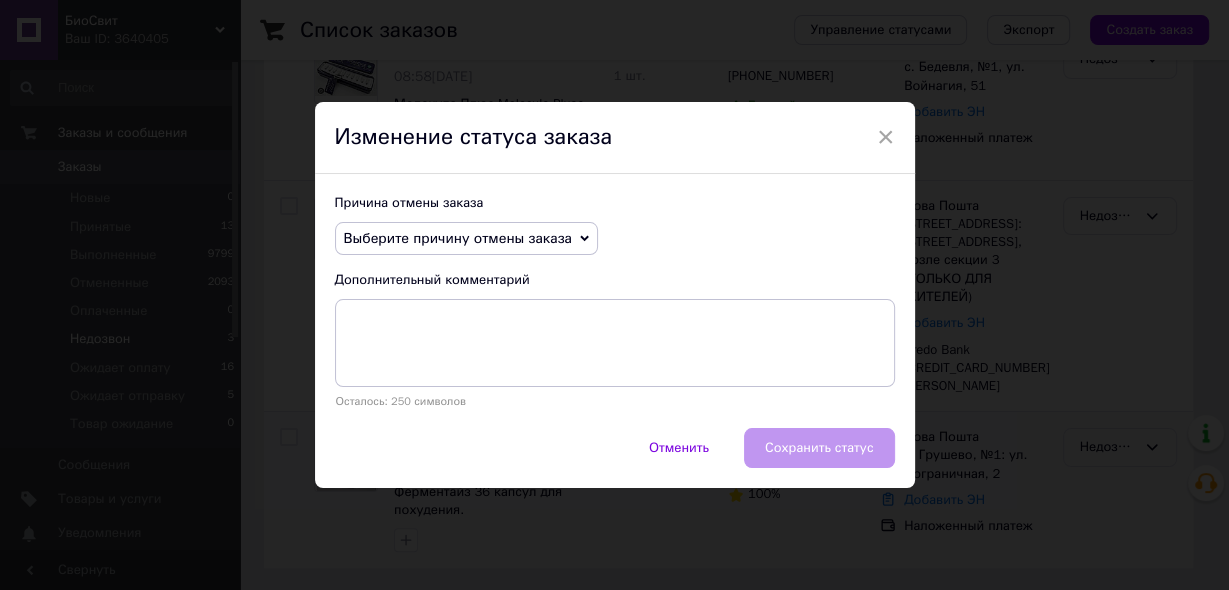 click on "Выберите причину отмены заказа" at bounding box center [458, 238] 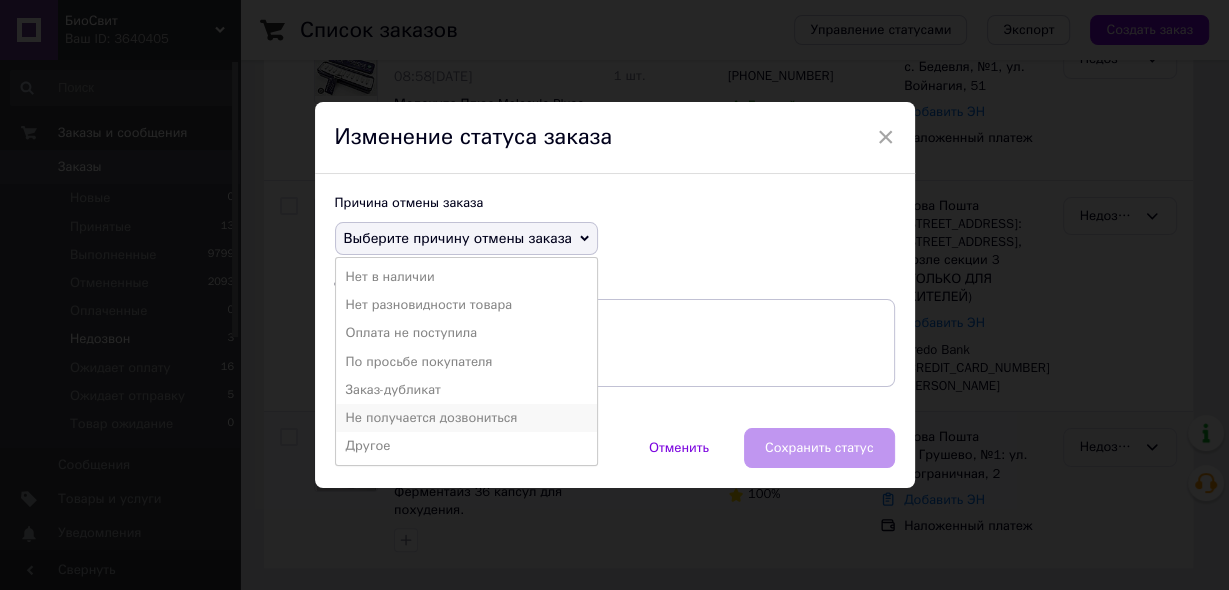 click on "Не получается дозвониться" at bounding box center [466, 418] 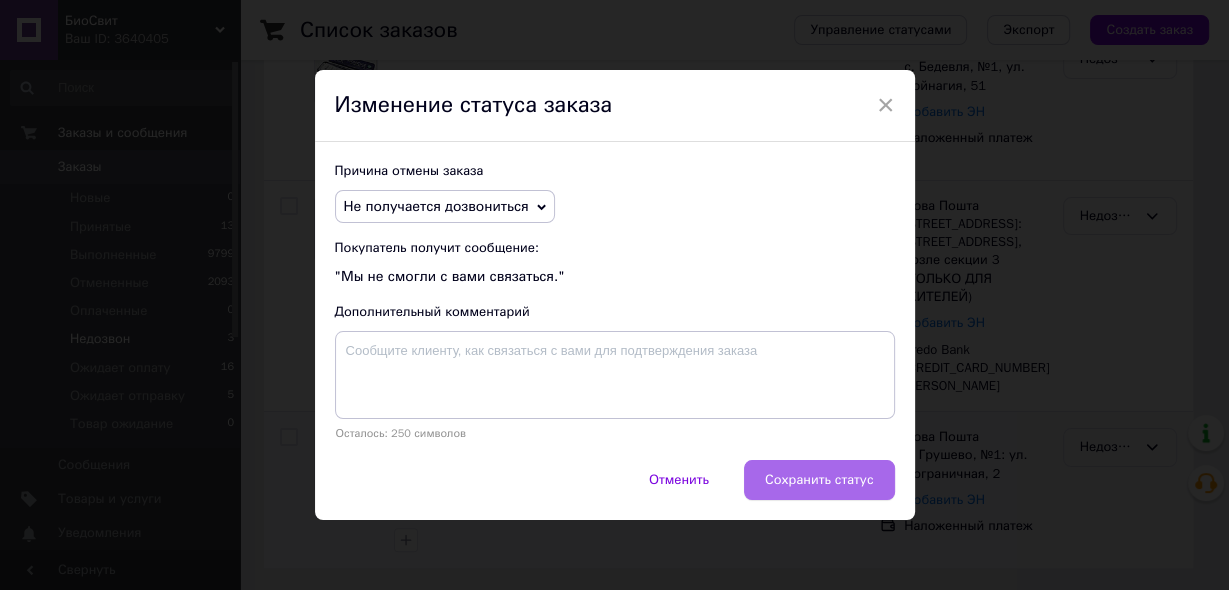 click on "Сохранить статус" at bounding box center (819, 480) 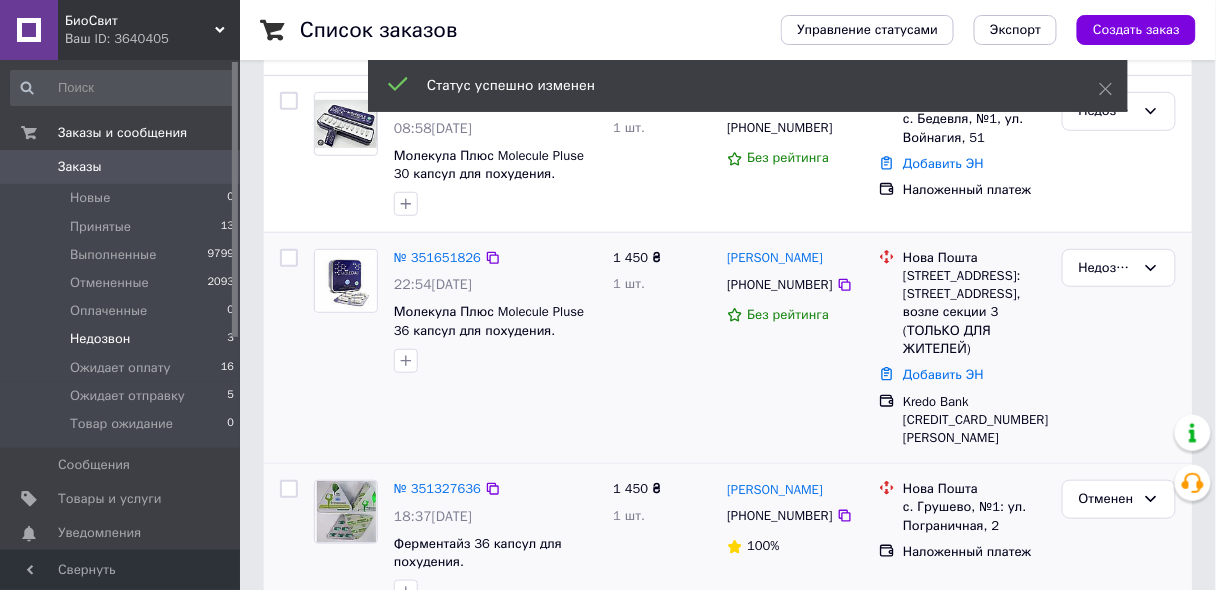 scroll, scrollTop: 183, scrollLeft: 0, axis: vertical 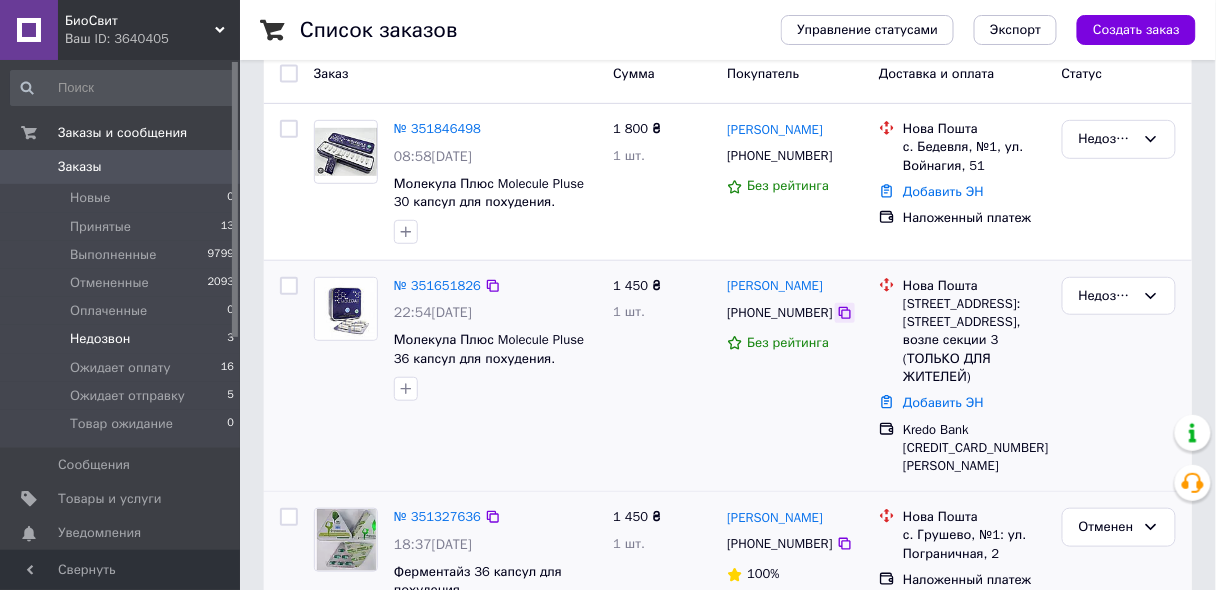click 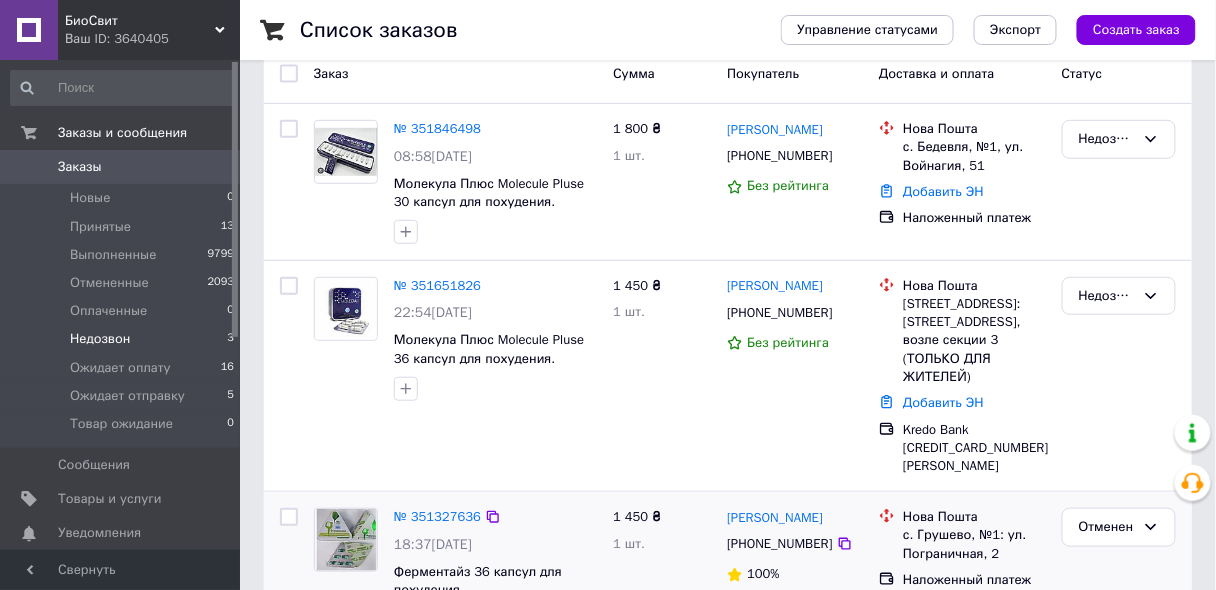 click on "18:37[DATE]" at bounding box center [495, 545] 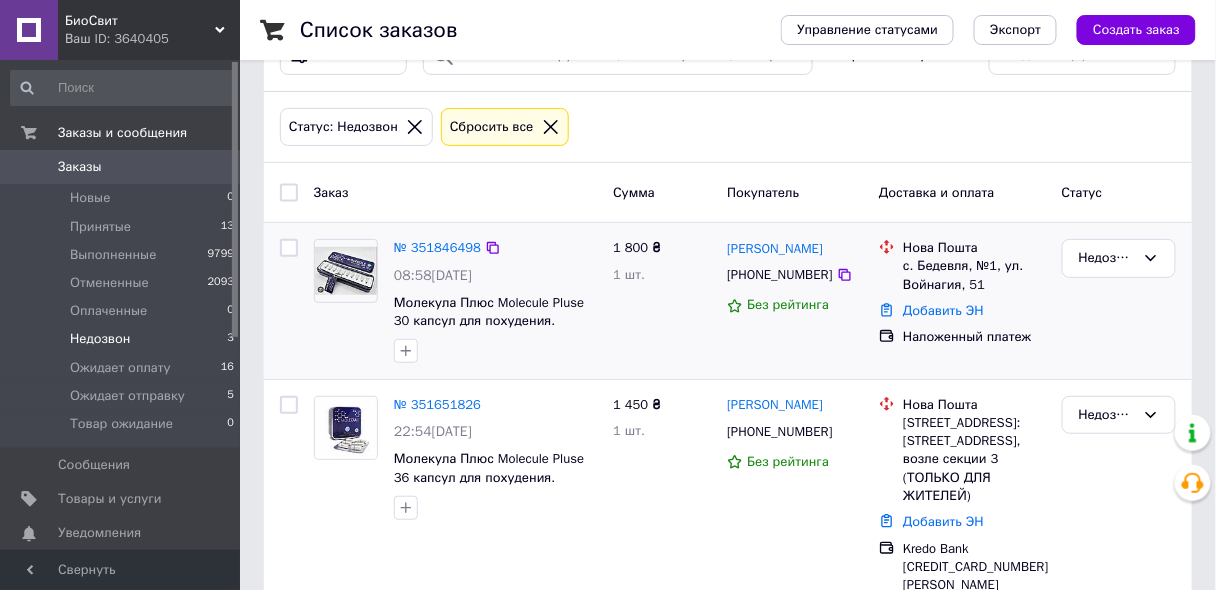 scroll, scrollTop: 240, scrollLeft: 0, axis: vertical 